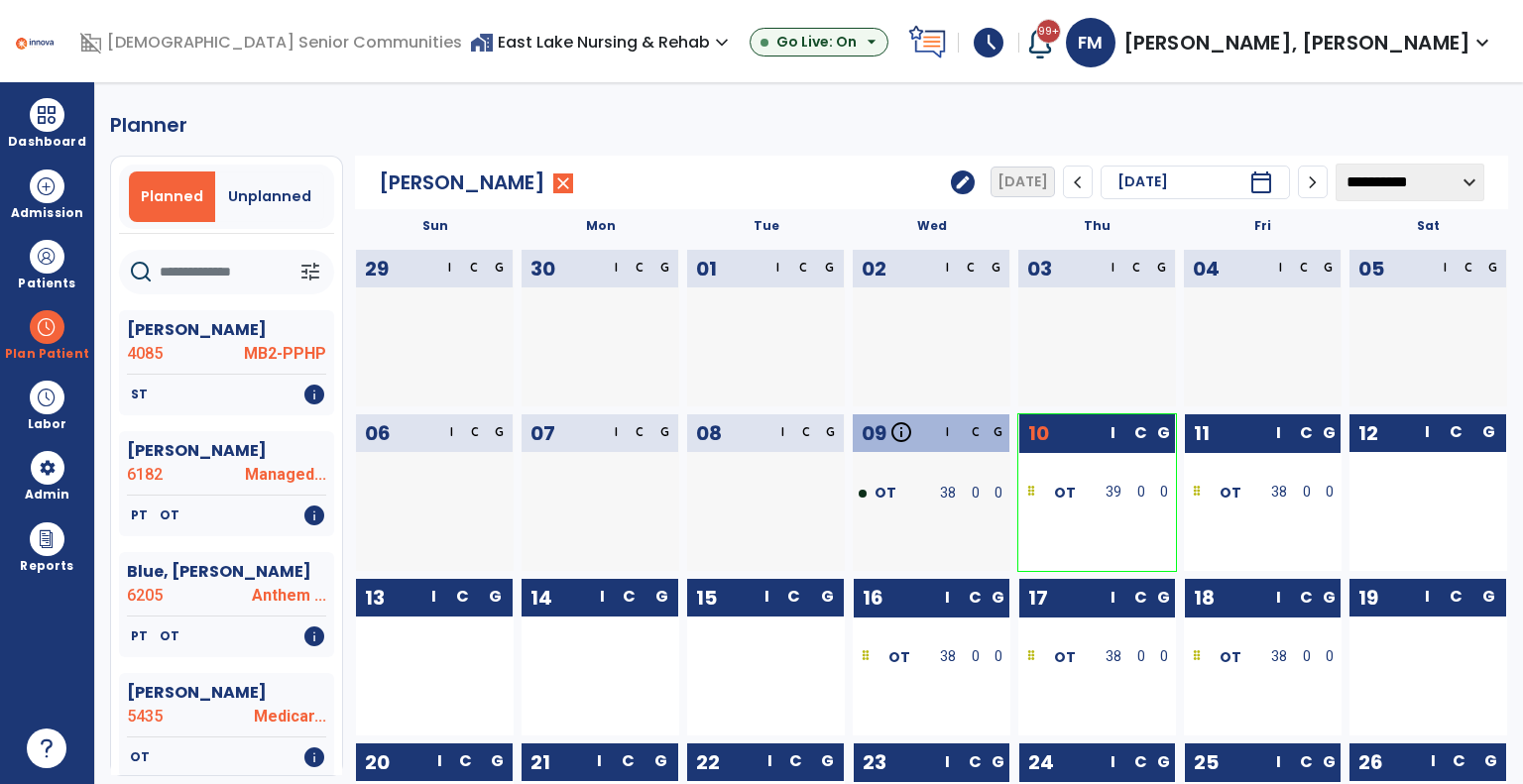 scroll, scrollTop: 0, scrollLeft: 0, axis: both 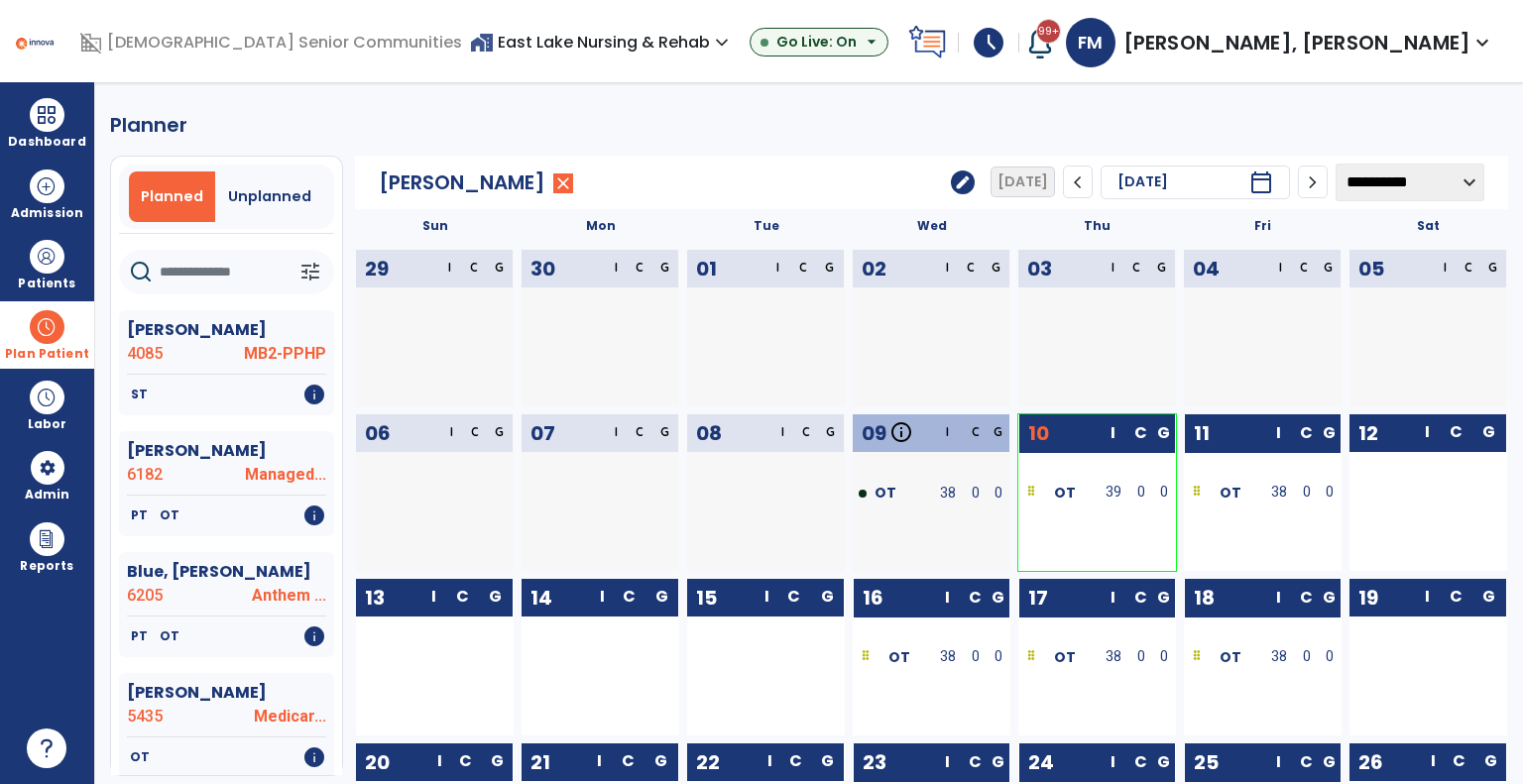 click on "Plan Patient" at bounding box center (47, 334) 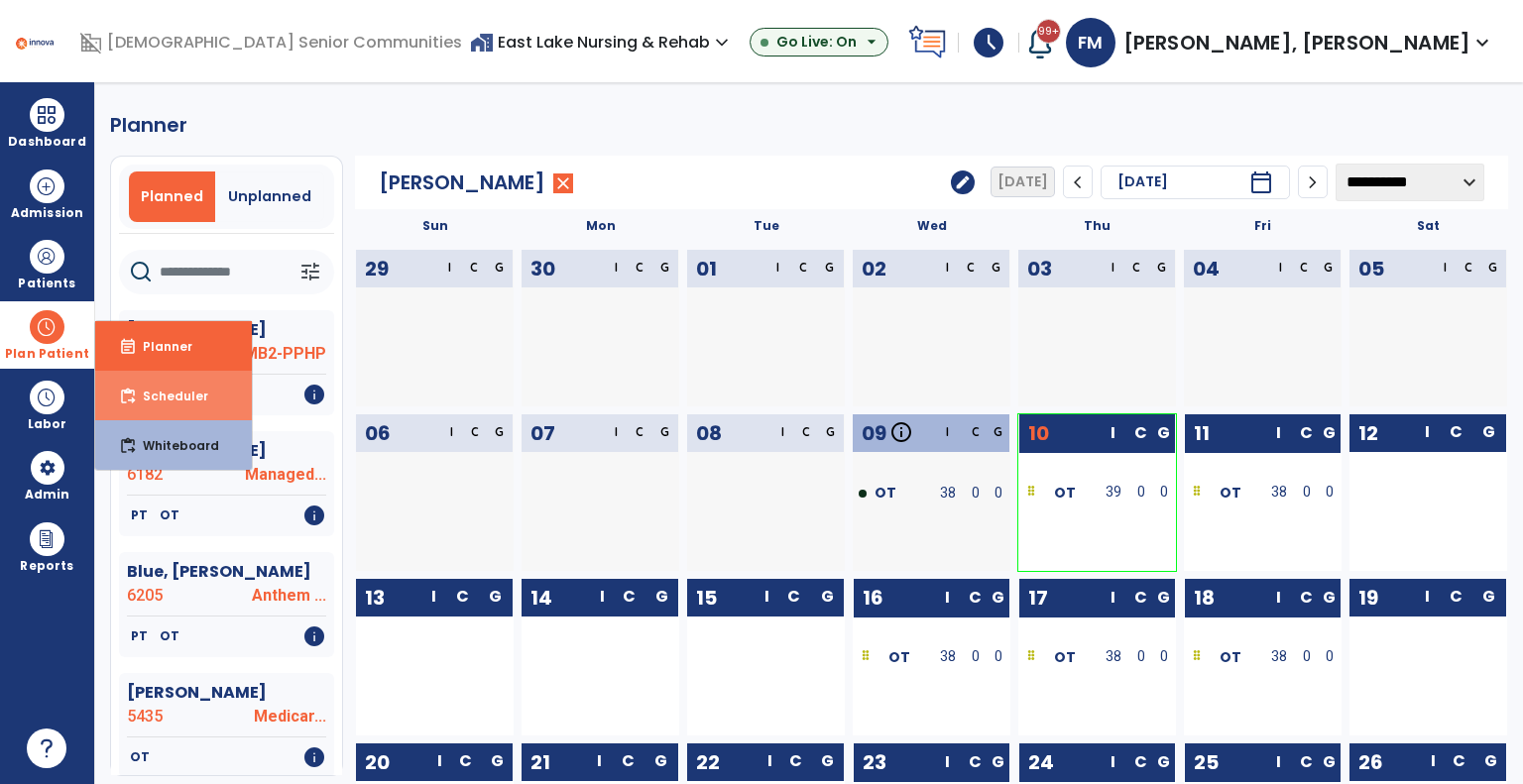 click on "Scheduler" at bounding box center [168, 395] 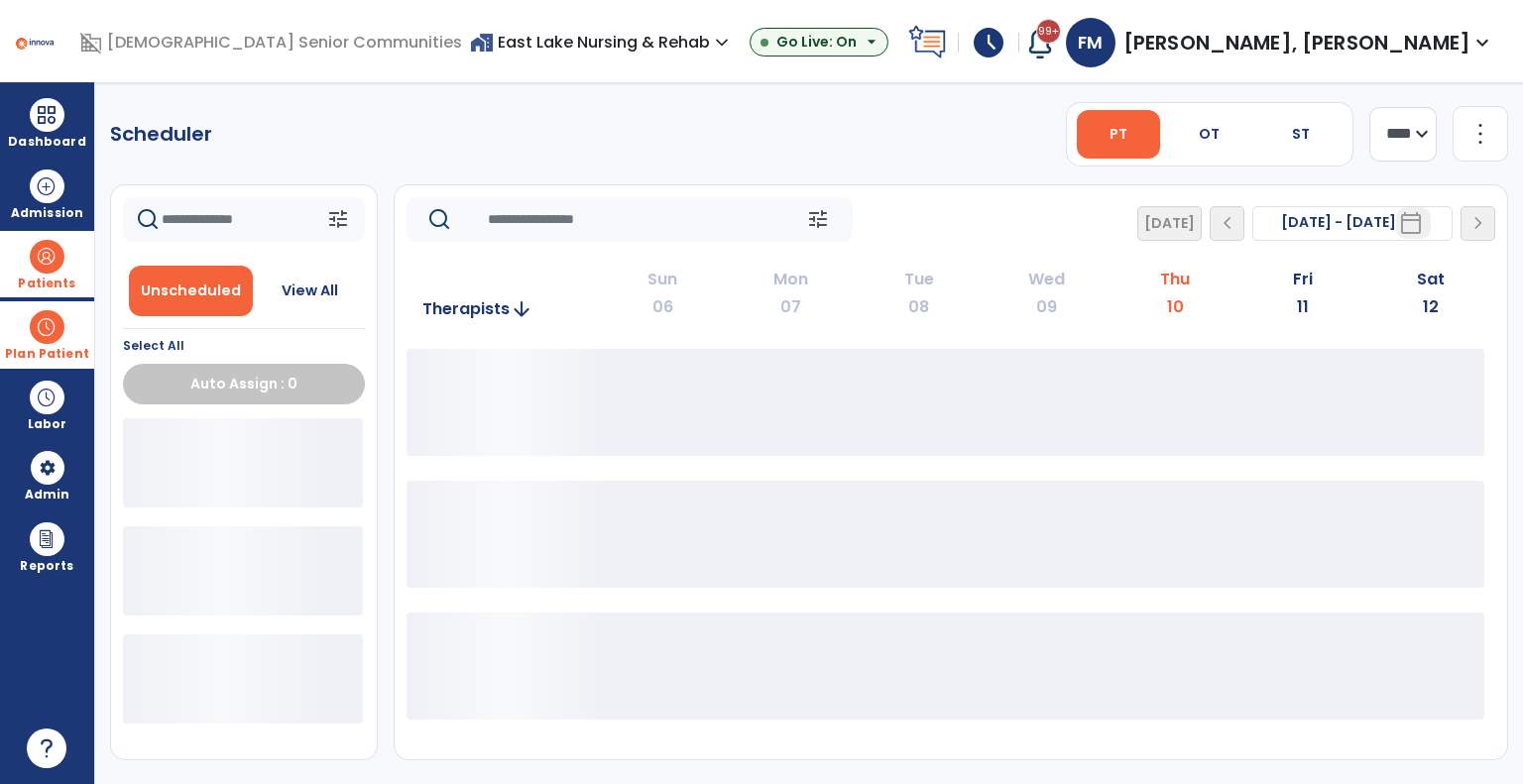 click on "Patients" at bounding box center [47, 283] 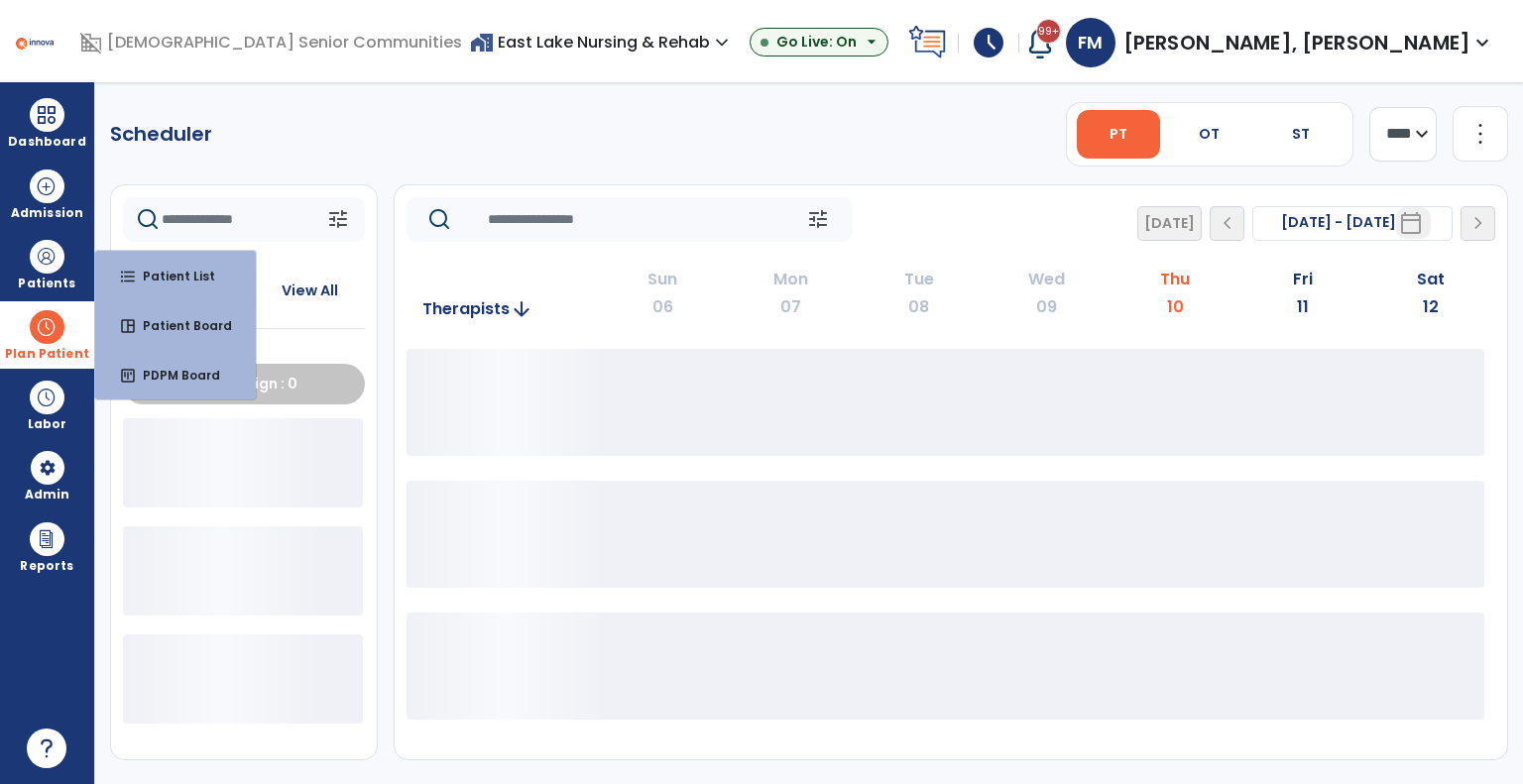 click at bounding box center [47, 327] 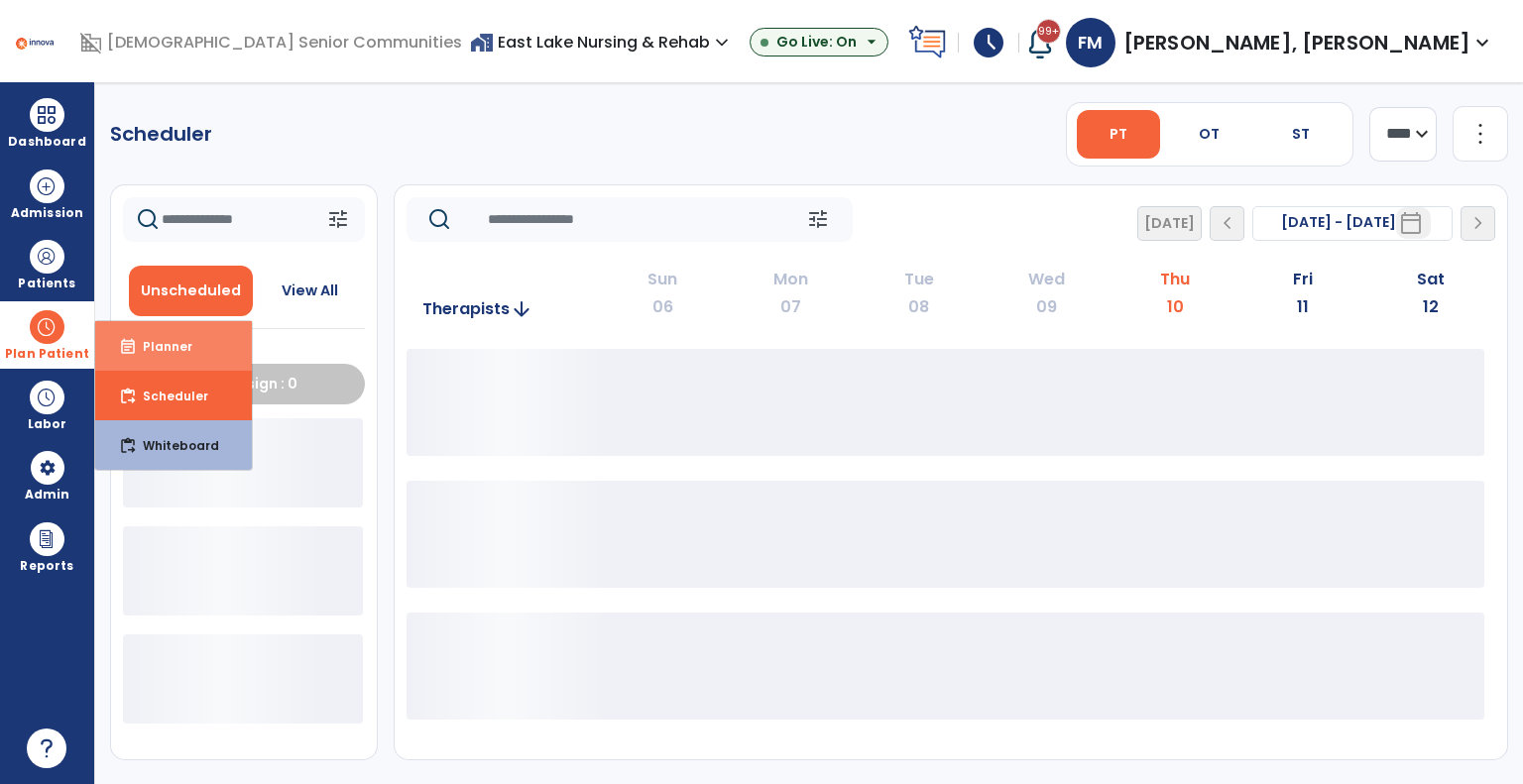 click on "event_note  Planner" at bounding box center (174, 346) 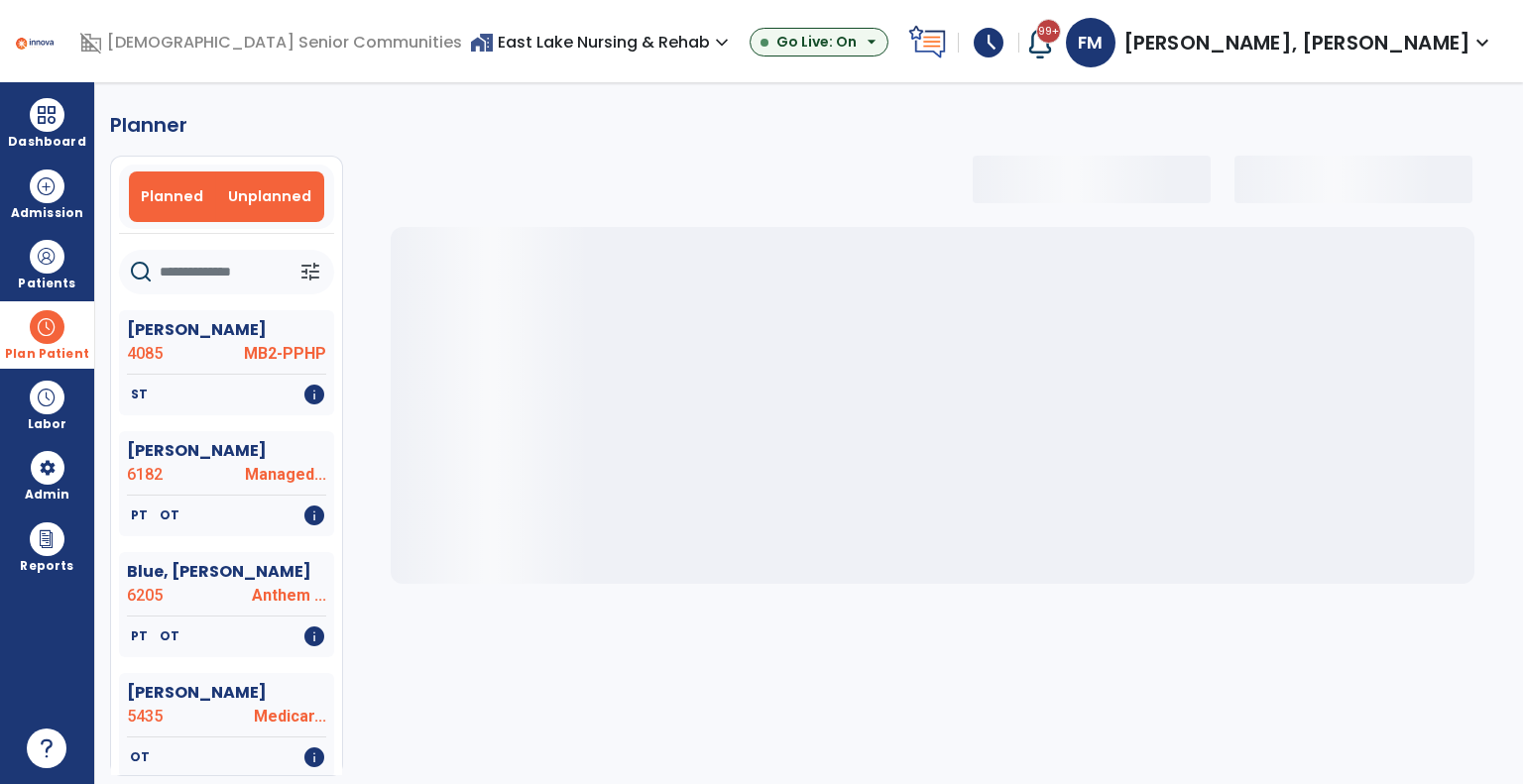 click on "Unplanned" at bounding box center (270, 196) 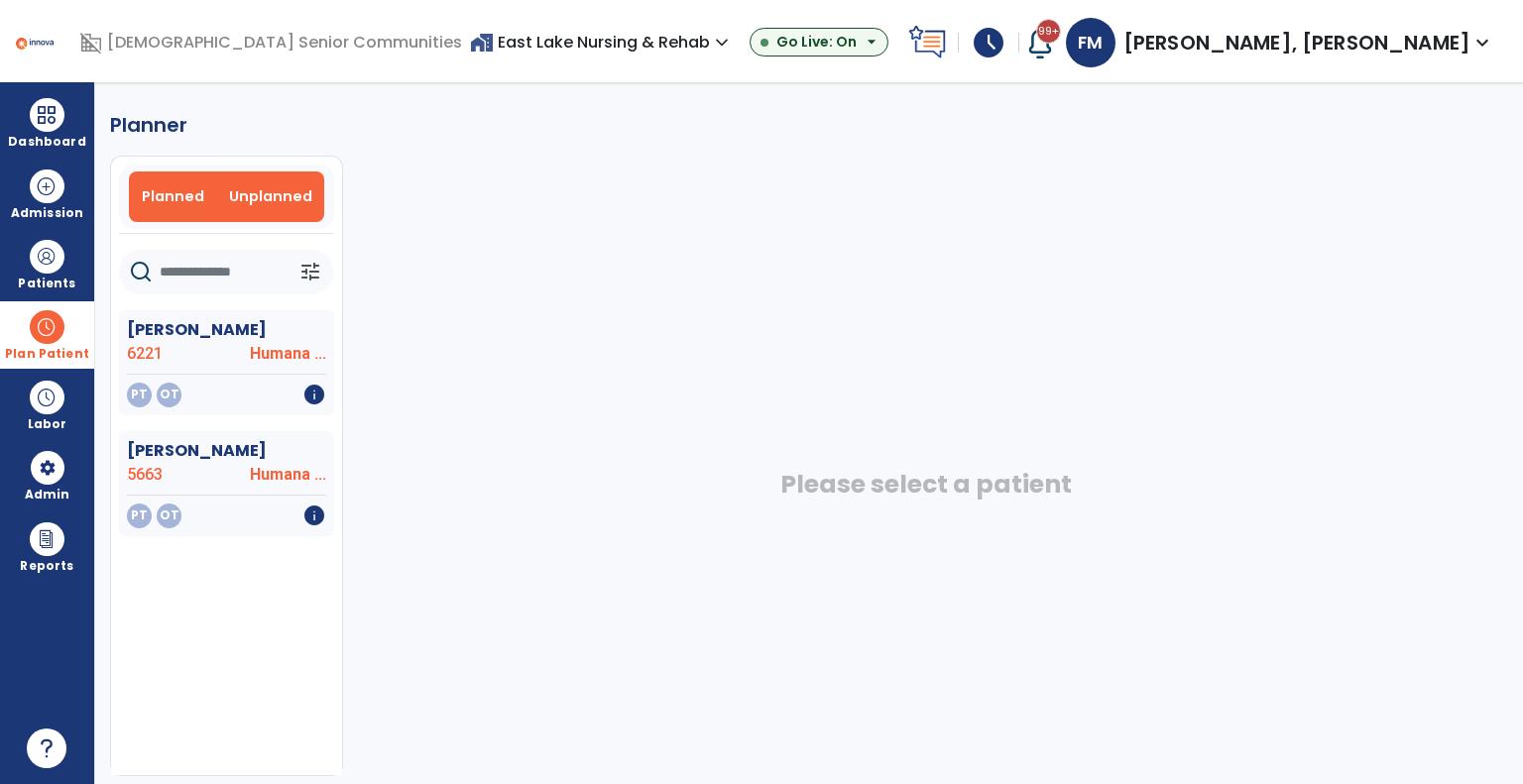 click on "Planned" at bounding box center [174, 196] 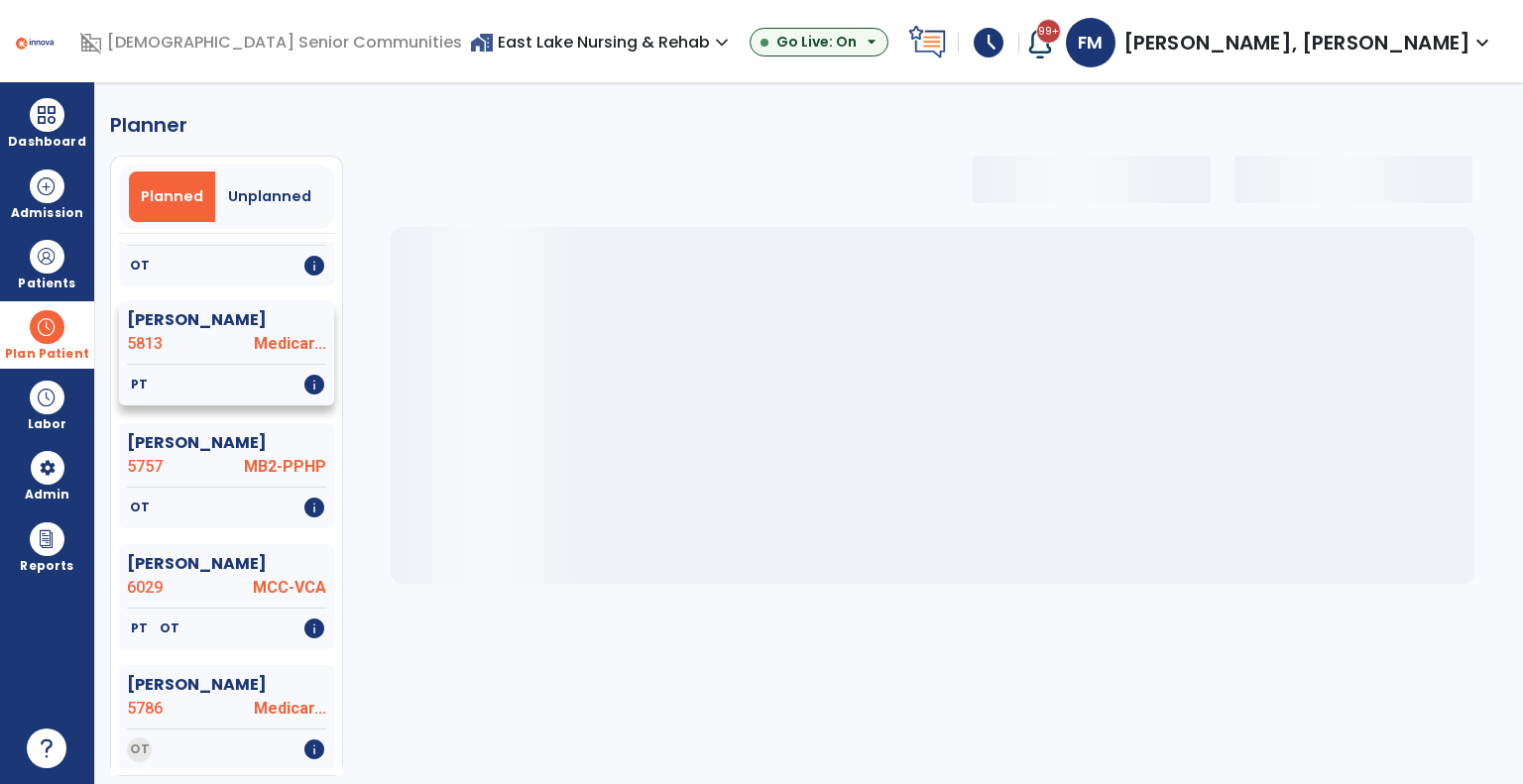 scroll, scrollTop: 496, scrollLeft: 0, axis: vertical 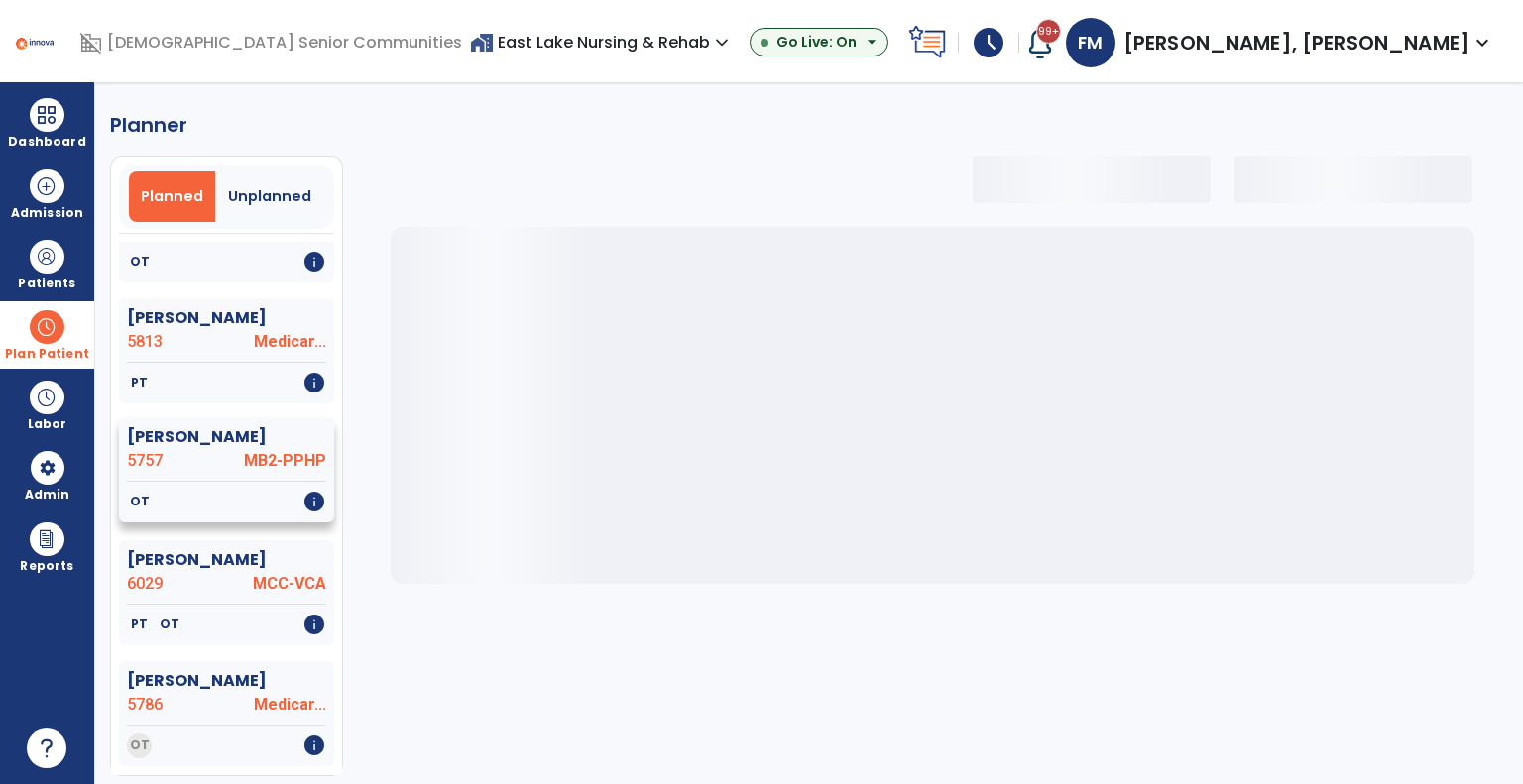 click on "5757" 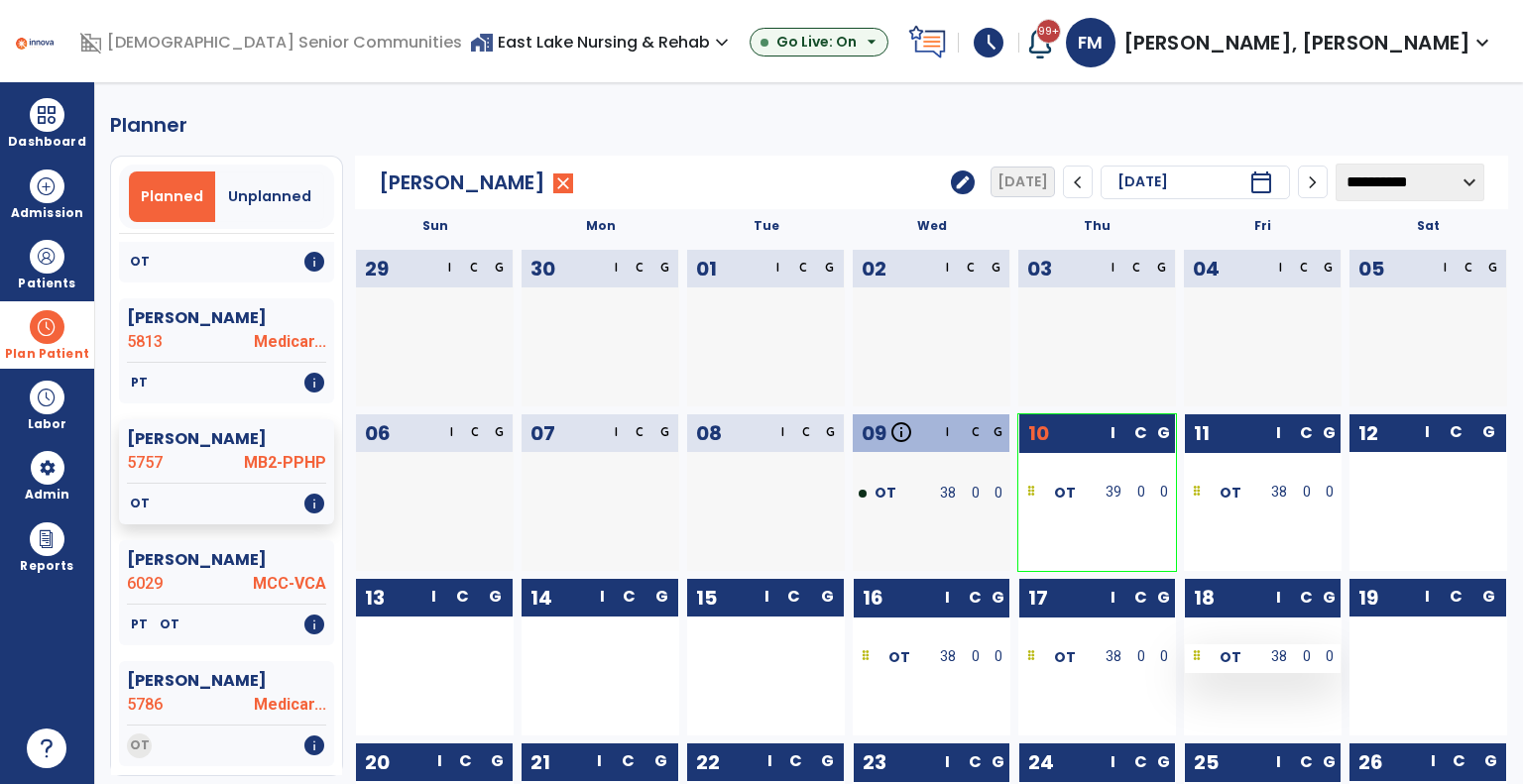 click at bounding box center [1197, 657] 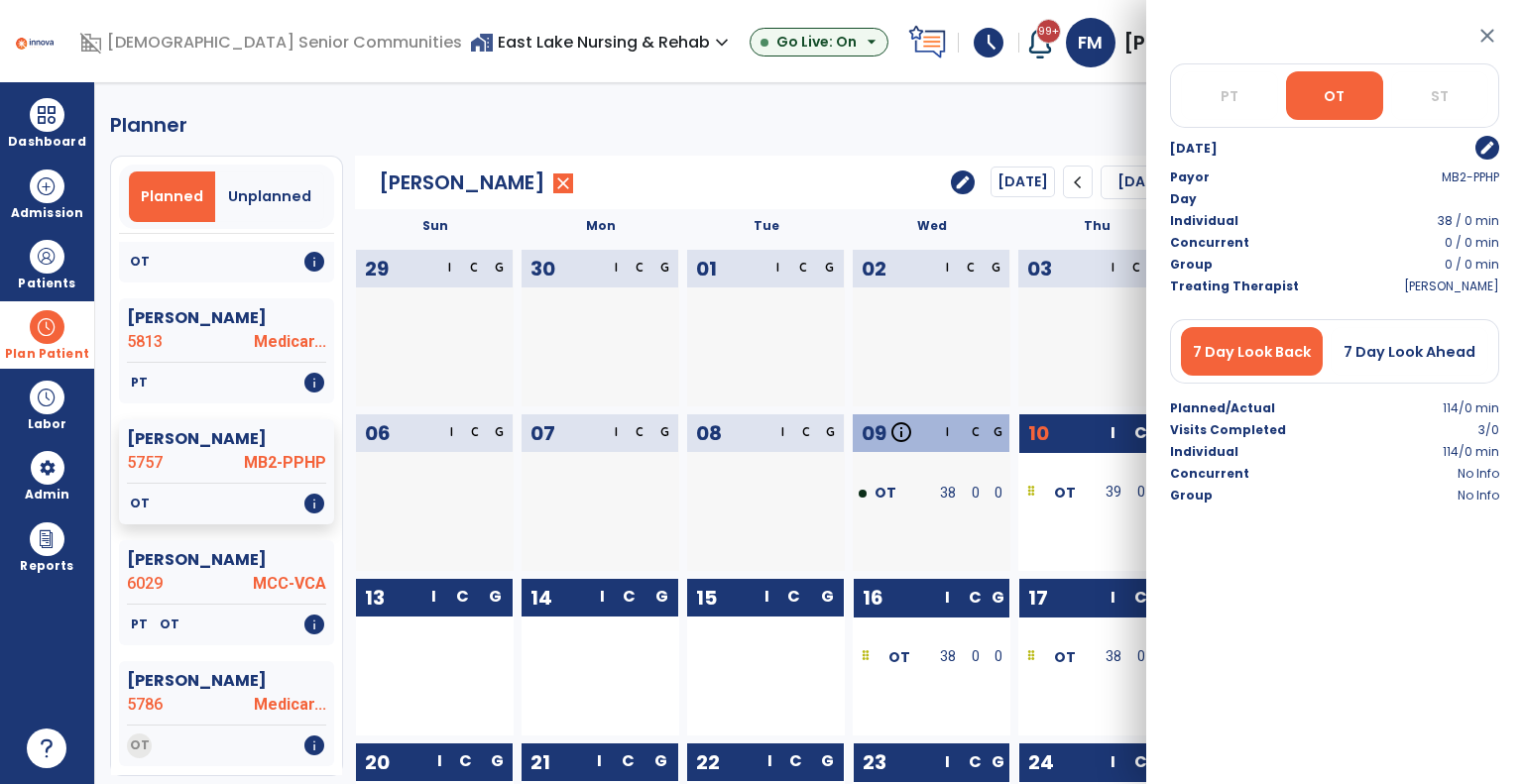 click on "edit" at bounding box center (1487, 148) 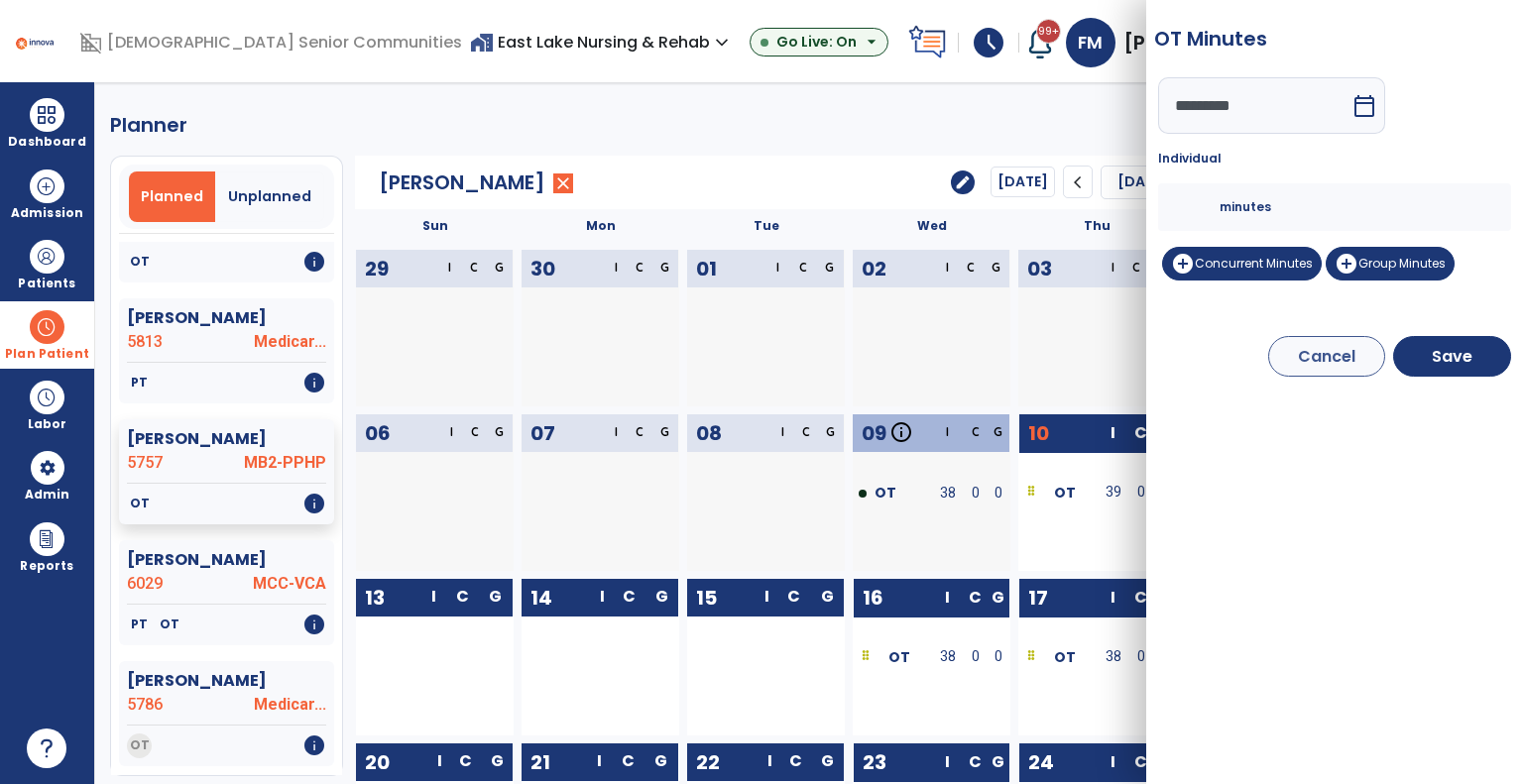click on "**" at bounding box center [1196, 207] 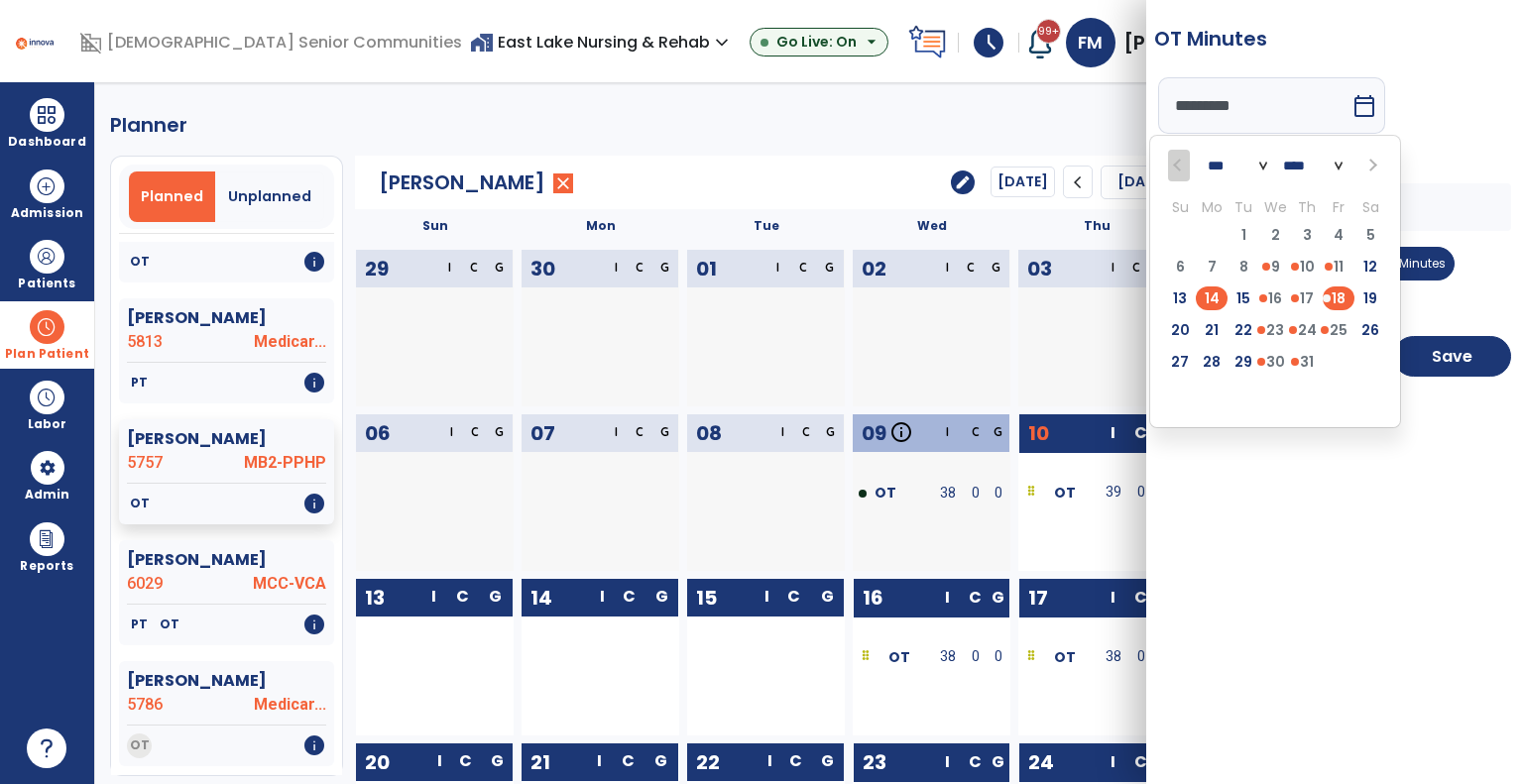 click on "14" at bounding box center [1212, 298] 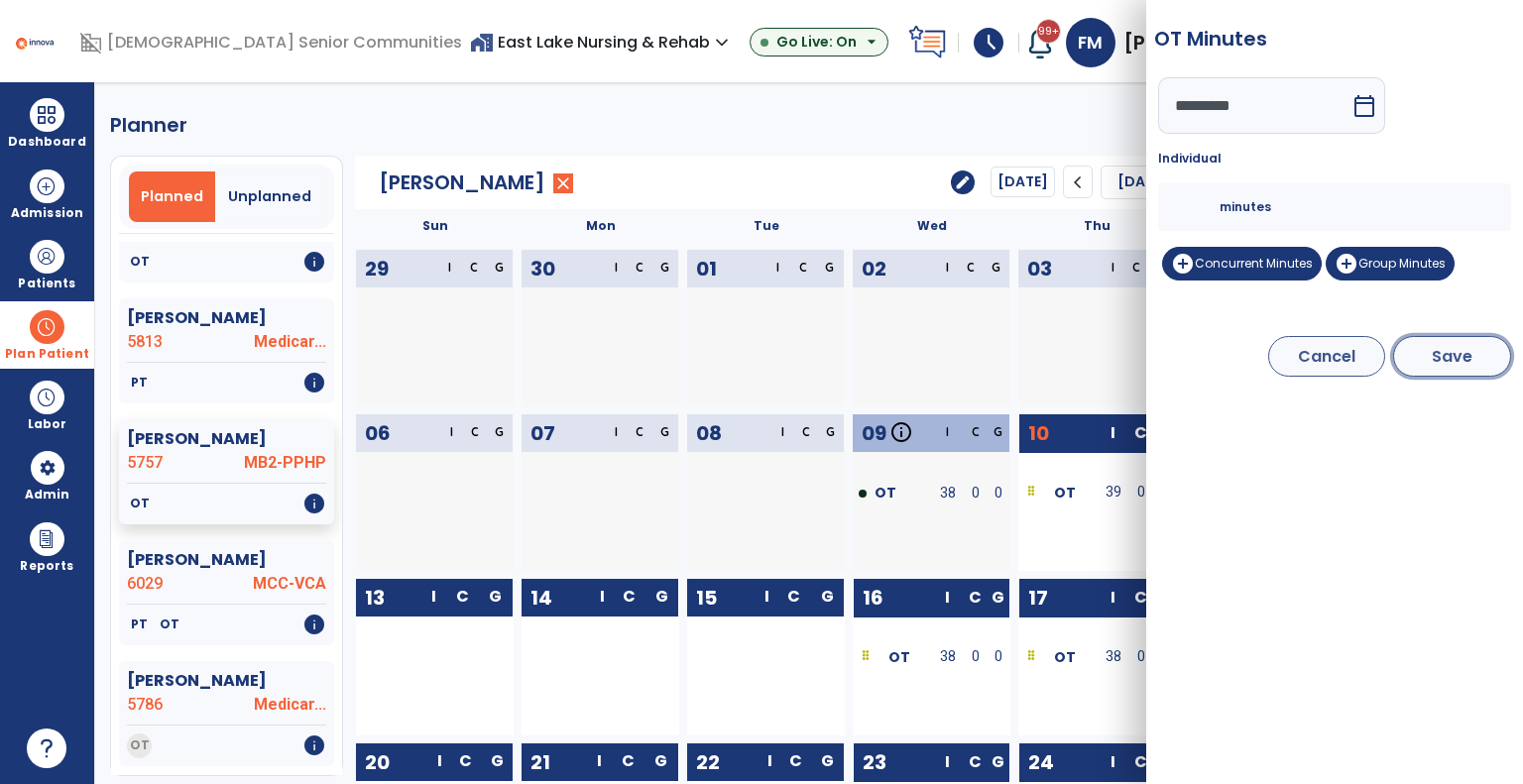 click on "Save" at bounding box center (1452, 356) 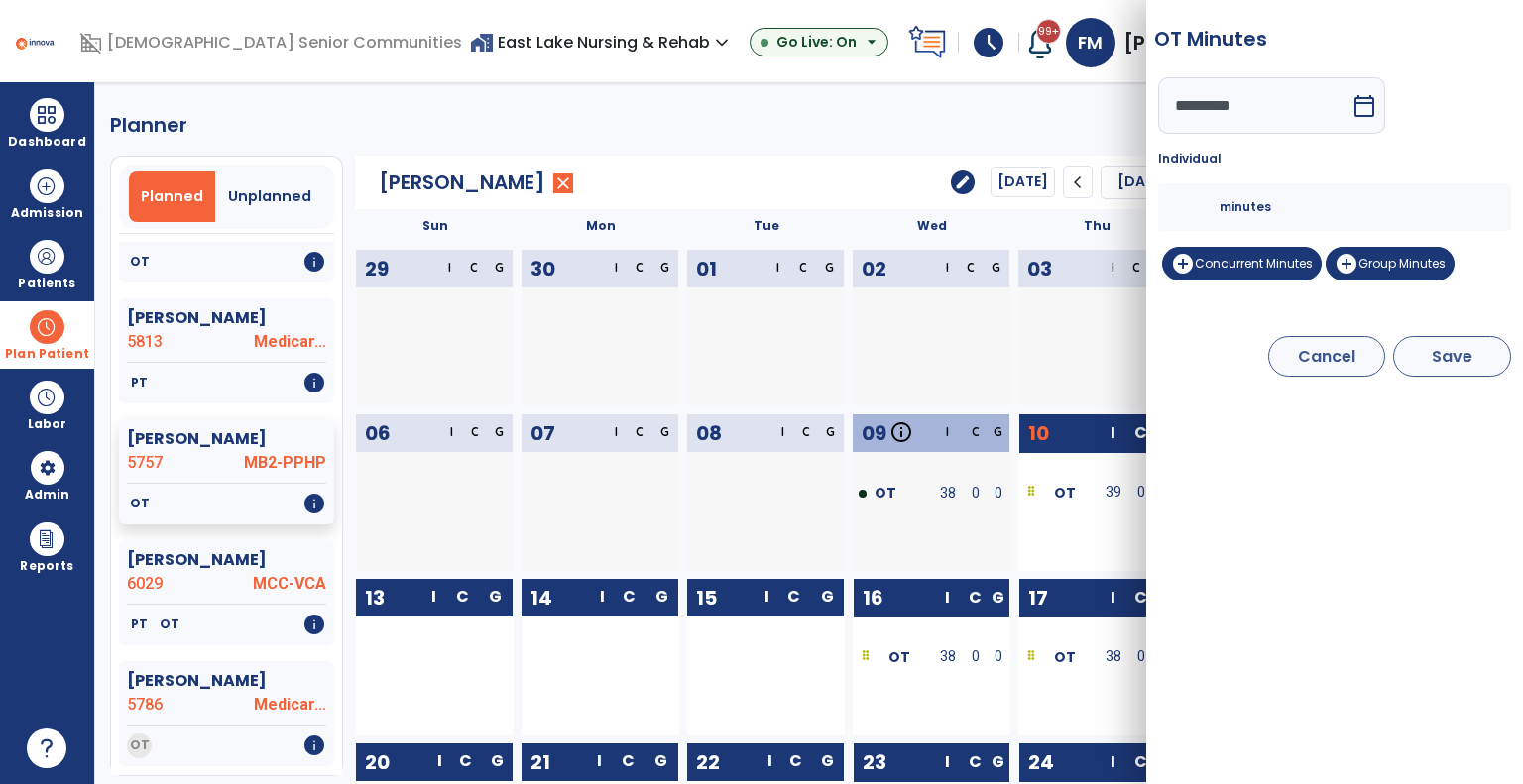 type on "*********" 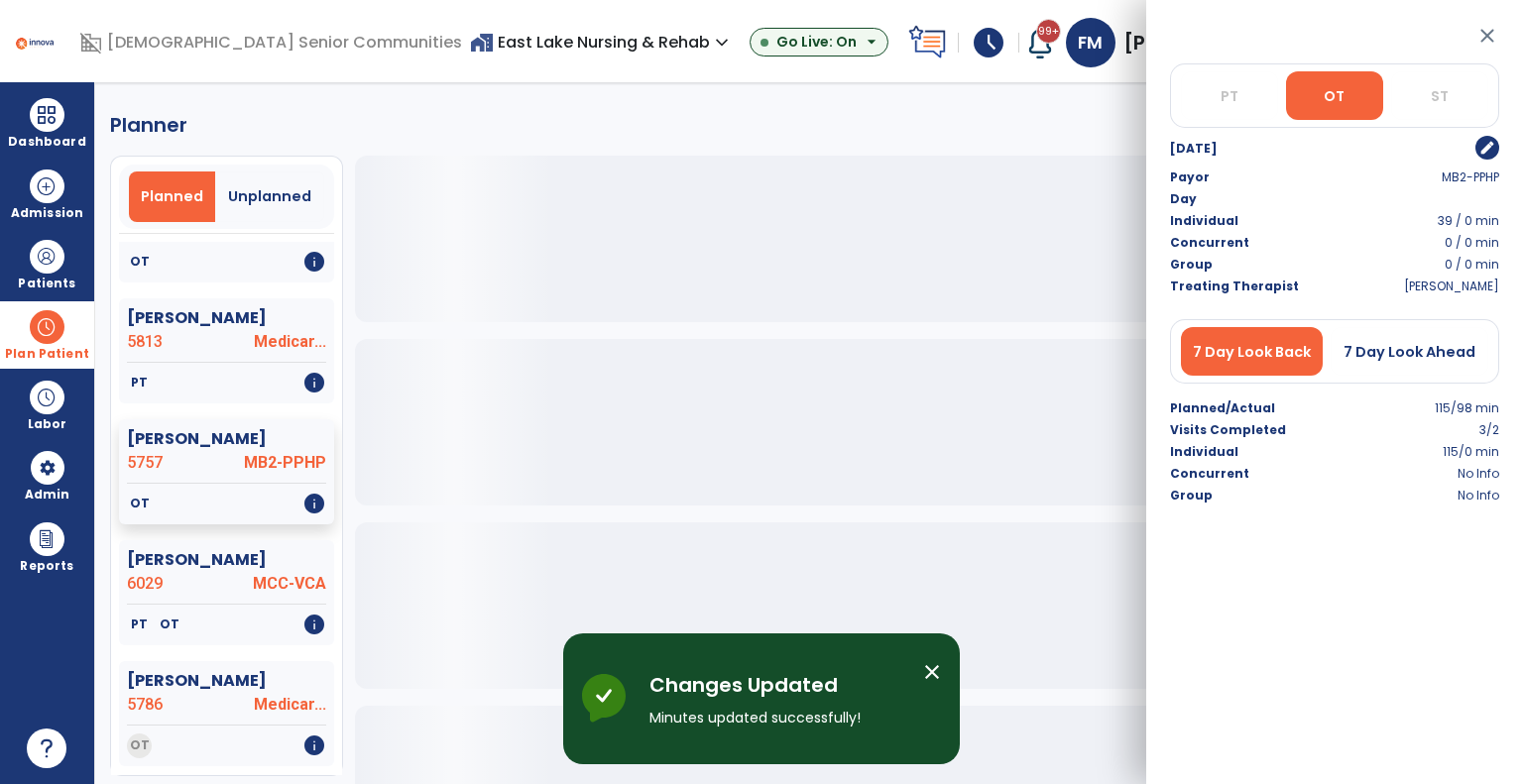 click on "close" at bounding box center [1487, 36] 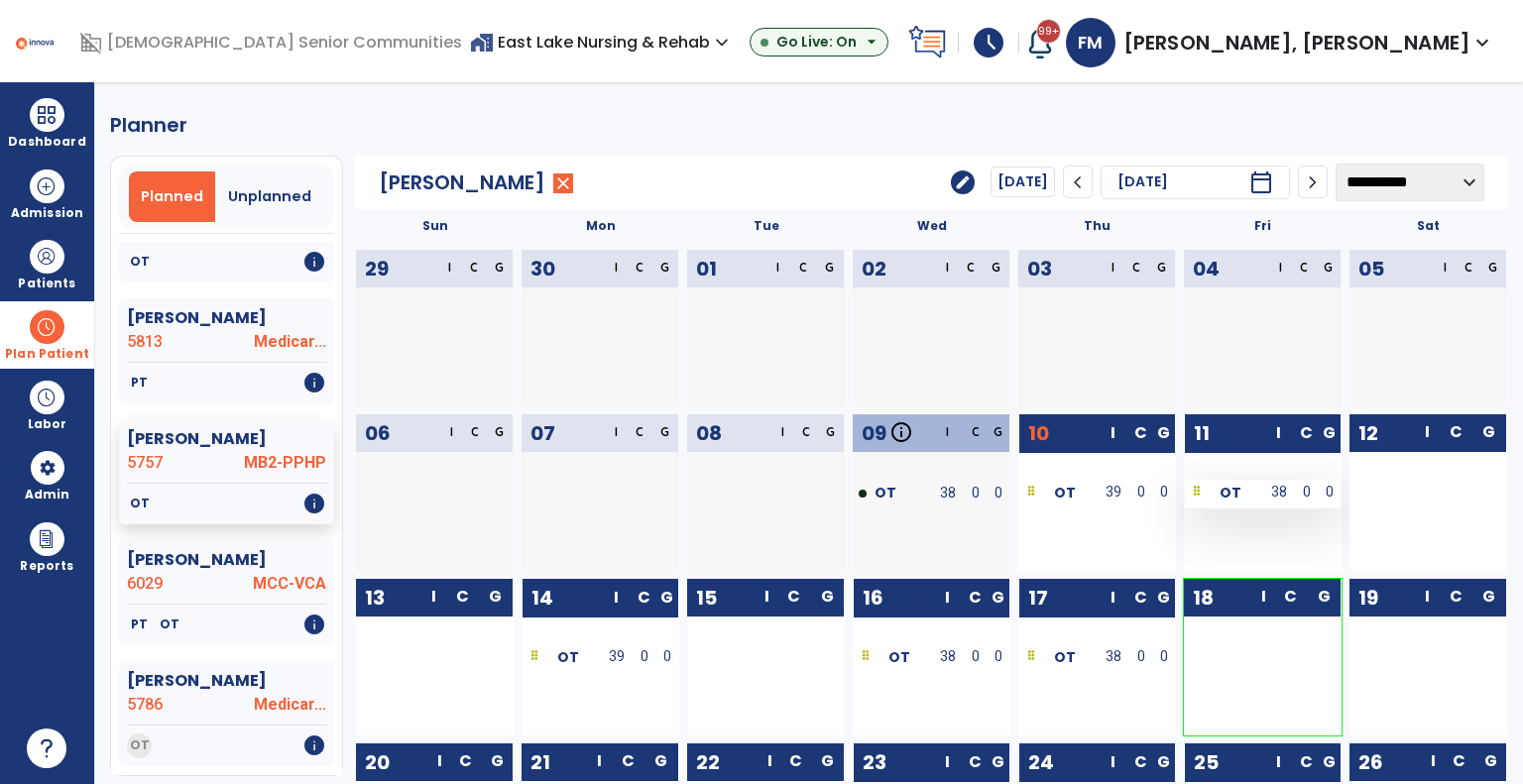 click at bounding box center [1197, 493] 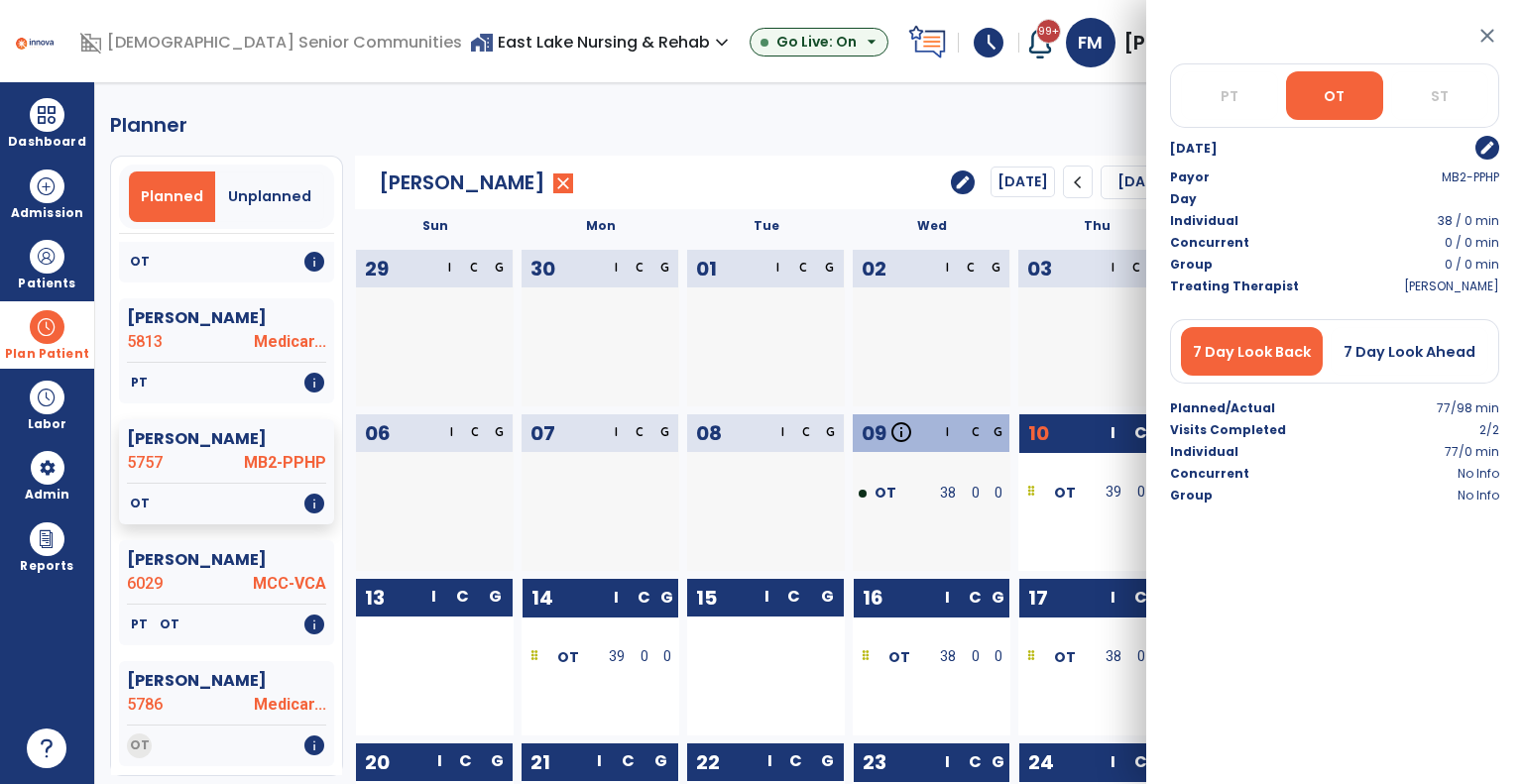 click on "edit" at bounding box center (1487, 148) 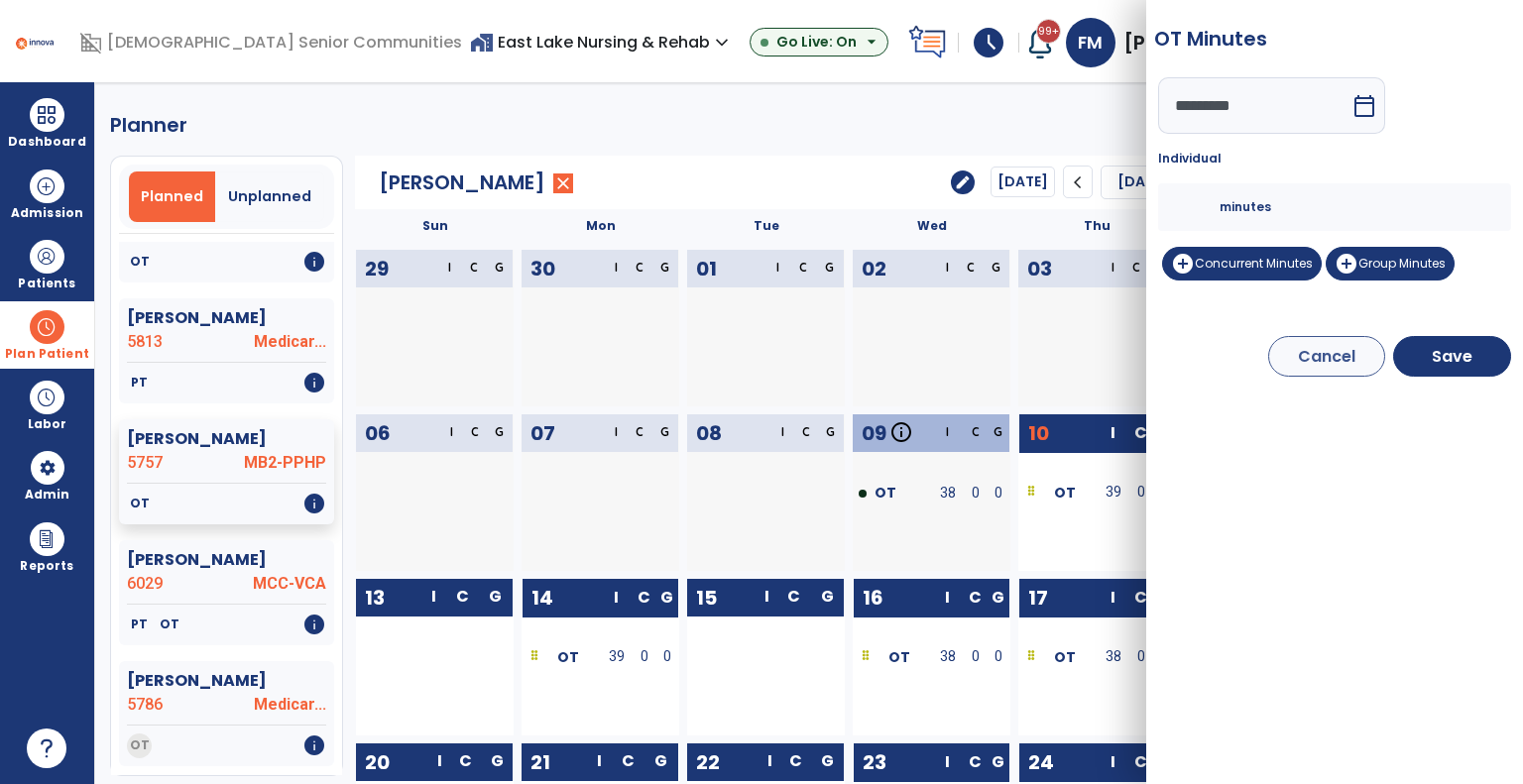 click on "**" at bounding box center (1196, 207) 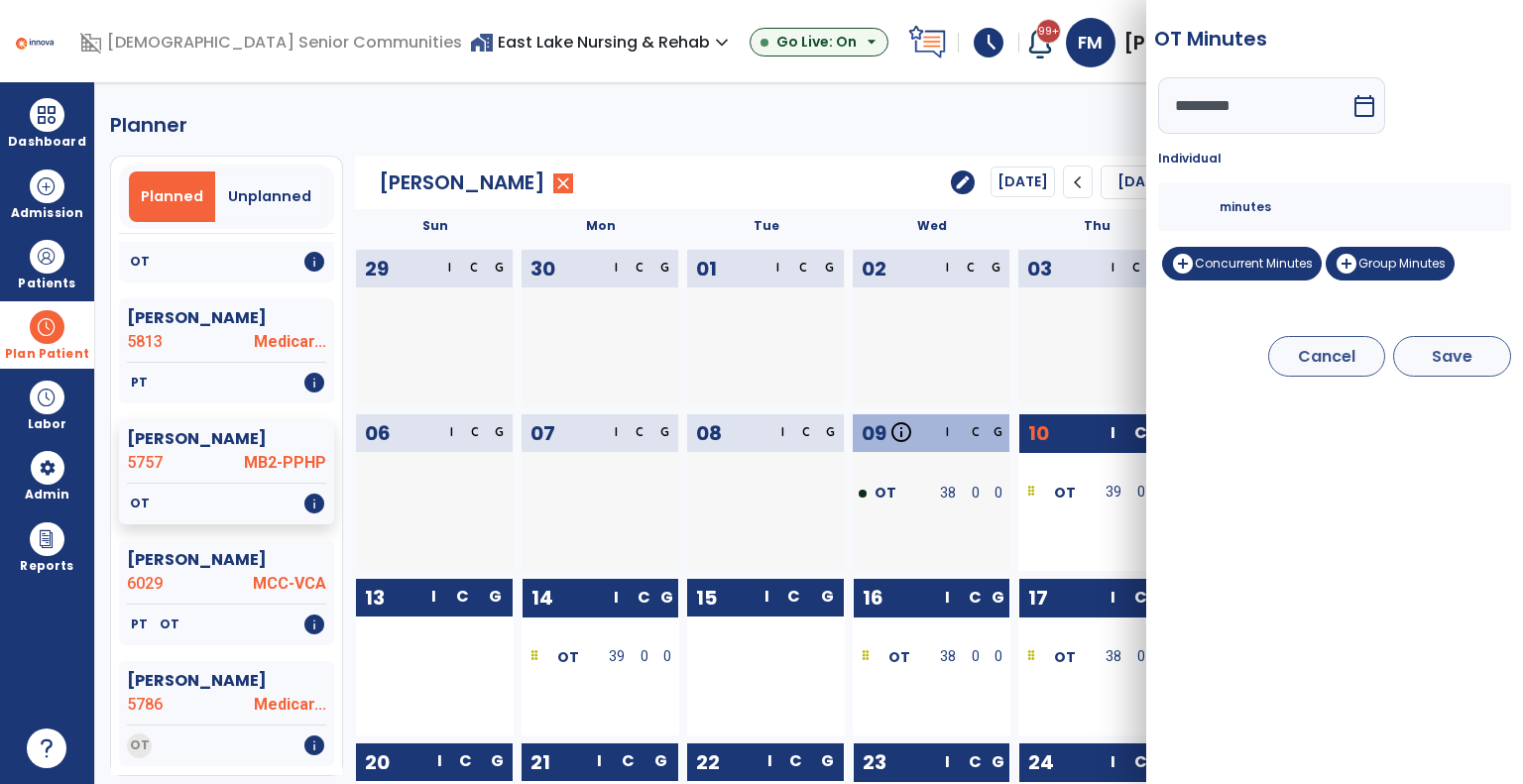 type on "**" 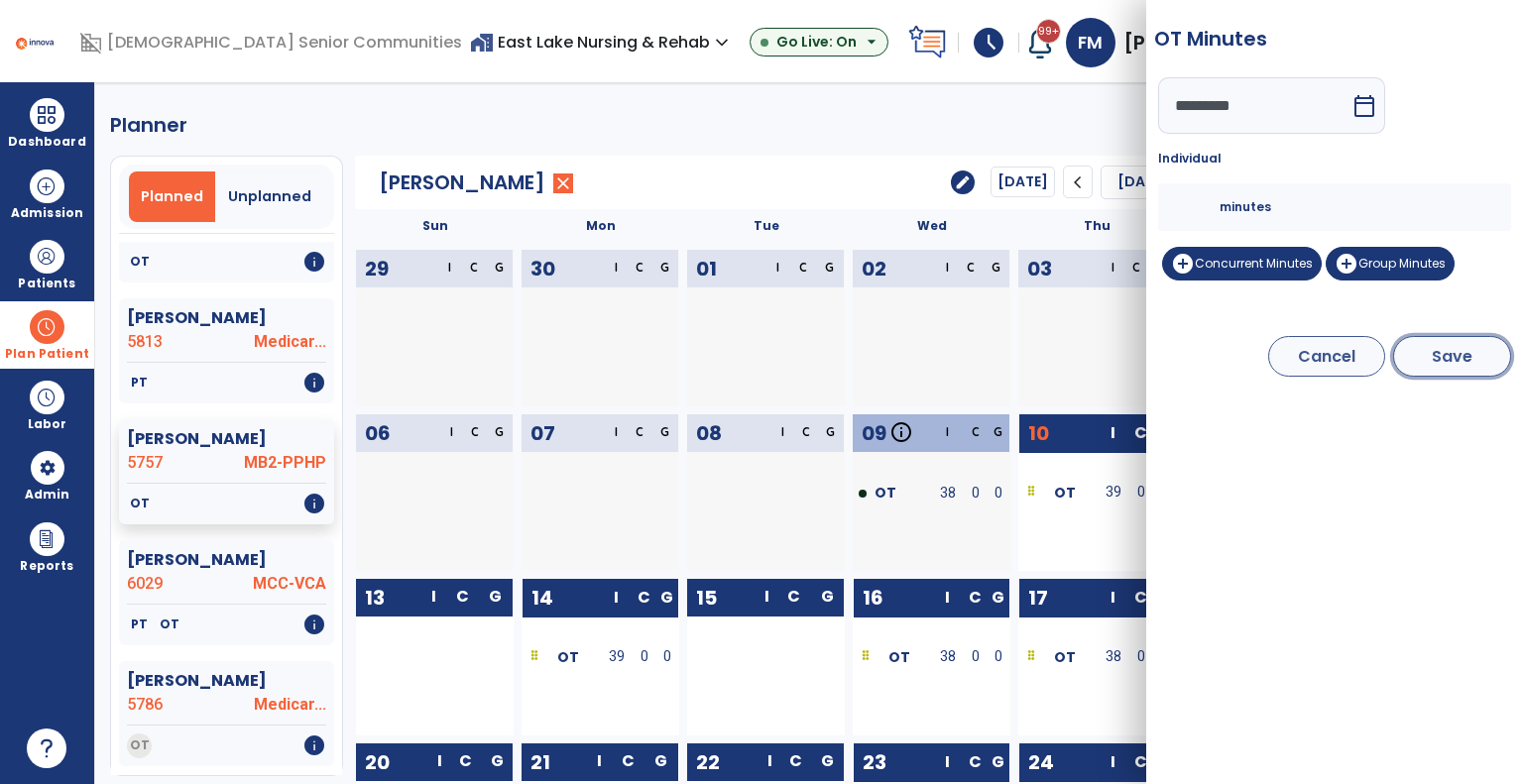 click on "Save" at bounding box center [1452, 356] 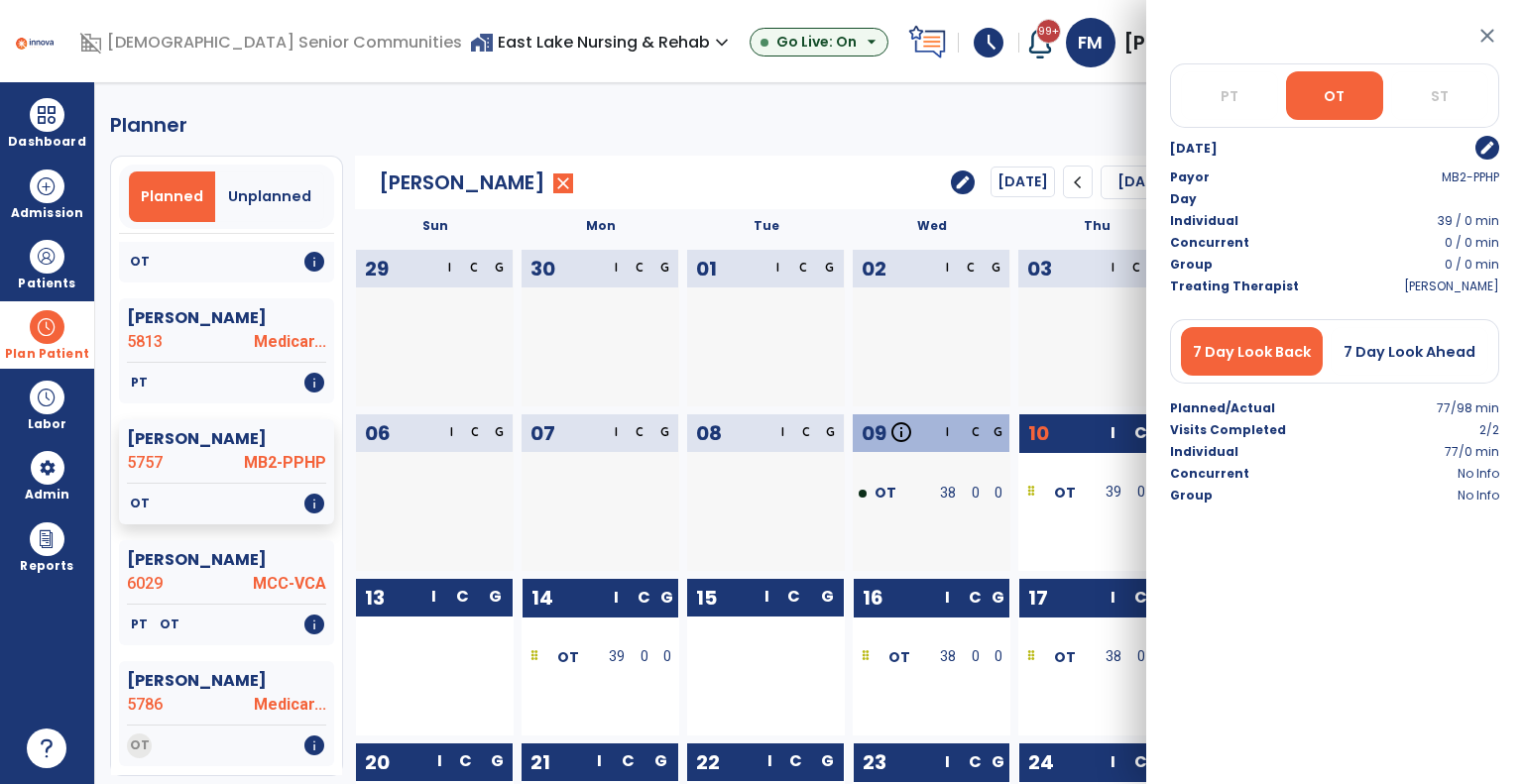 click on "close" at bounding box center (1487, 36) 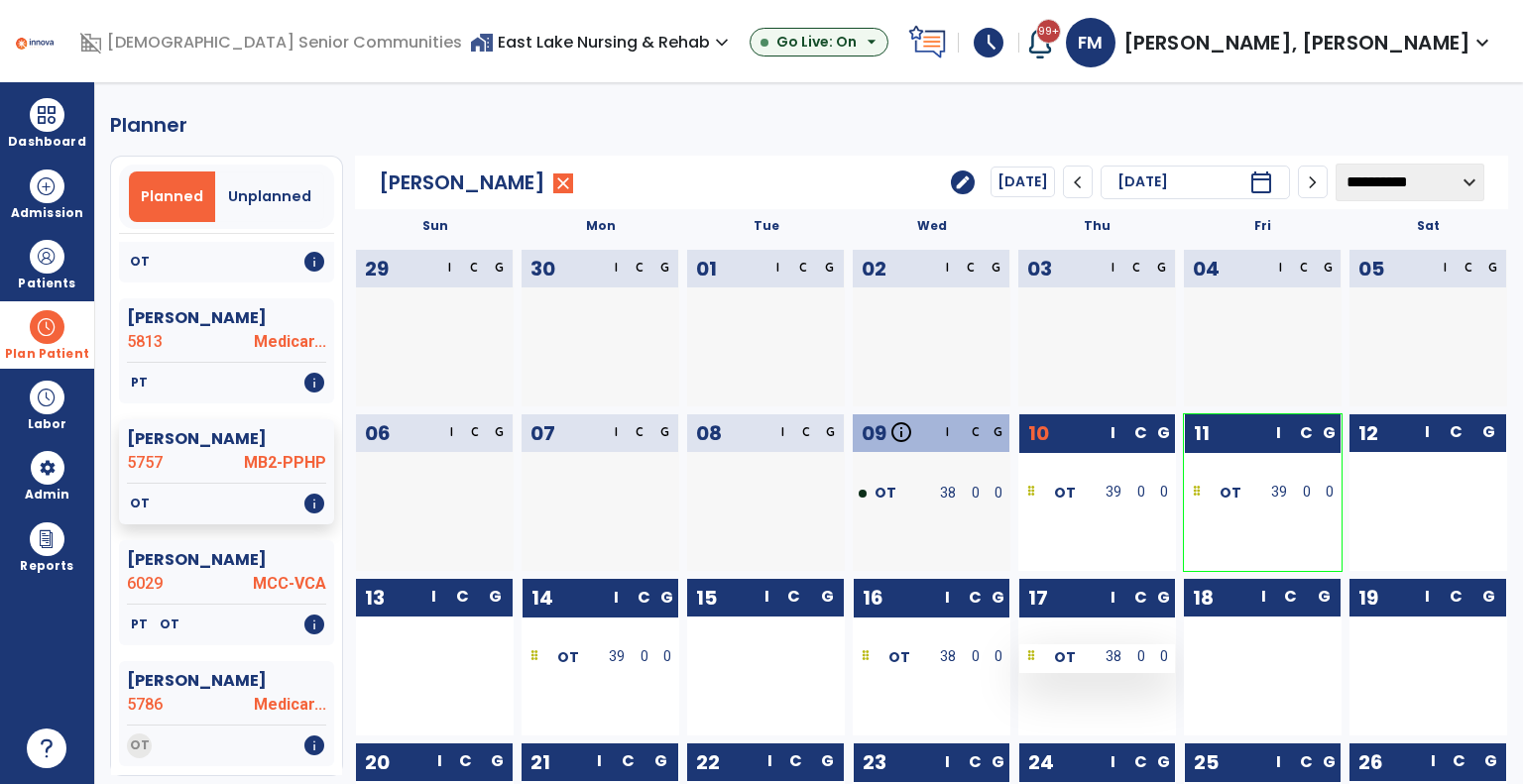 click on "OT" at bounding box center (1058, 656) 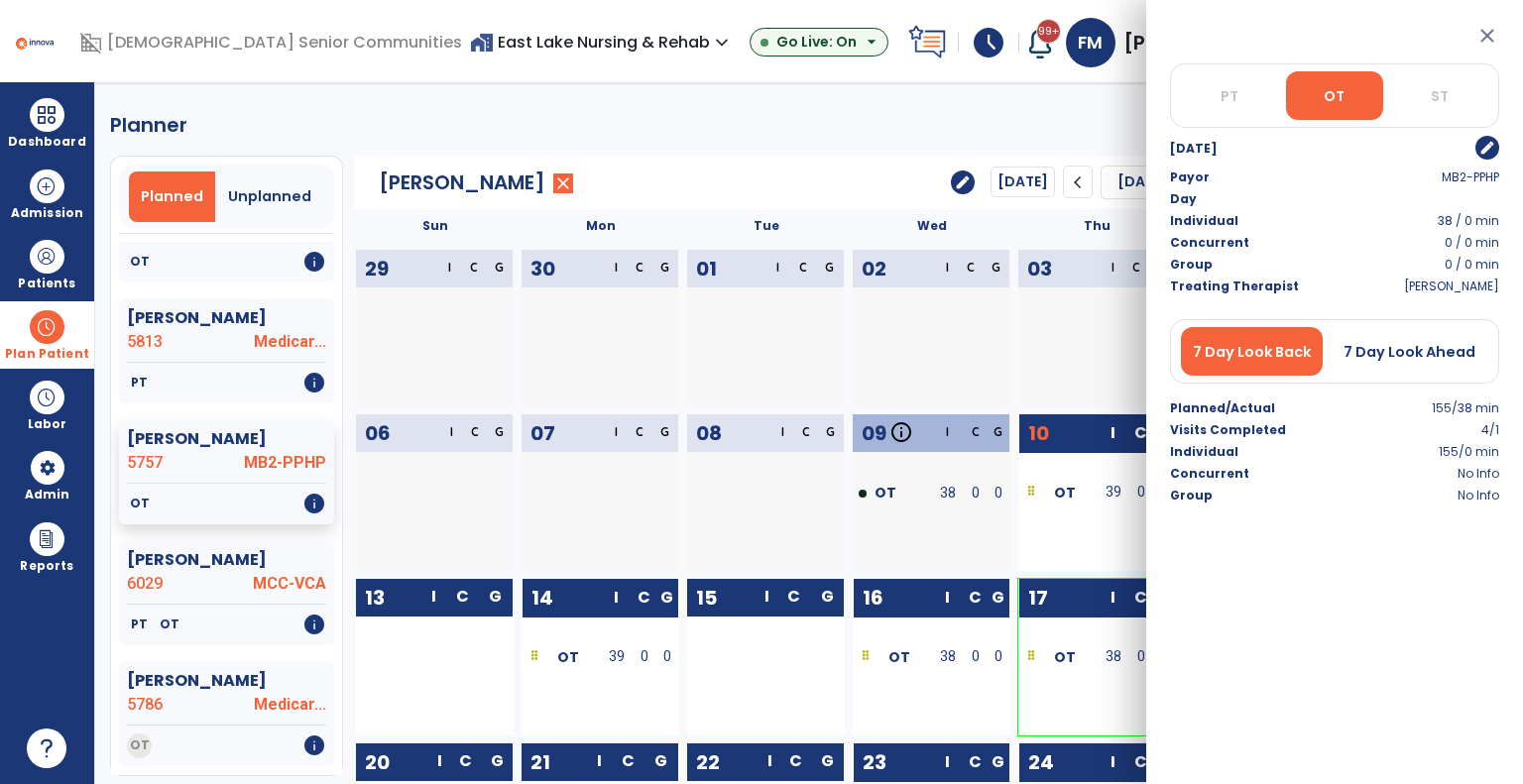 click on "edit" at bounding box center [1487, 148] 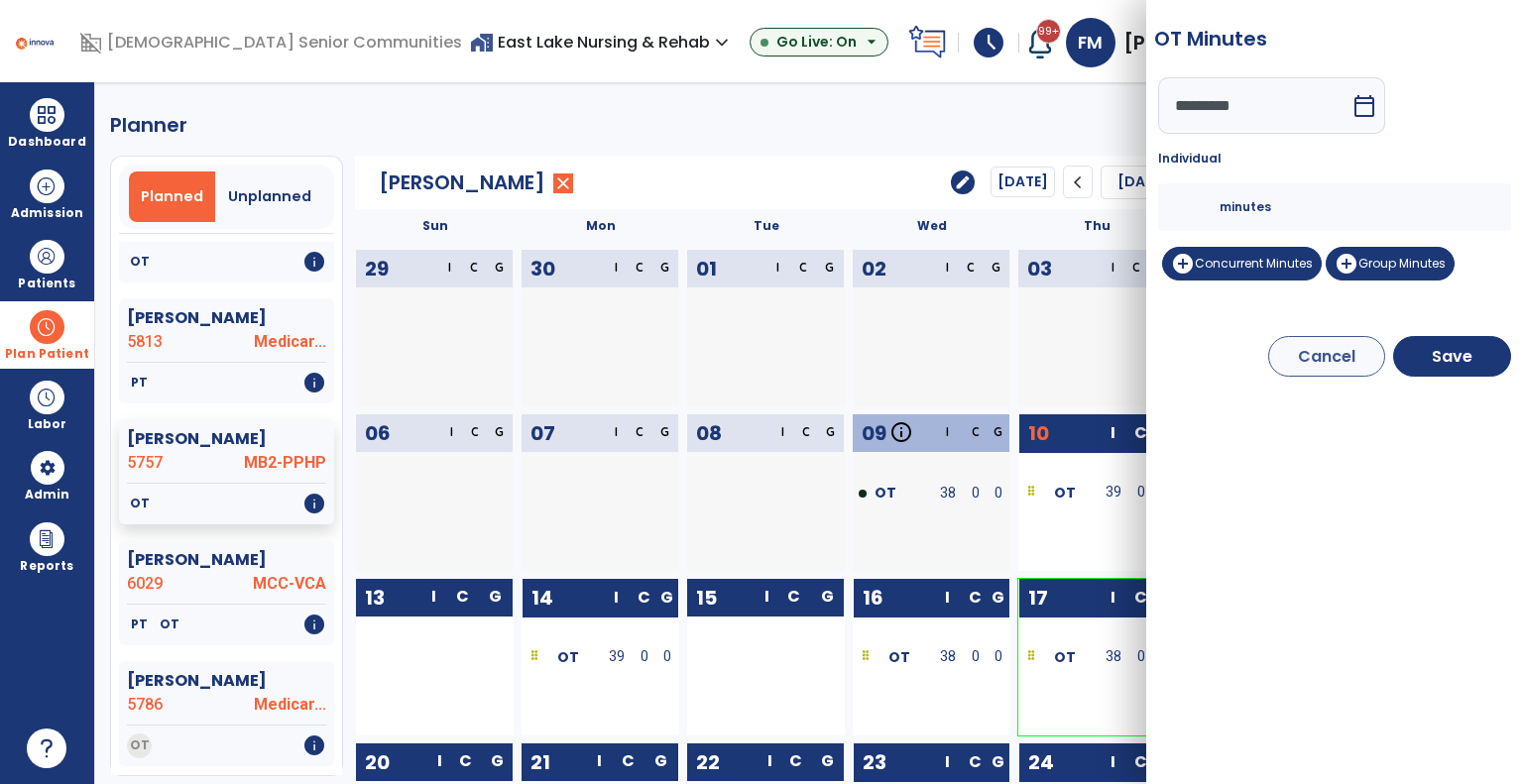 click on "**" at bounding box center (1196, 207) 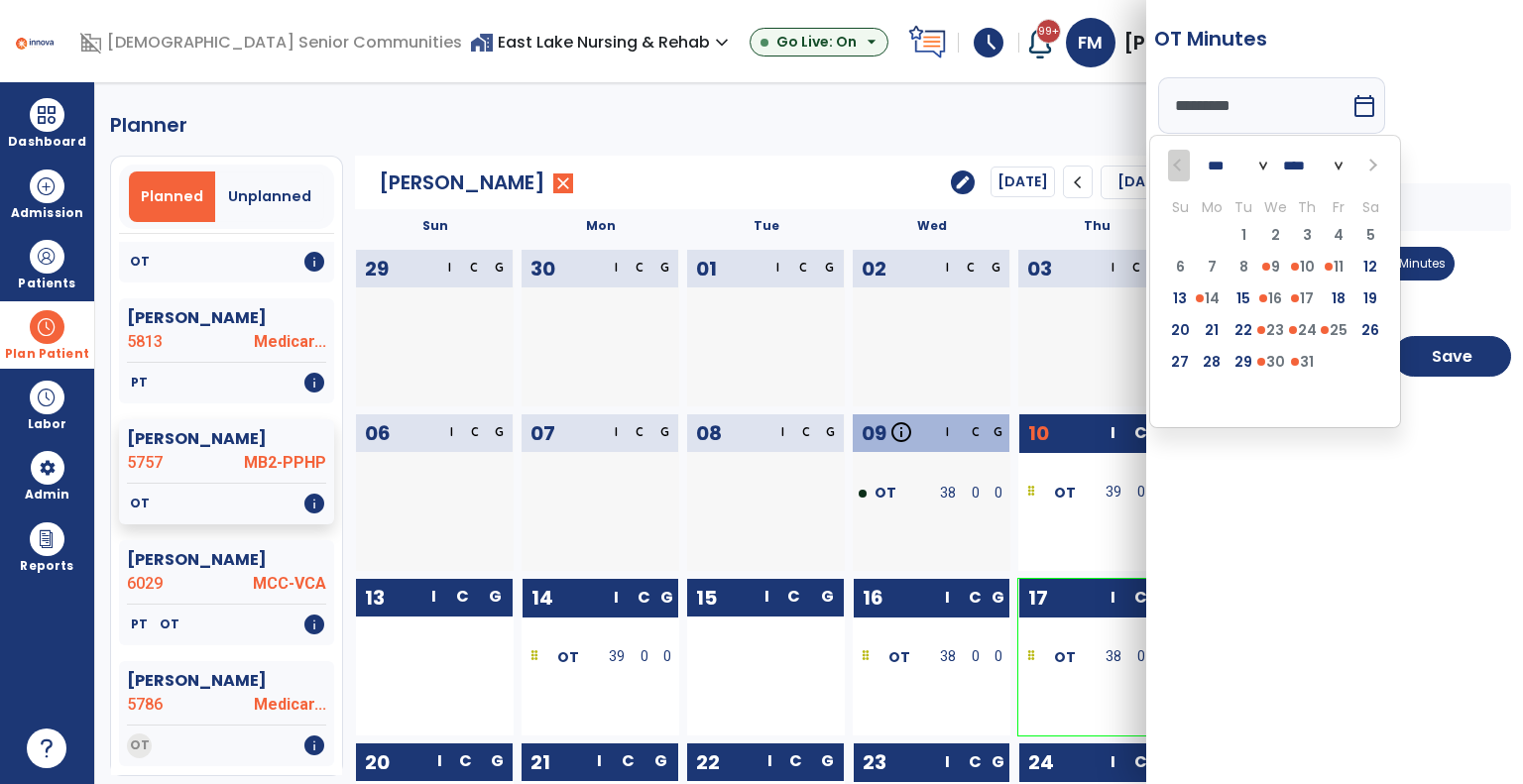 click on "13   14   15   16   17   18   19" at bounding box center [1275, 302] 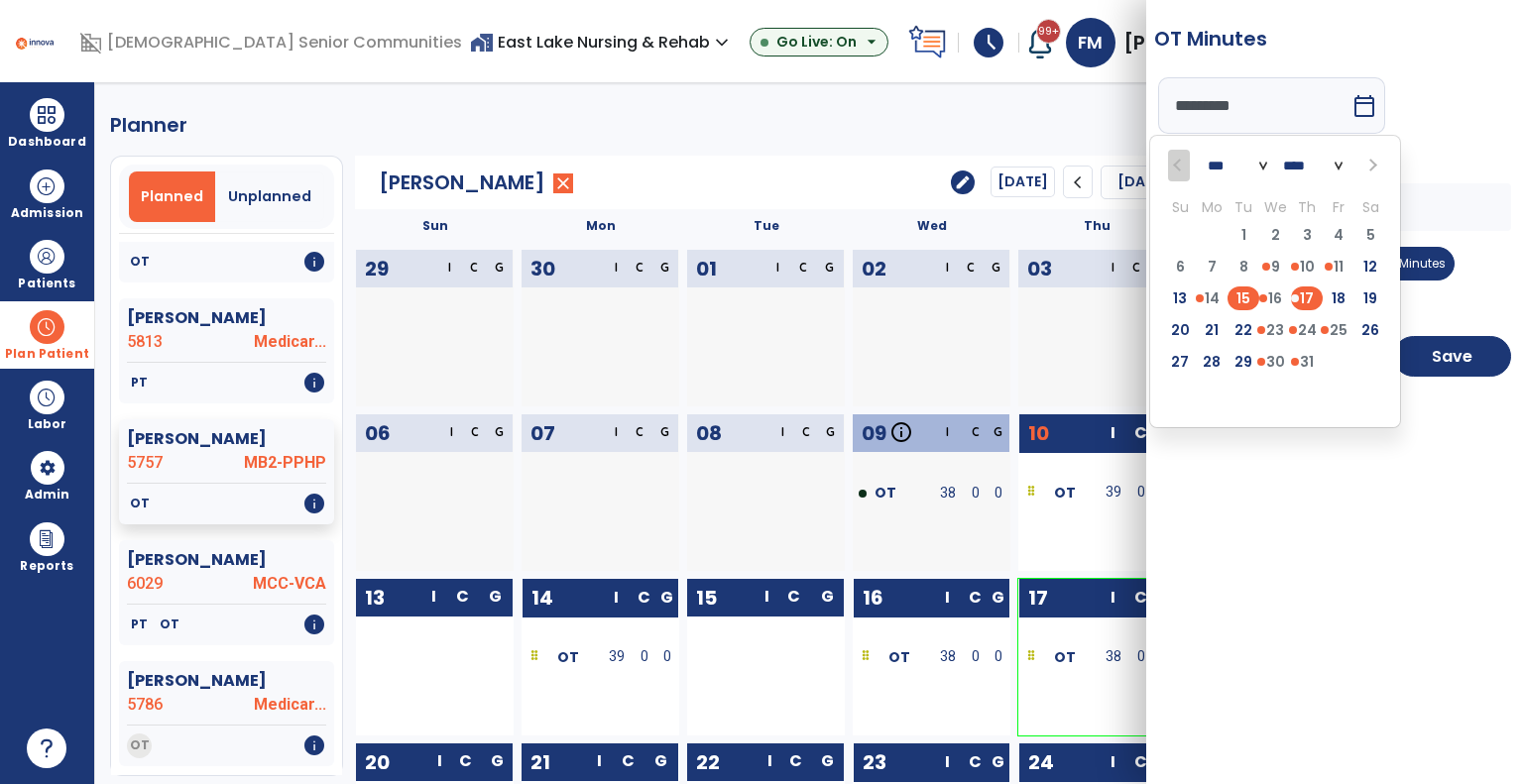 click on "15" at bounding box center [1243, 298] 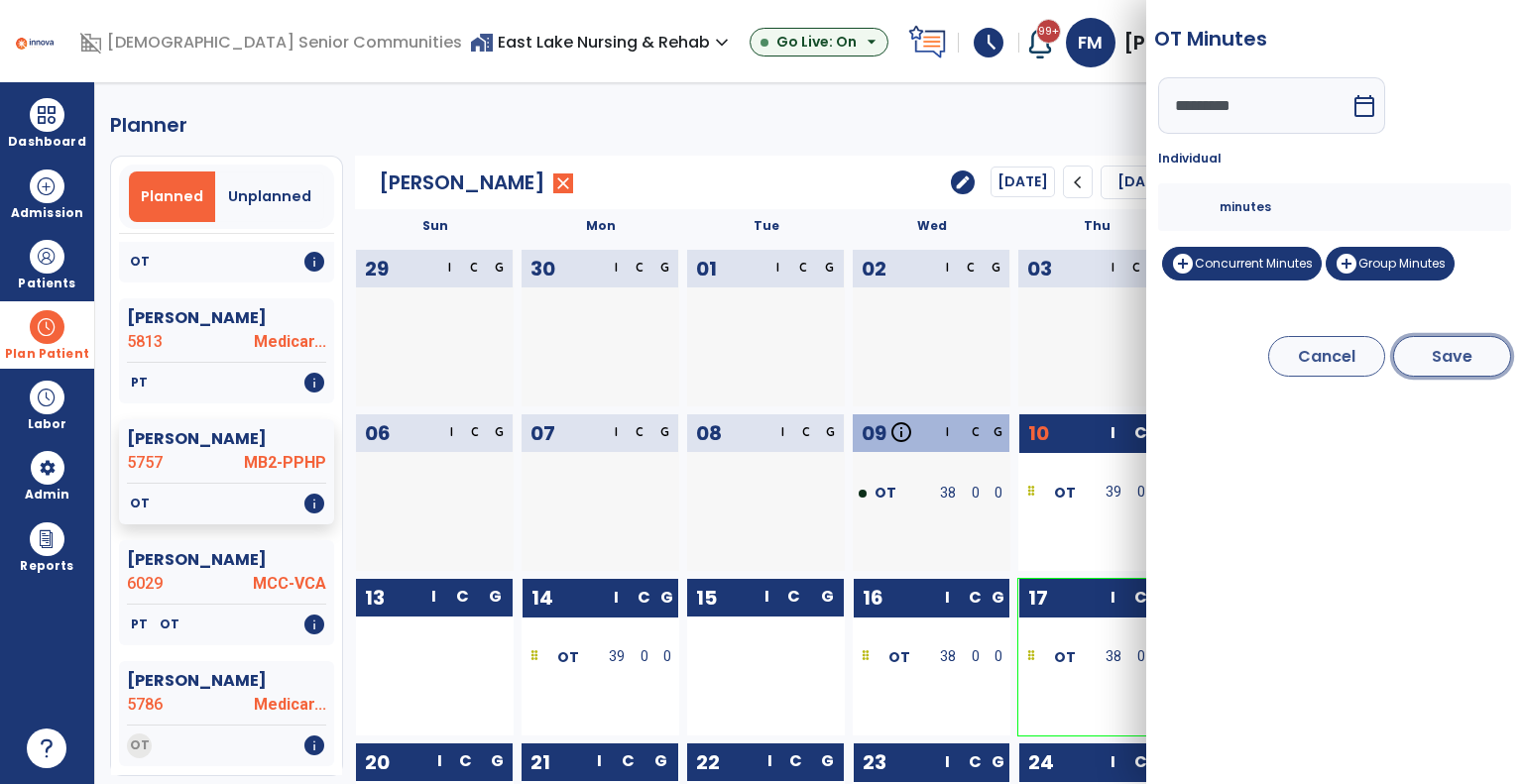 click on "Save" at bounding box center [1452, 356] 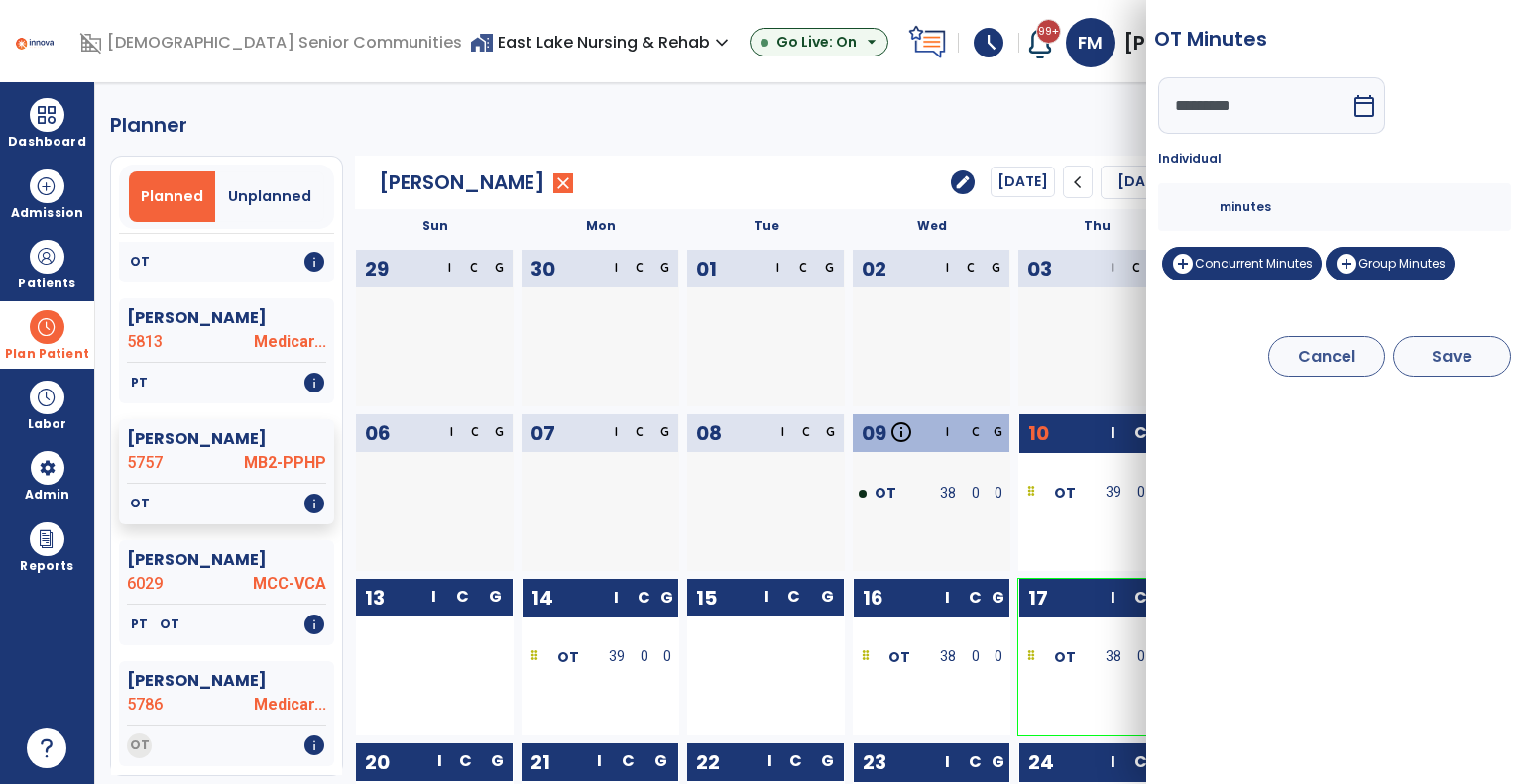 type on "*********" 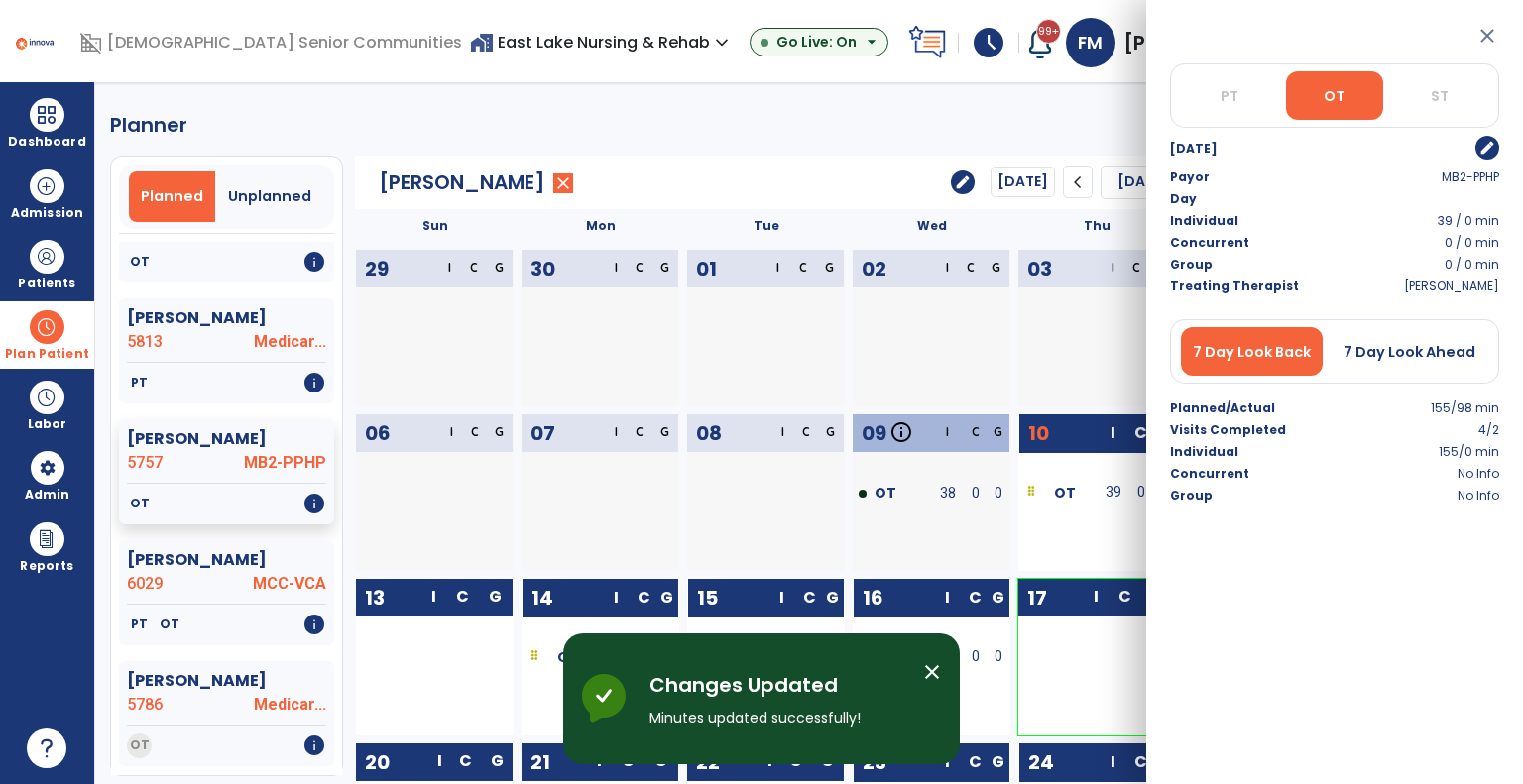 click on "7 Day Look Ahead" at bounding box center [1409, 352] 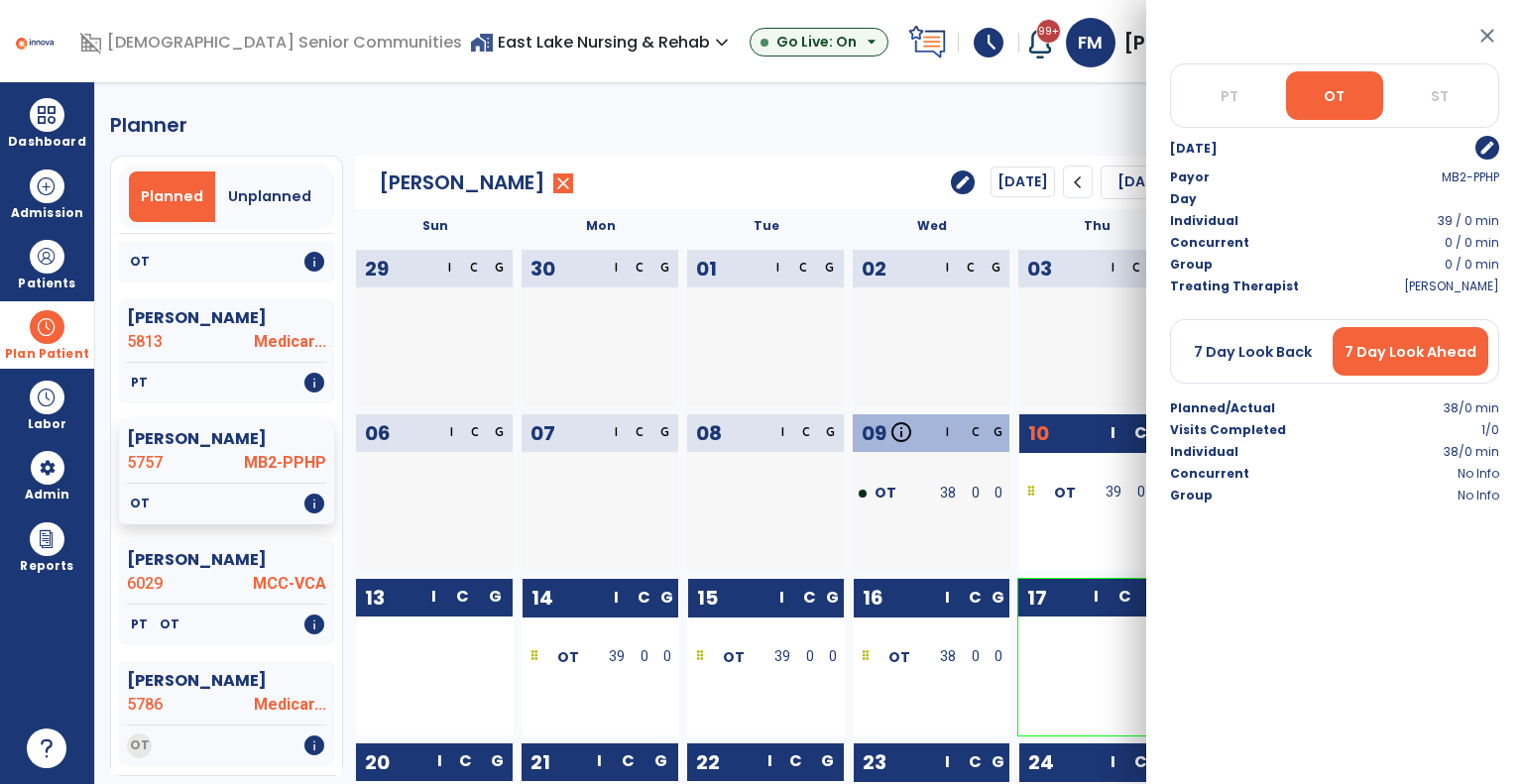 click on "close" at bounding box center [1487, 36] 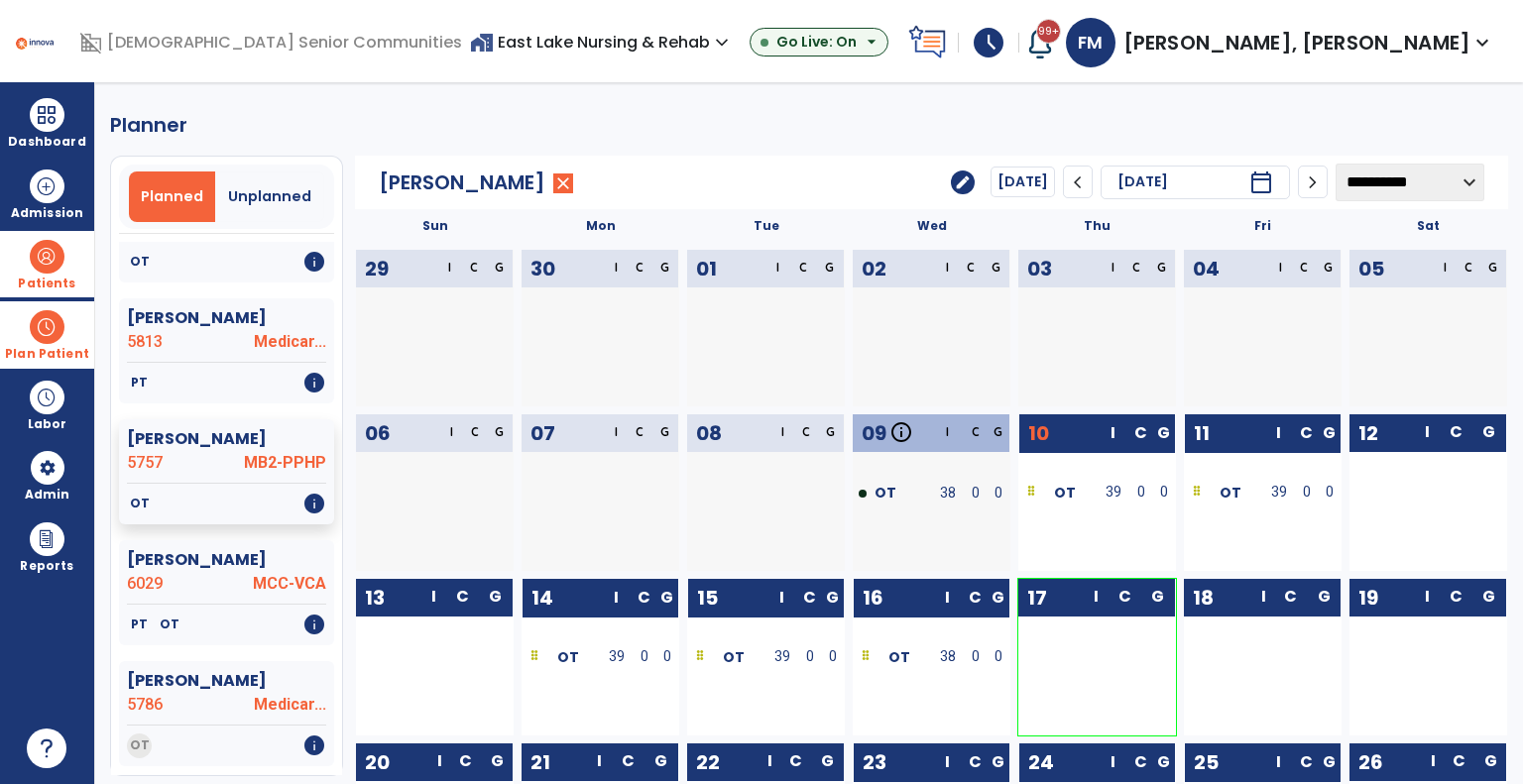 drag, startPoint x: 36, startPoint y: 259, endPoint x: 119, endPoint y: 277, distance: 84.92938 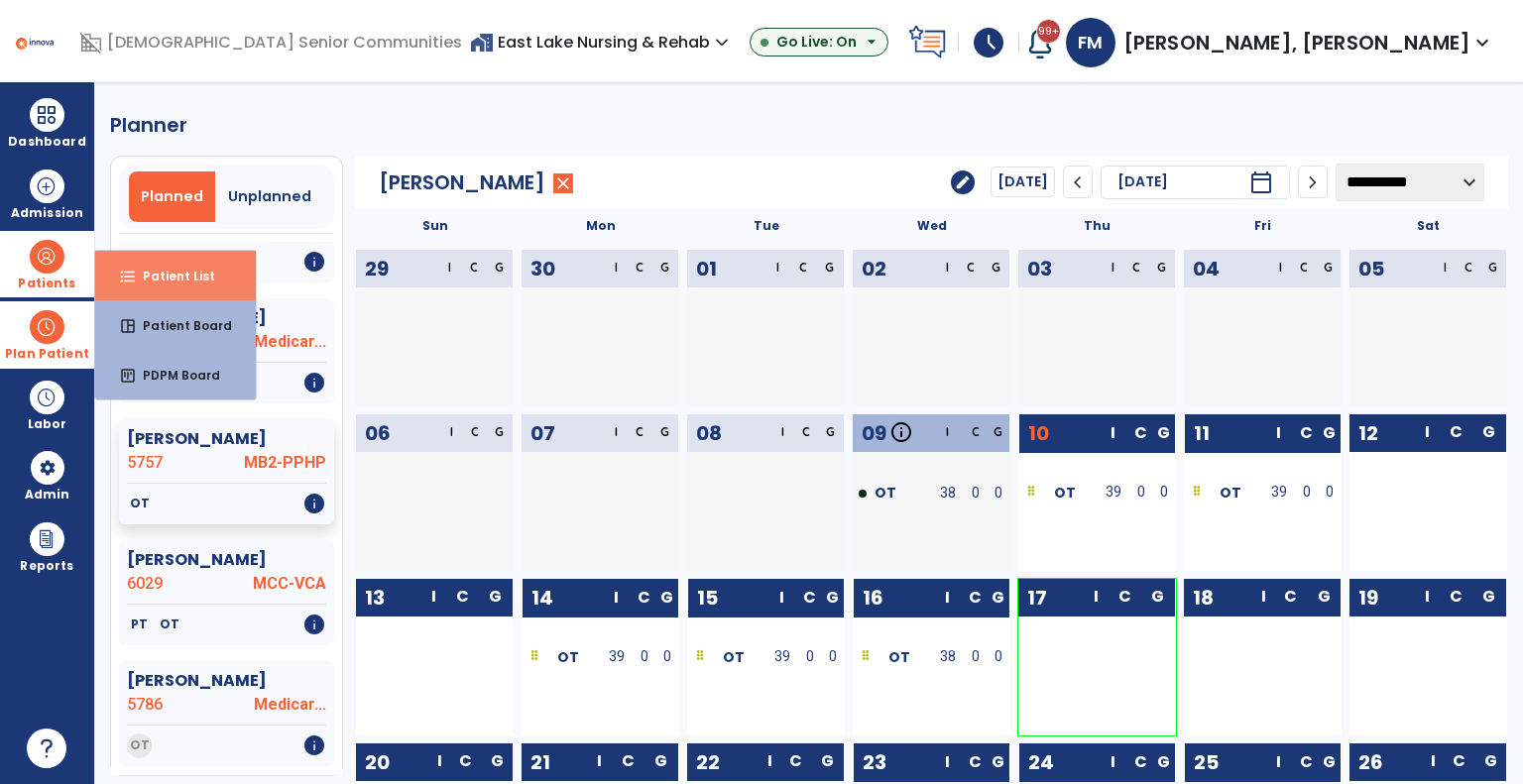 click on "Patient List" at bounding box center (171, 276) 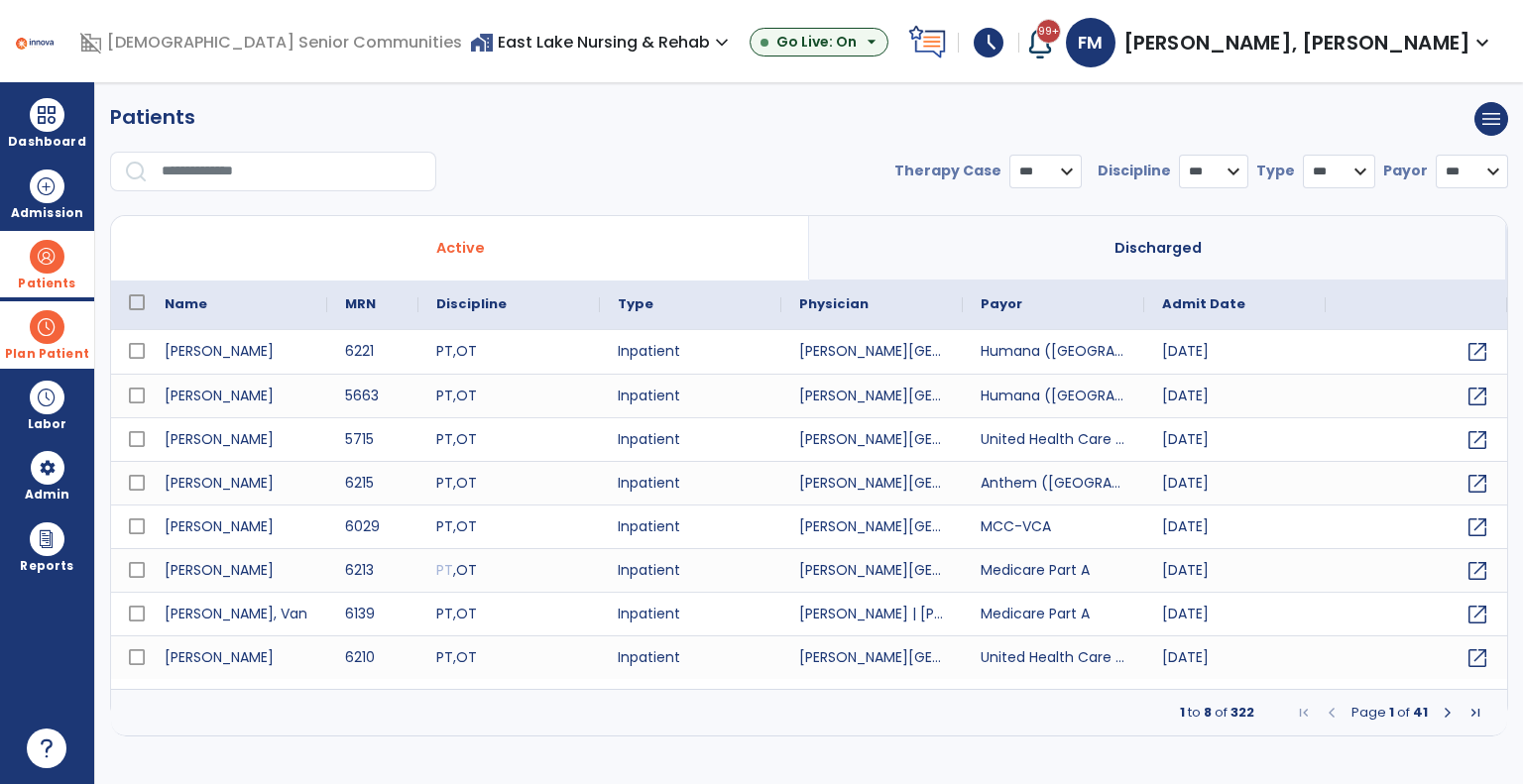 select on "***" 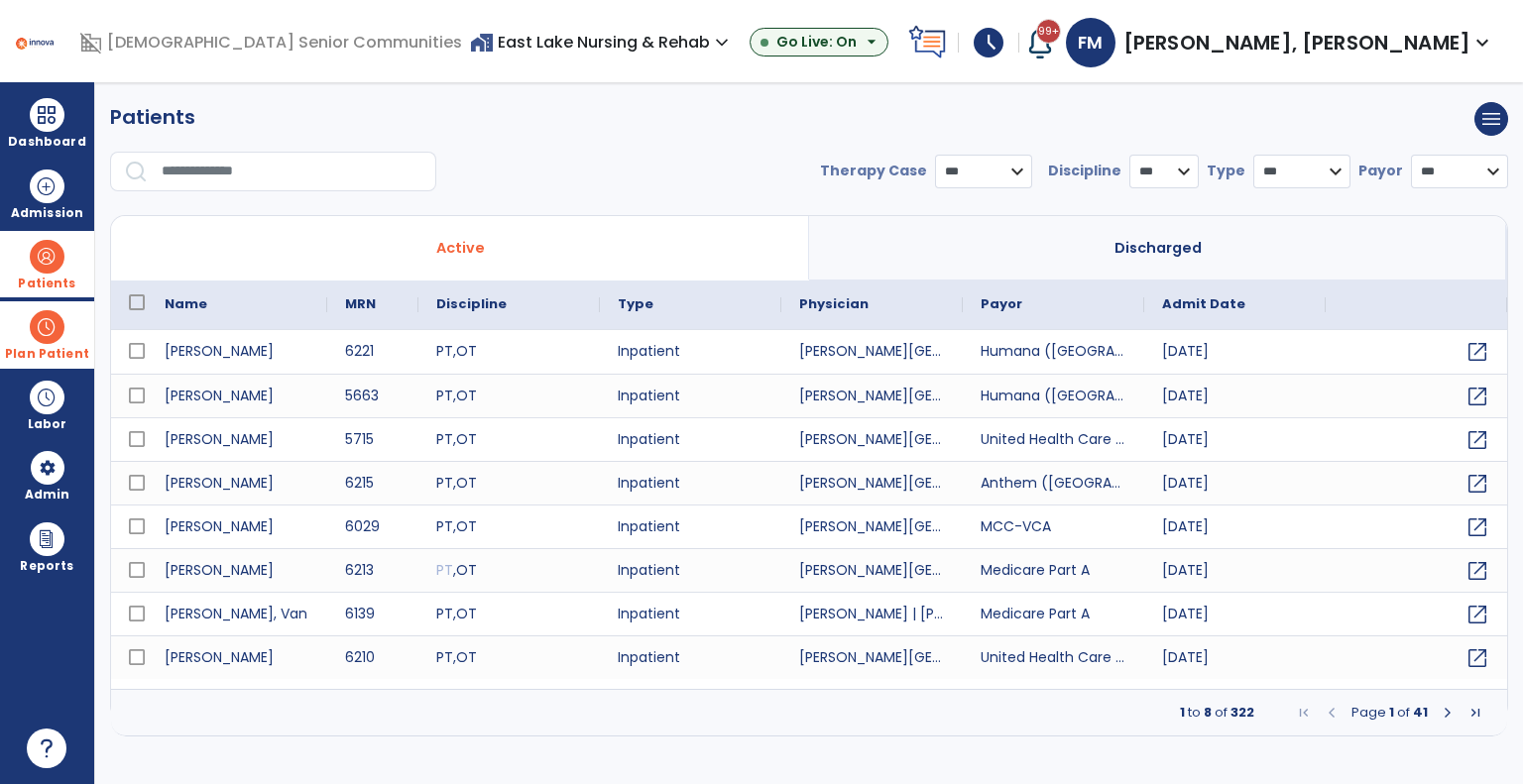 click at bounding box center (292, 171) 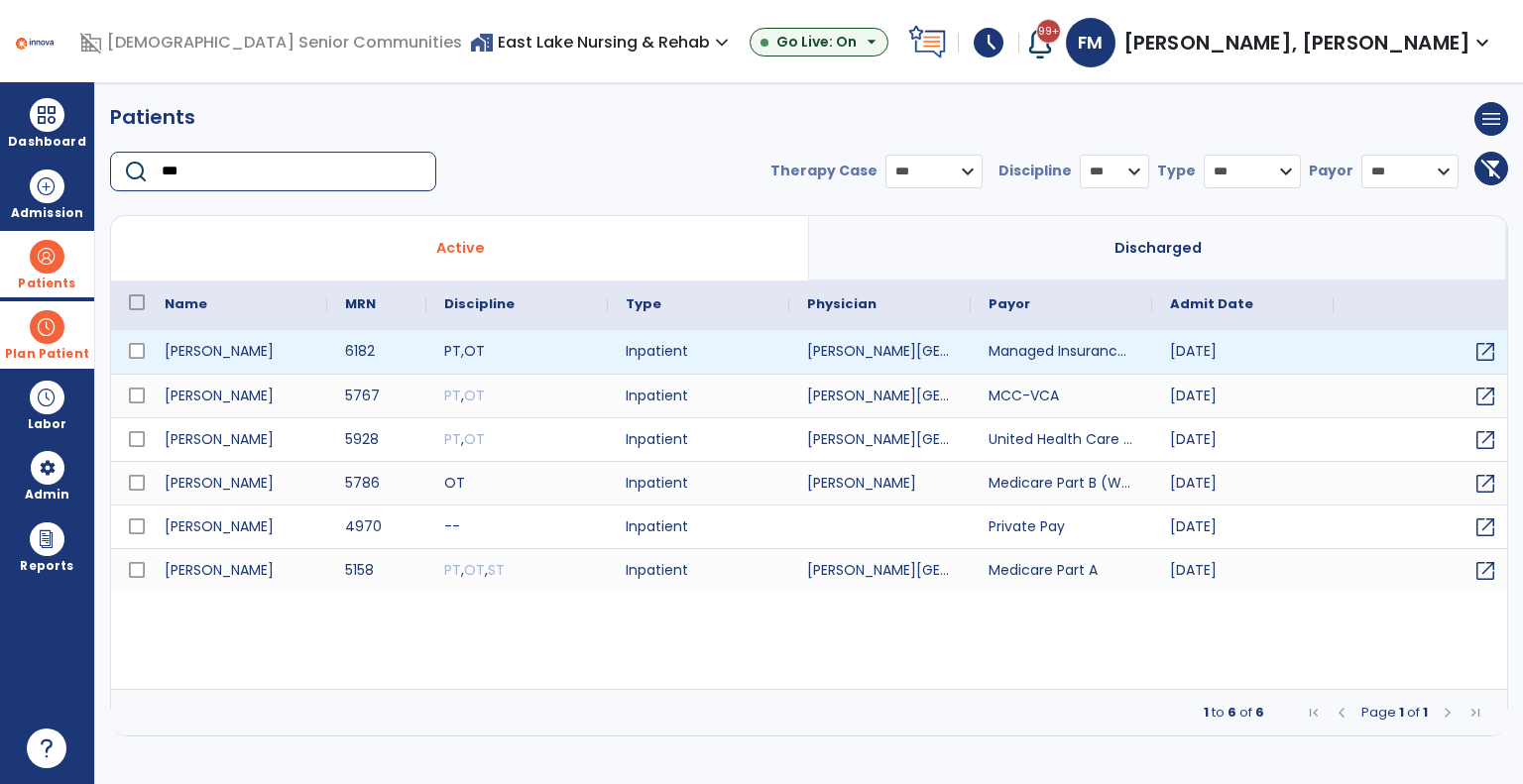 type on "***" 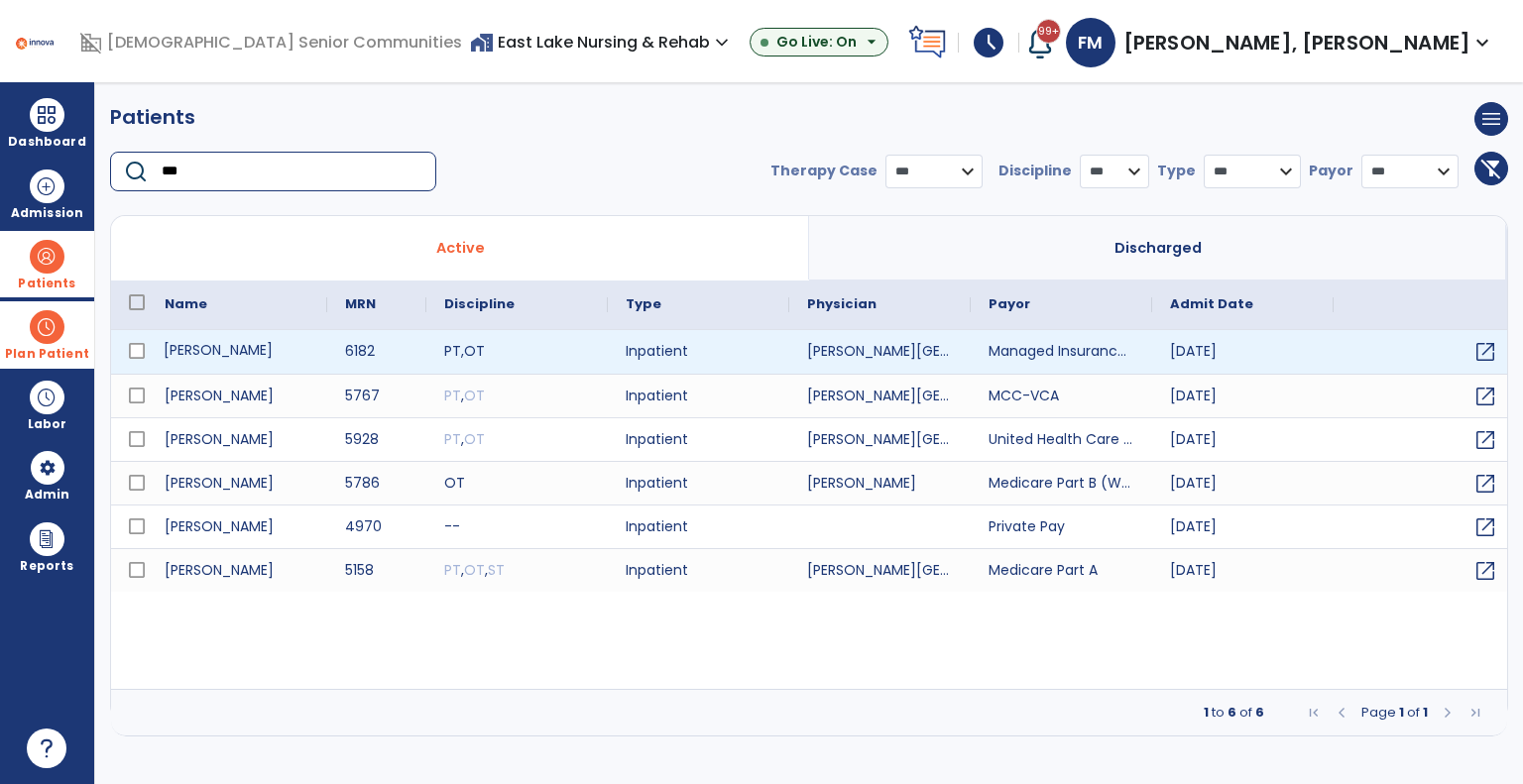 click on "[PERSON_NAME]" at bounding box center (237, 352) 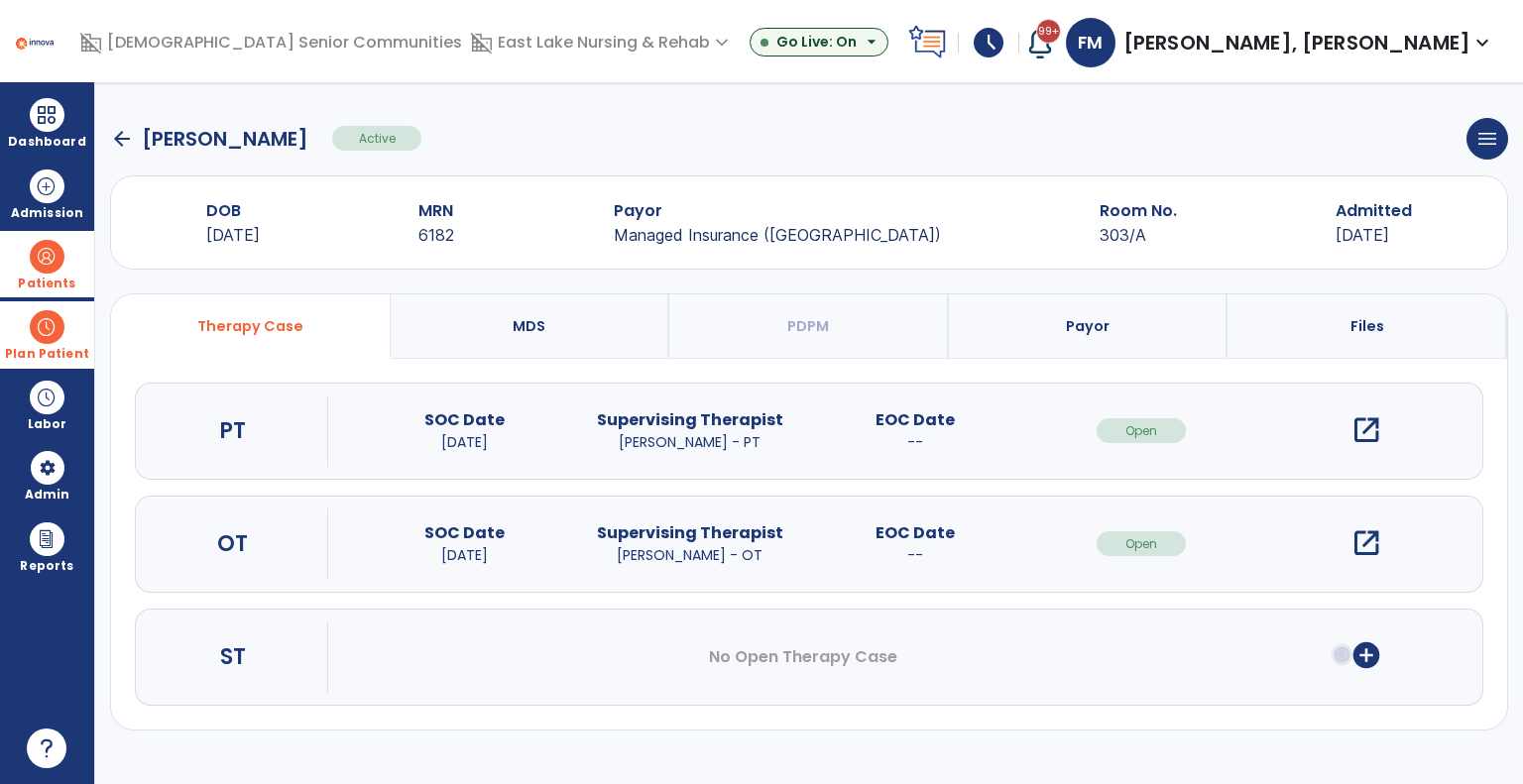 click on "open_in_new" at bounding box center (1366, 430) 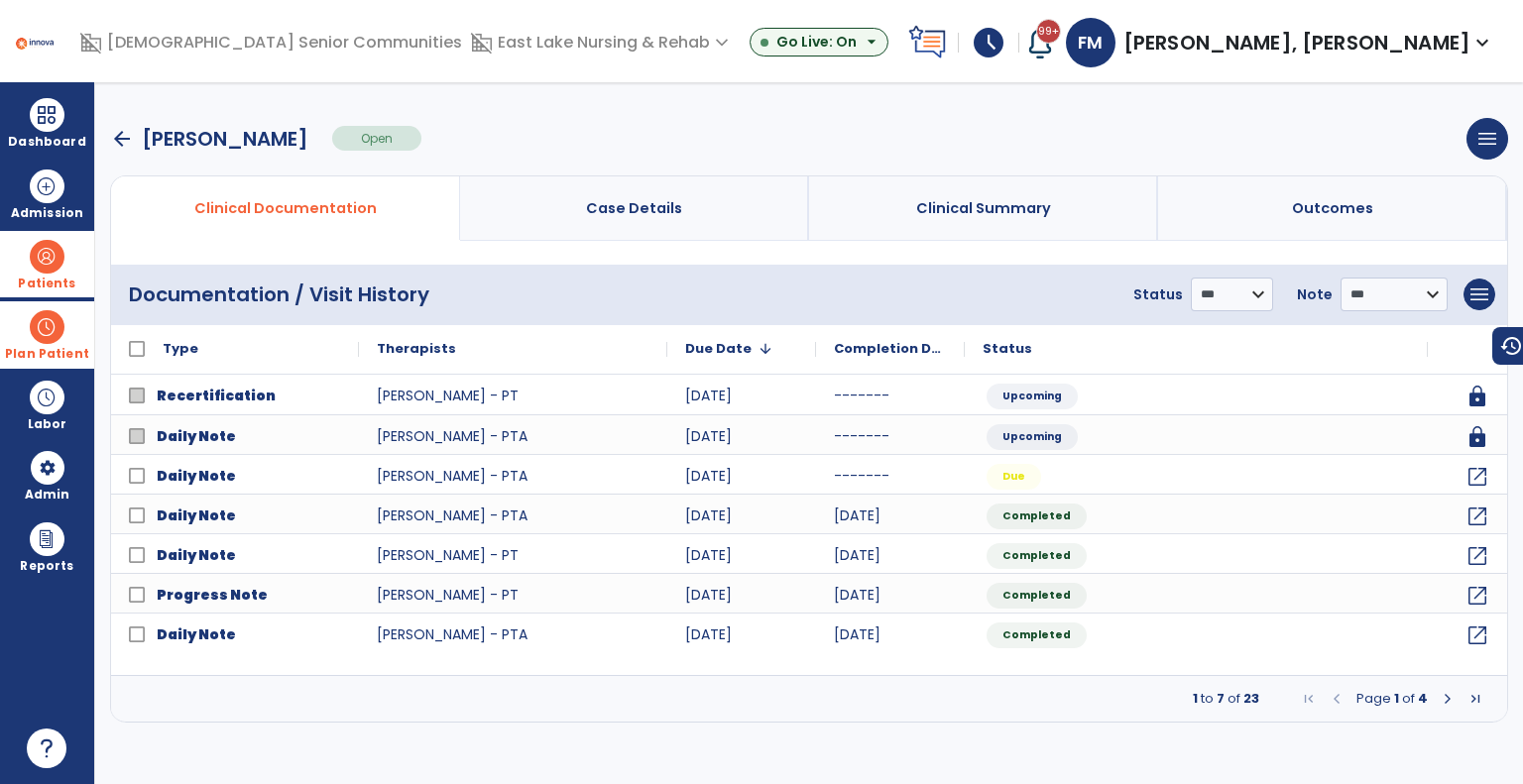 click at bounding box center [1448, 699] 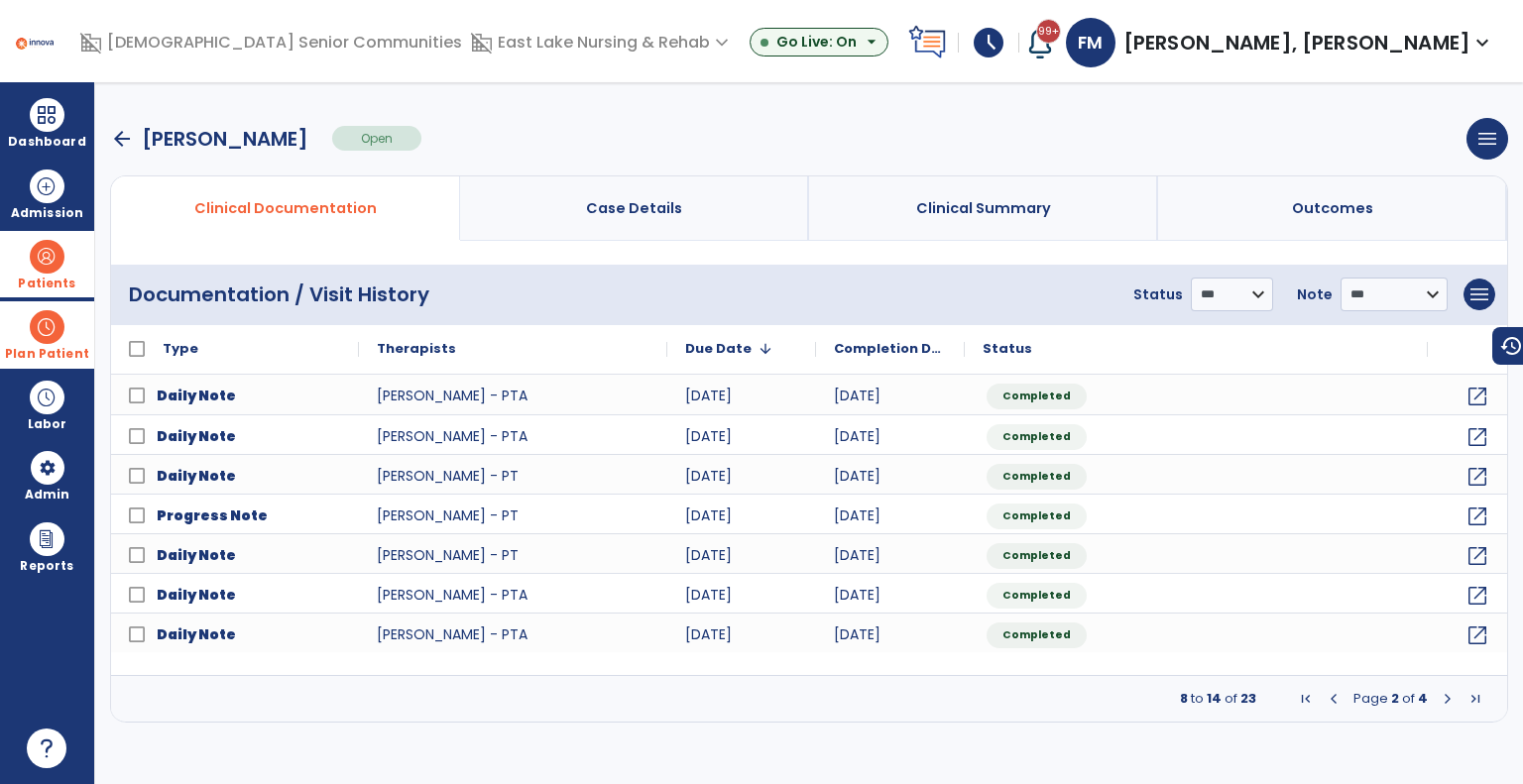 click at bounding box center [1448, 699] 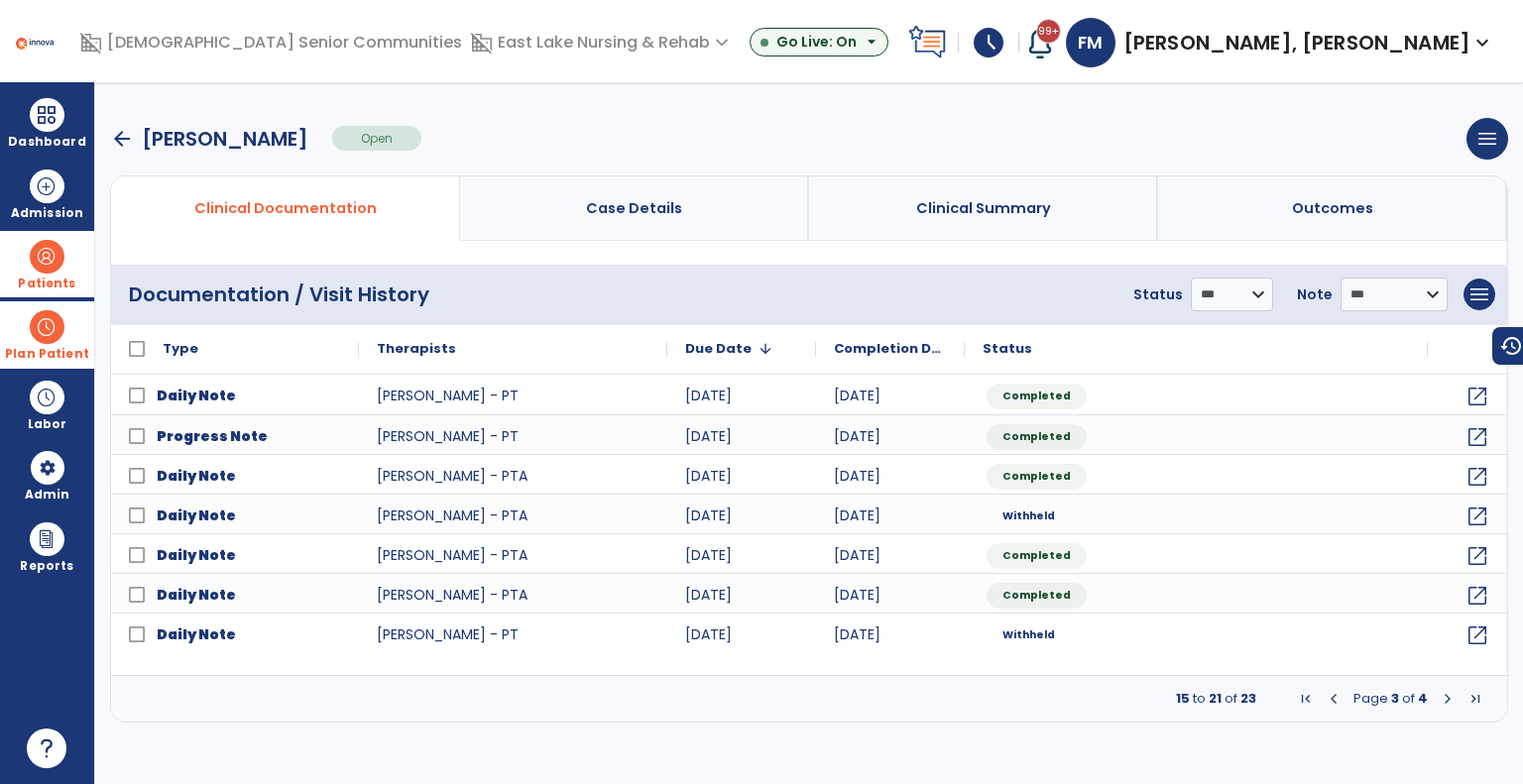 click at bounding box center [1448, 699] 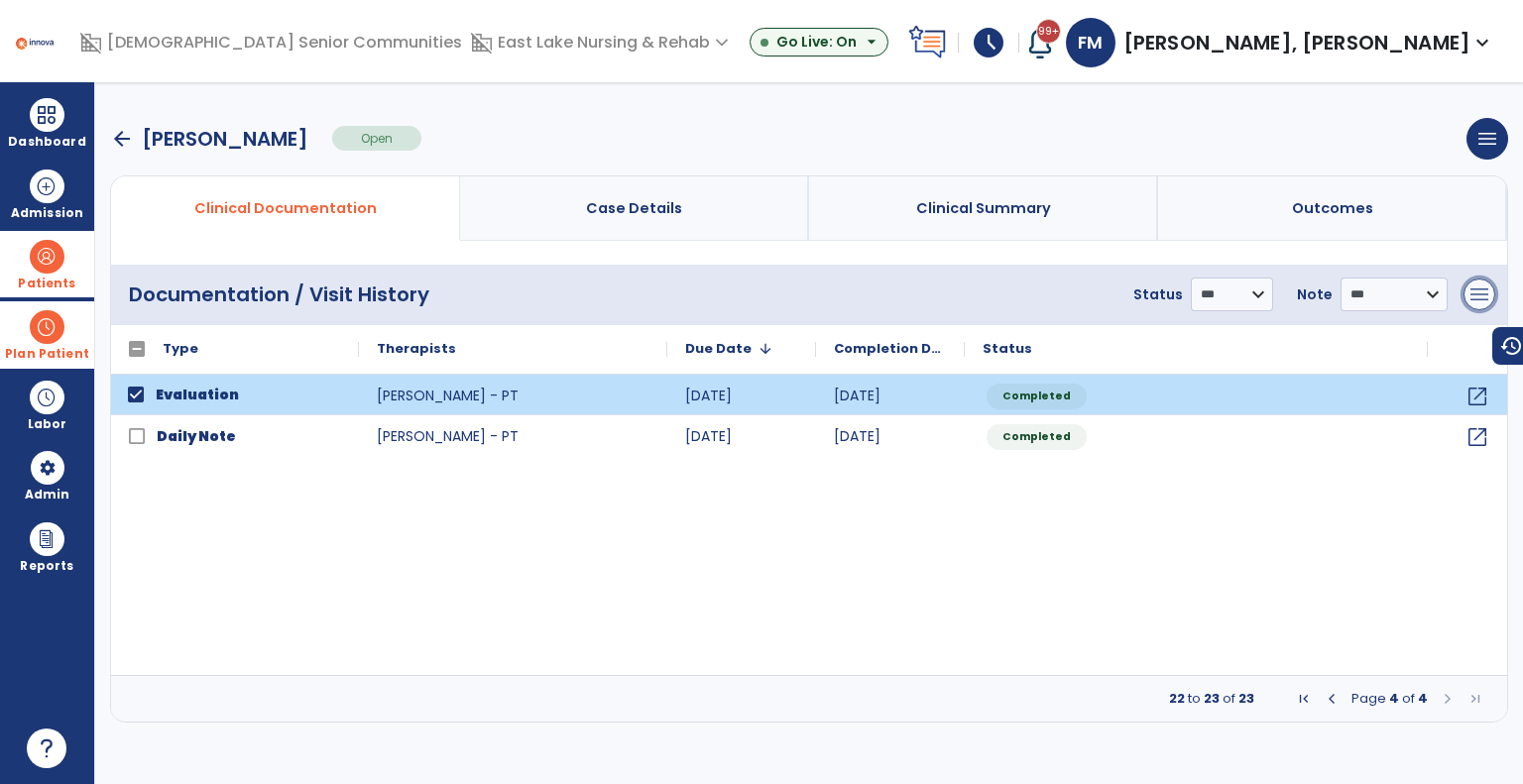 click on "menu" at bounding box center (1479, 294) 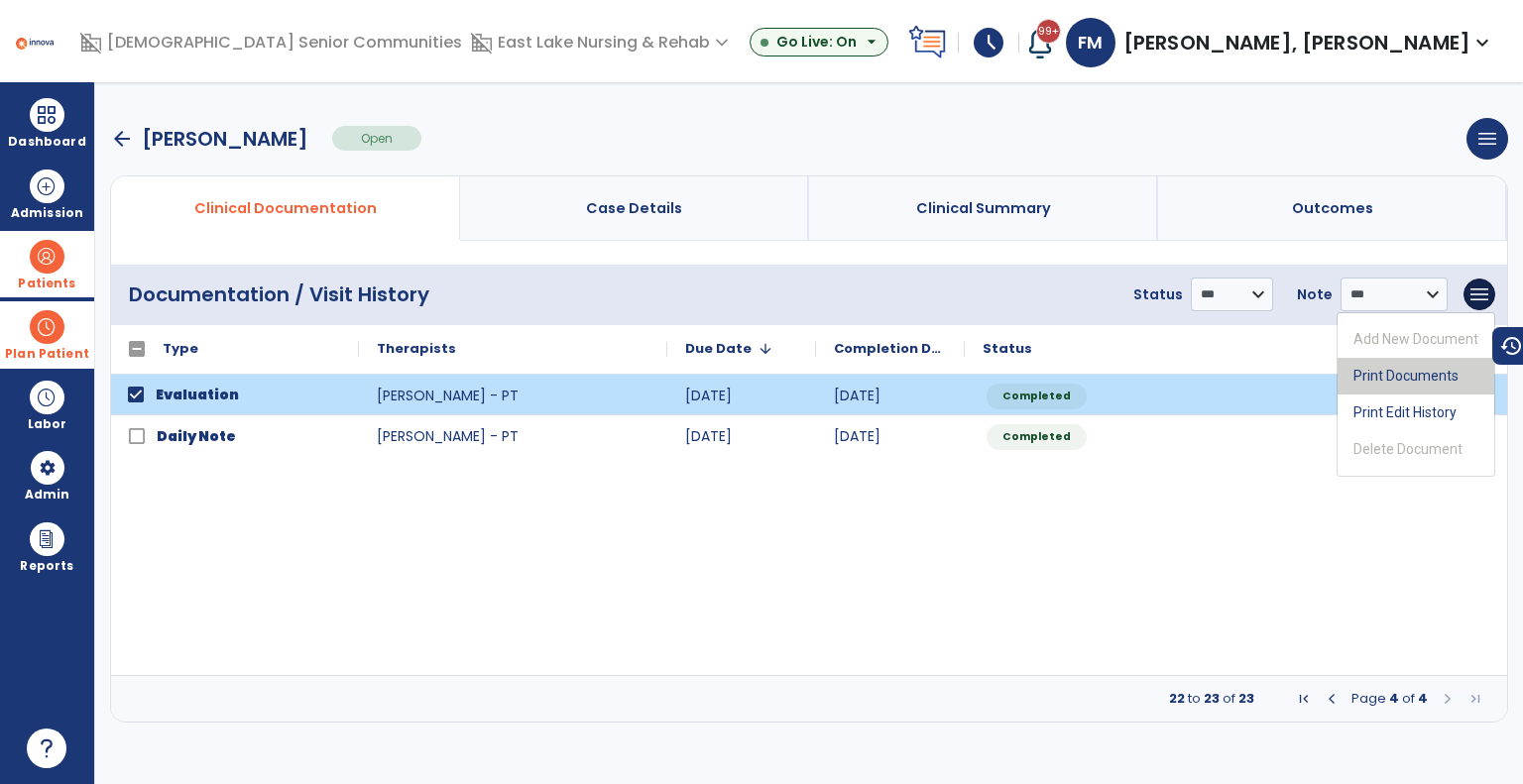 click on "Print Documents" at bounding box center [1416, 376] 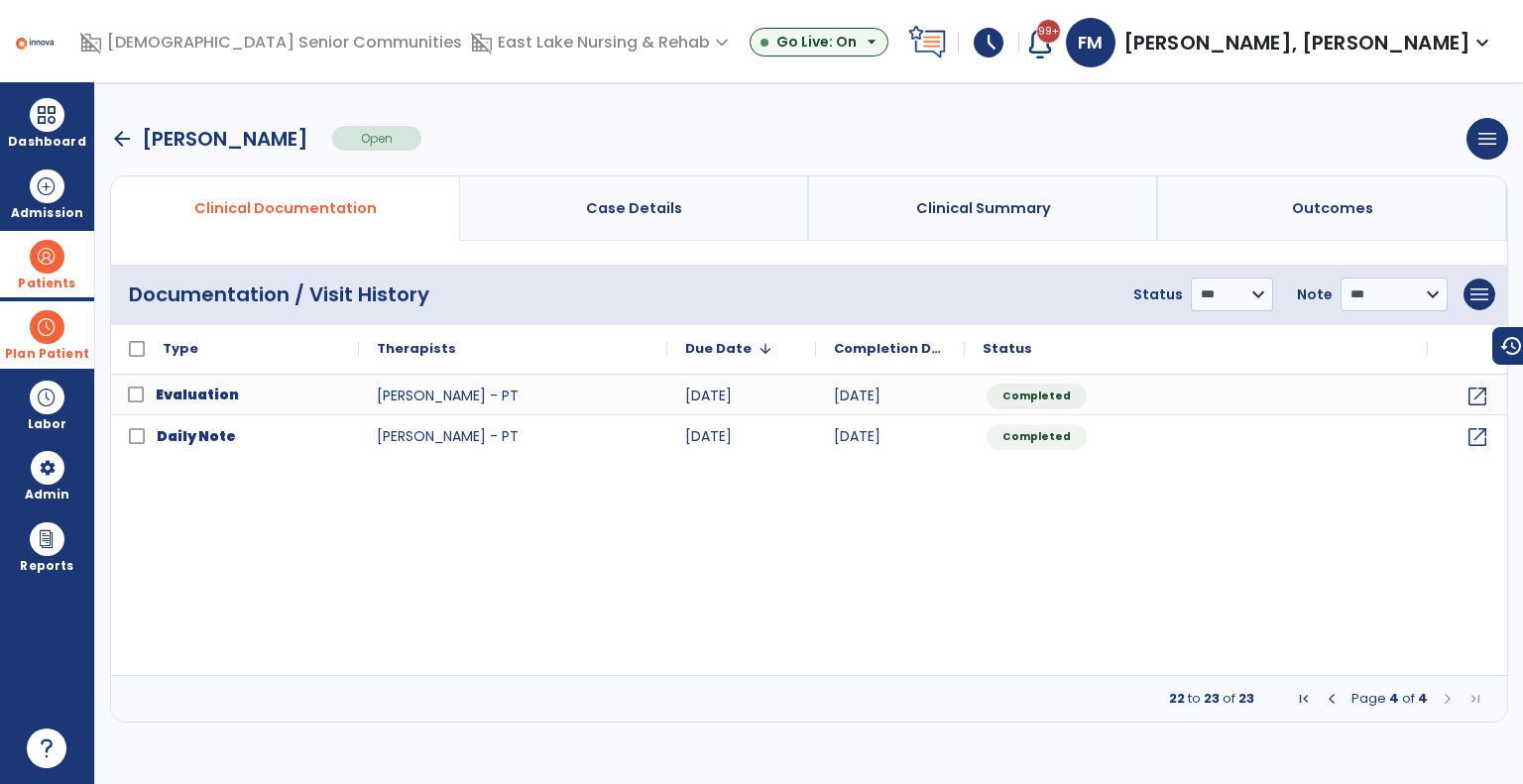 click at bounding box center (47, 257) 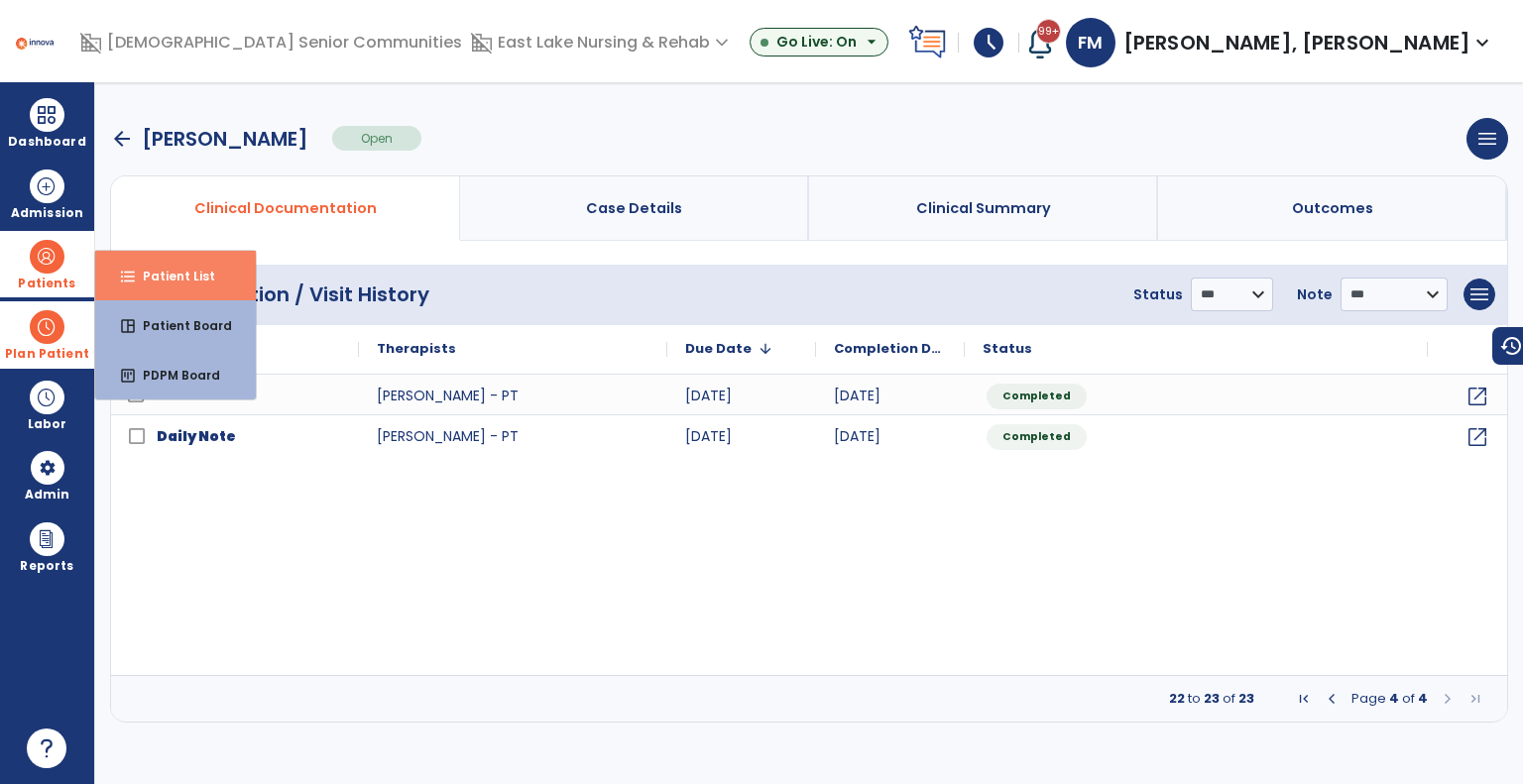 click on "Patient List" at bounding box center [171, 276] 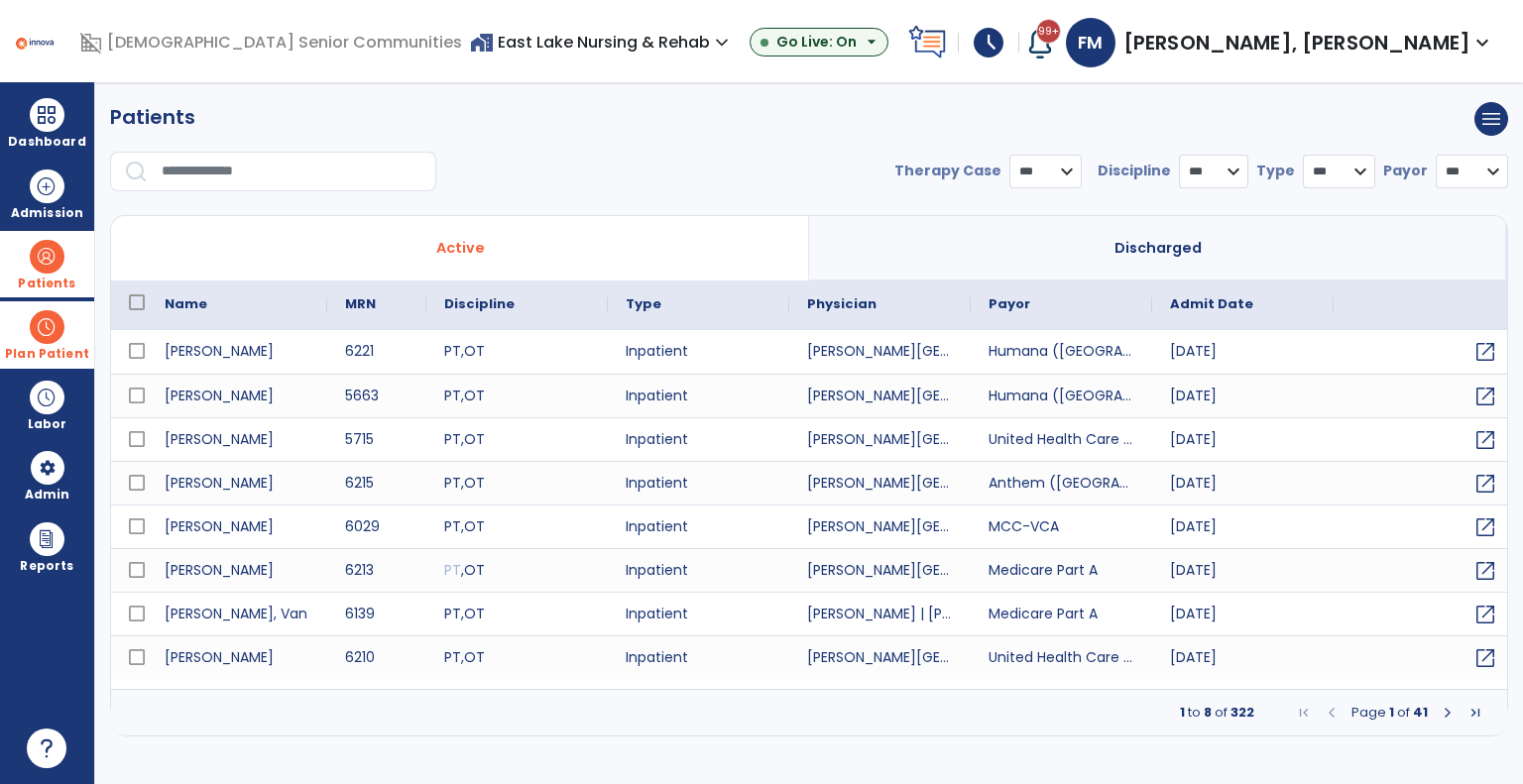 select on "***" 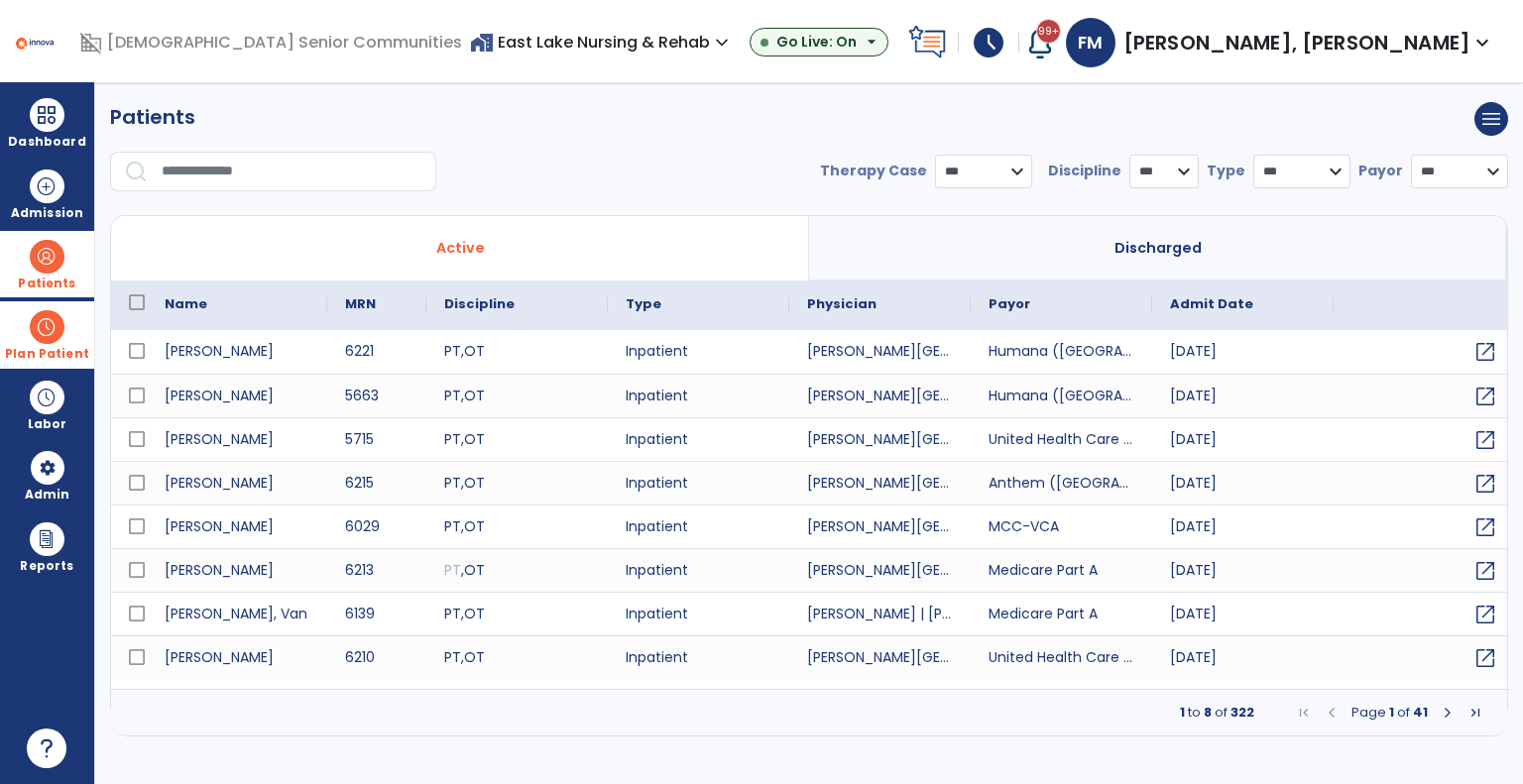 drag, startPoint x: 293, startPoint y: 173, endPoint x: 312, endPoint y: 173, distance: 19 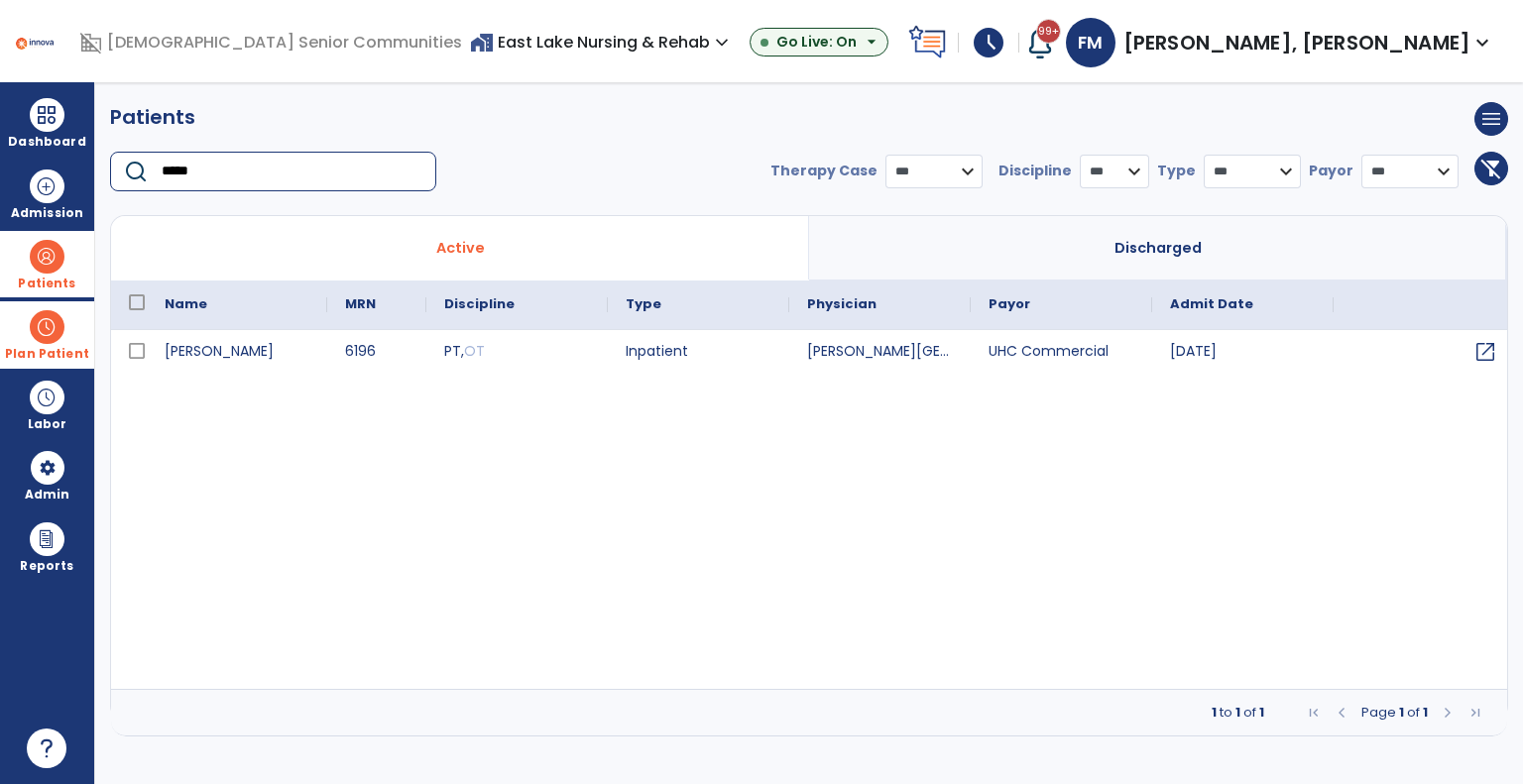 type on "*****" 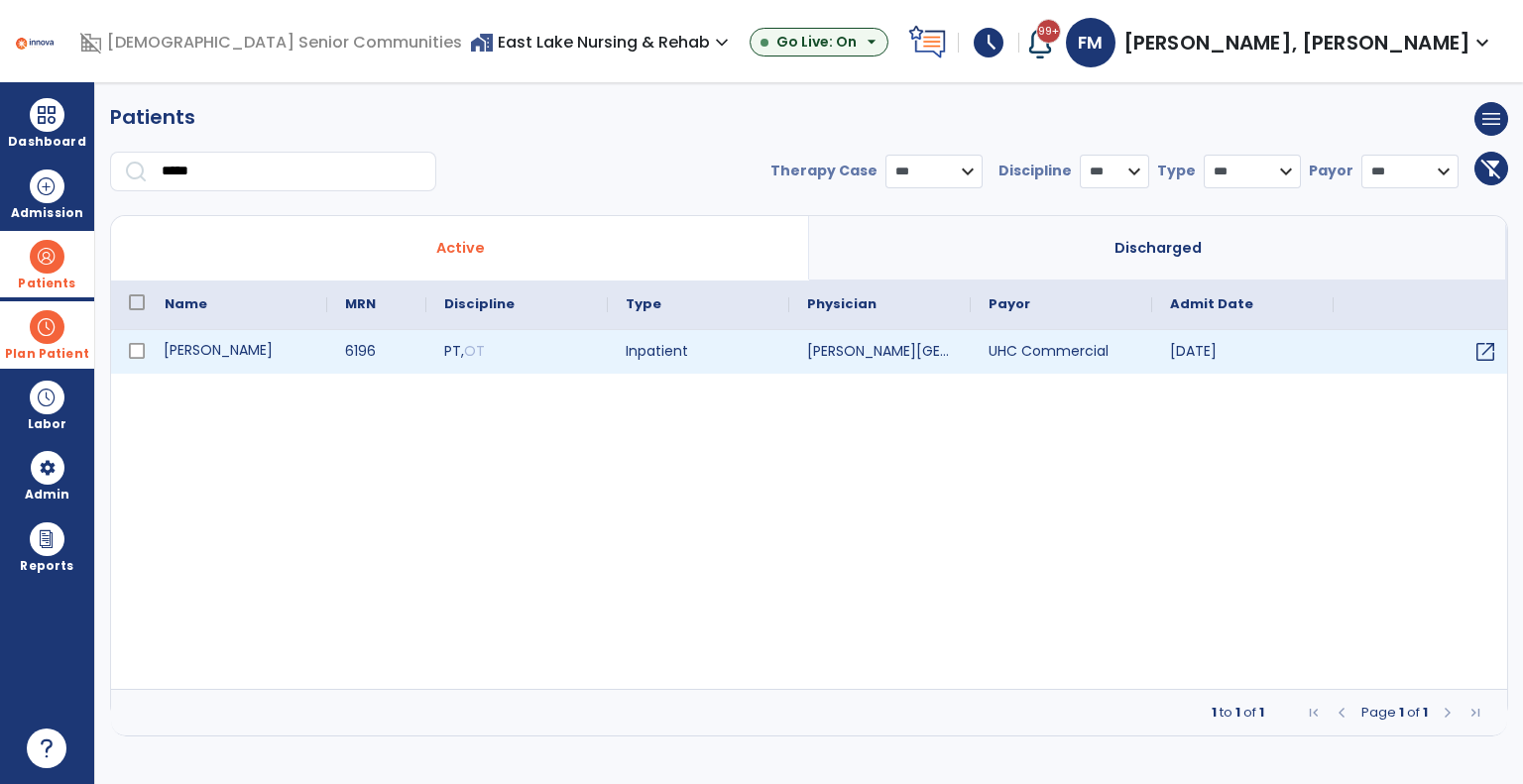 click on "[PERSON_NAME]" at bounding box center (237, 352) 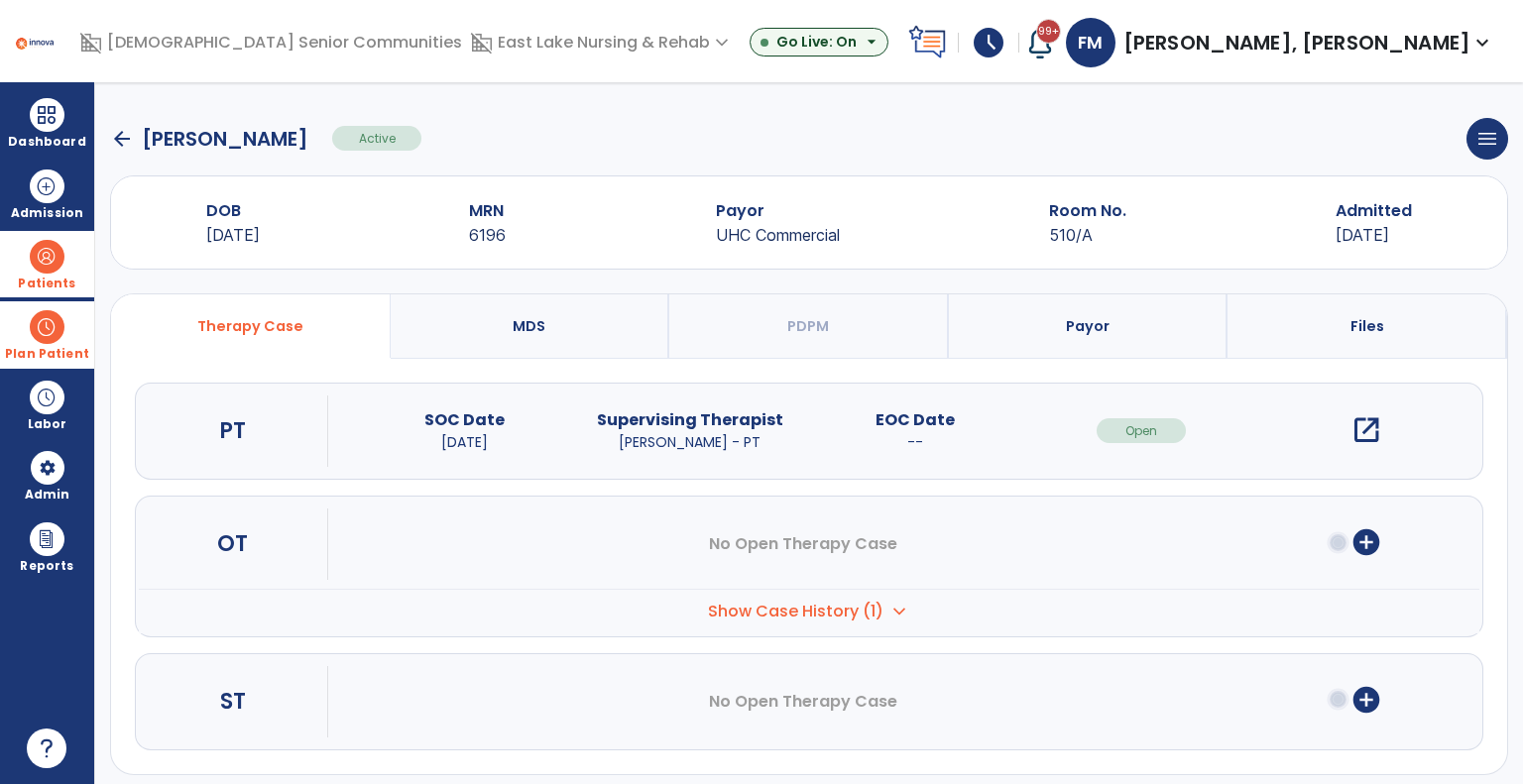 click on "Show Case History (1)" at bounding box center (795, 612) 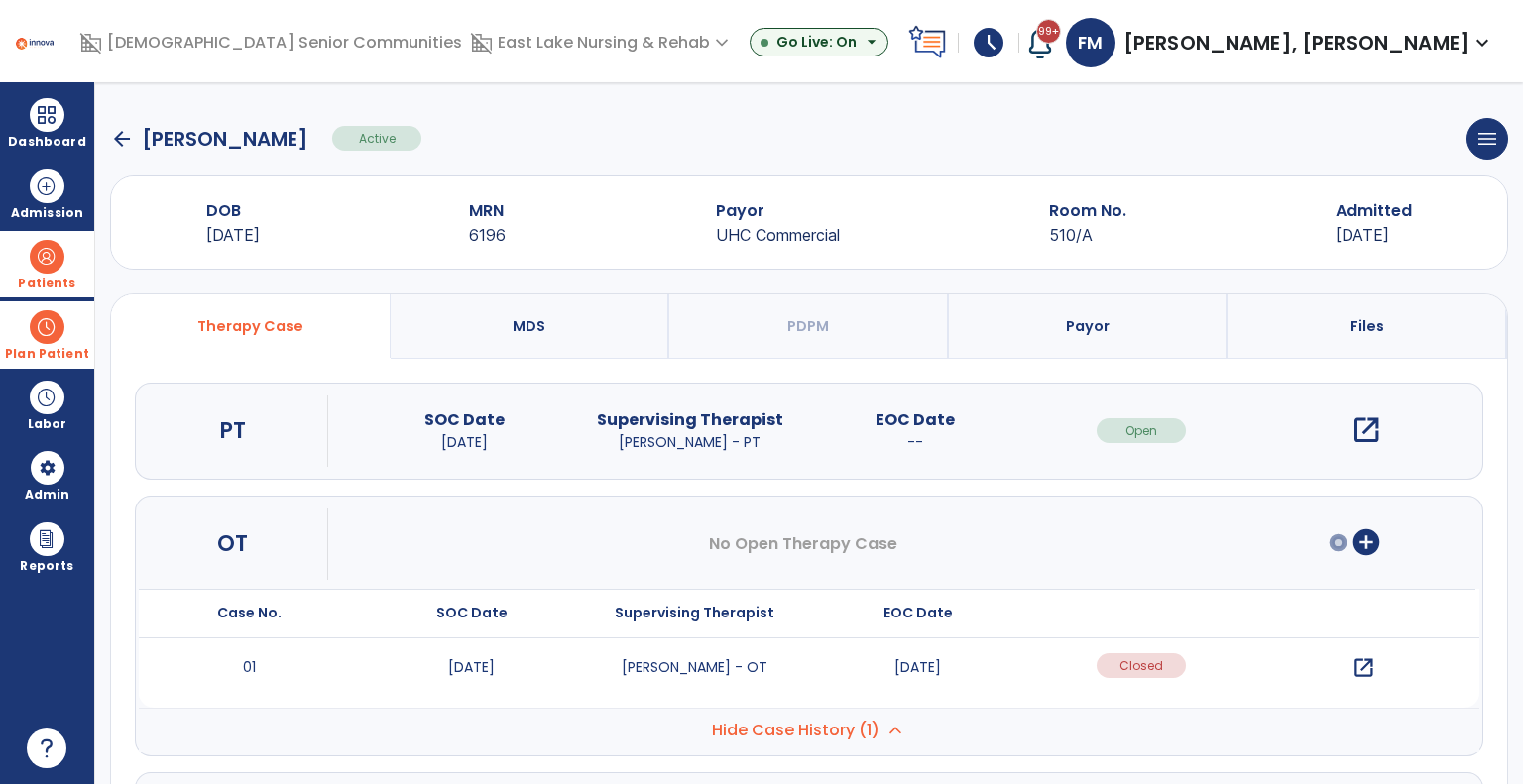 click on "open_in_new" at bounding box center [1363, 668] 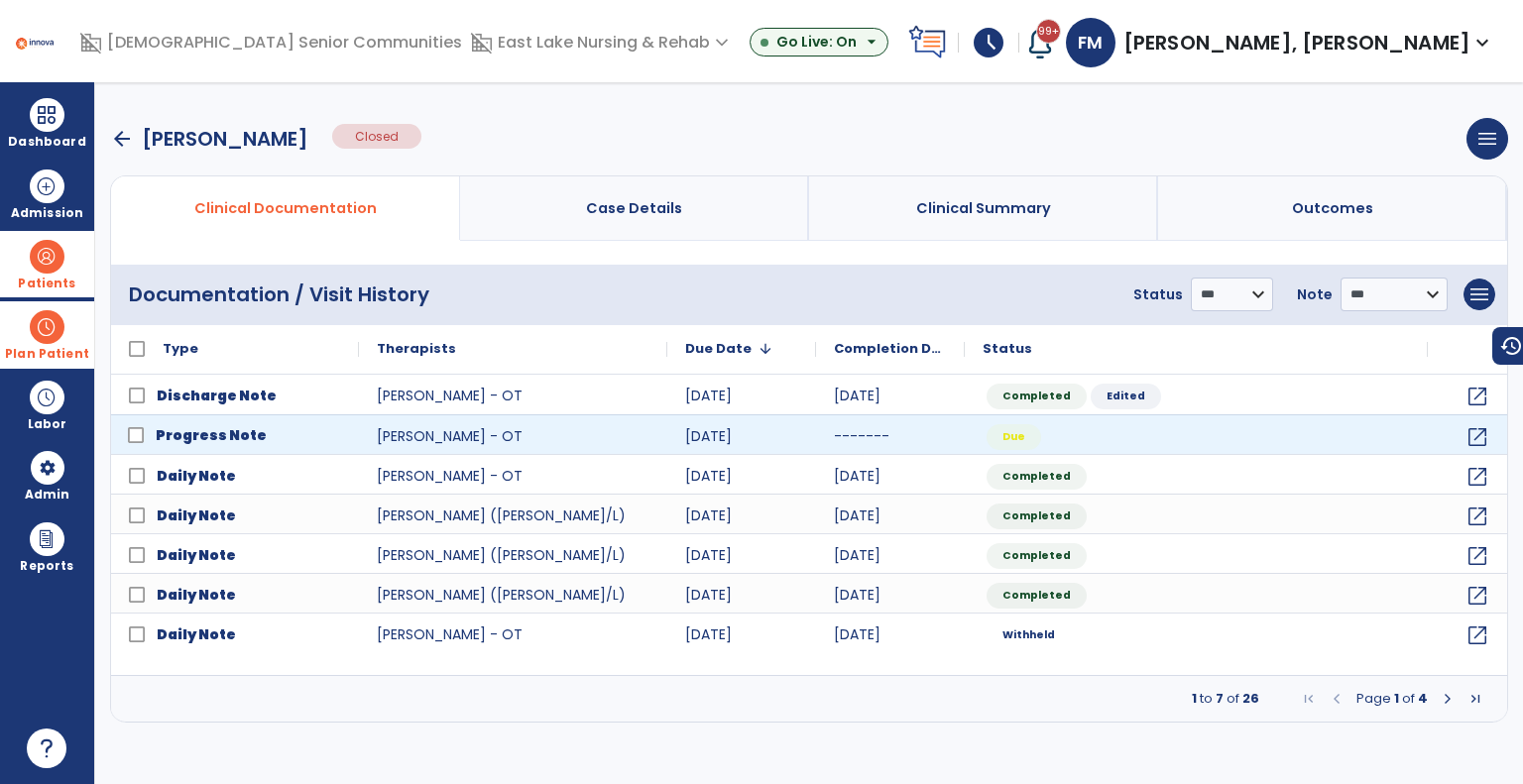 click on "Progress Note" 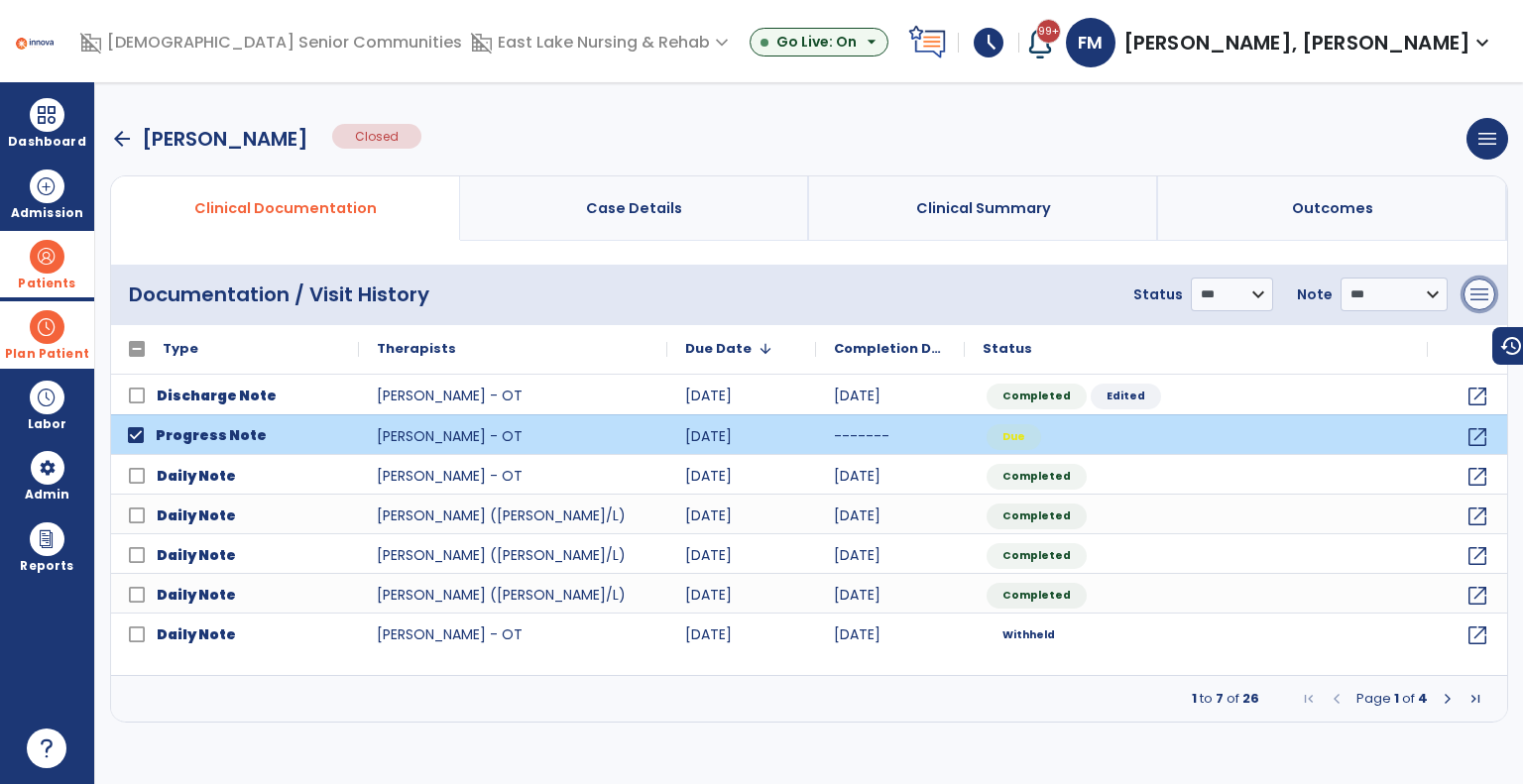 click on "menu" at bounding box center [1479, 294] 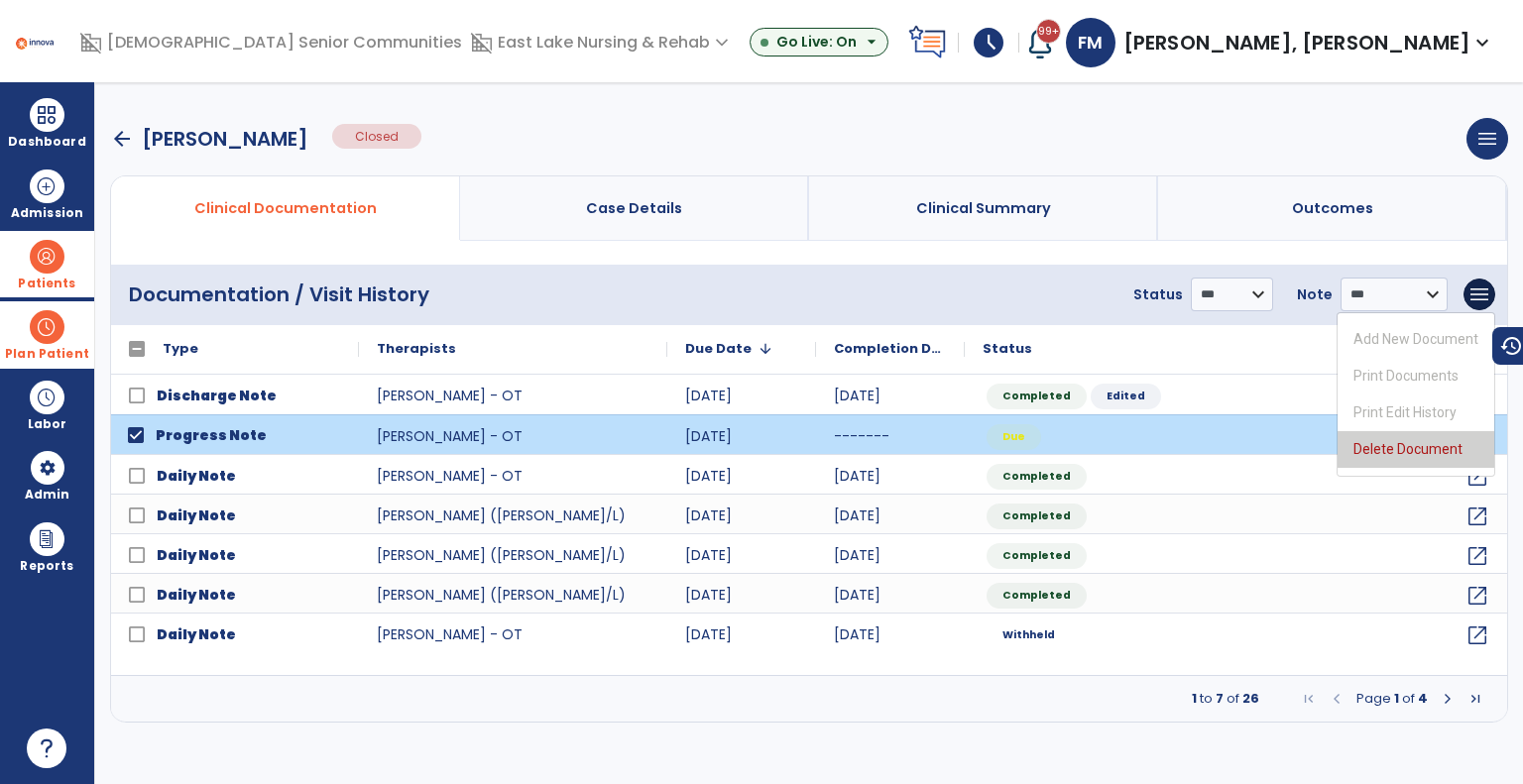 click on "Delete Document" at bounding box center [1416, 449] 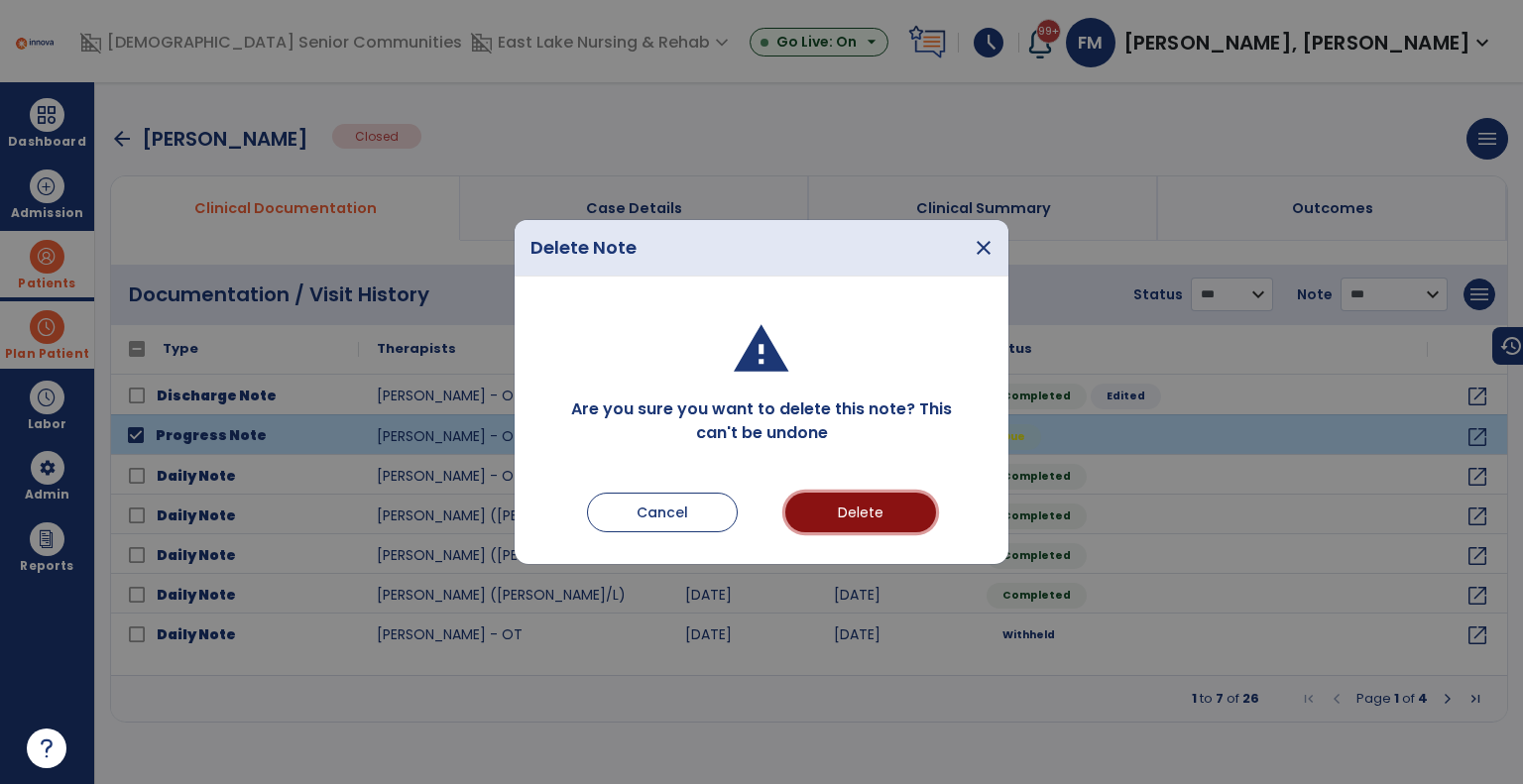 click on "Delete" at bounding box center (861, 512) 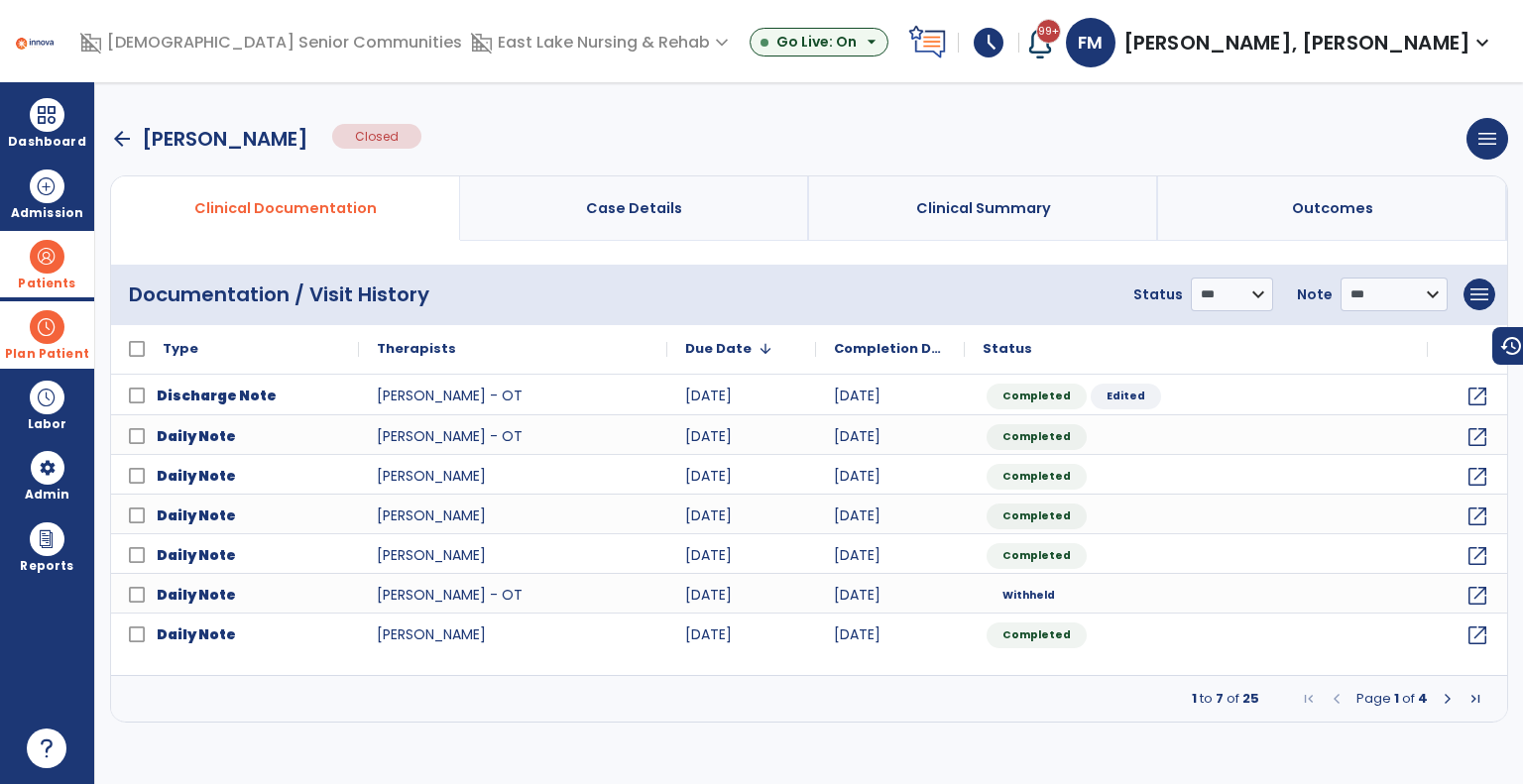 click on "Patients" at bounding box center [47, 283] 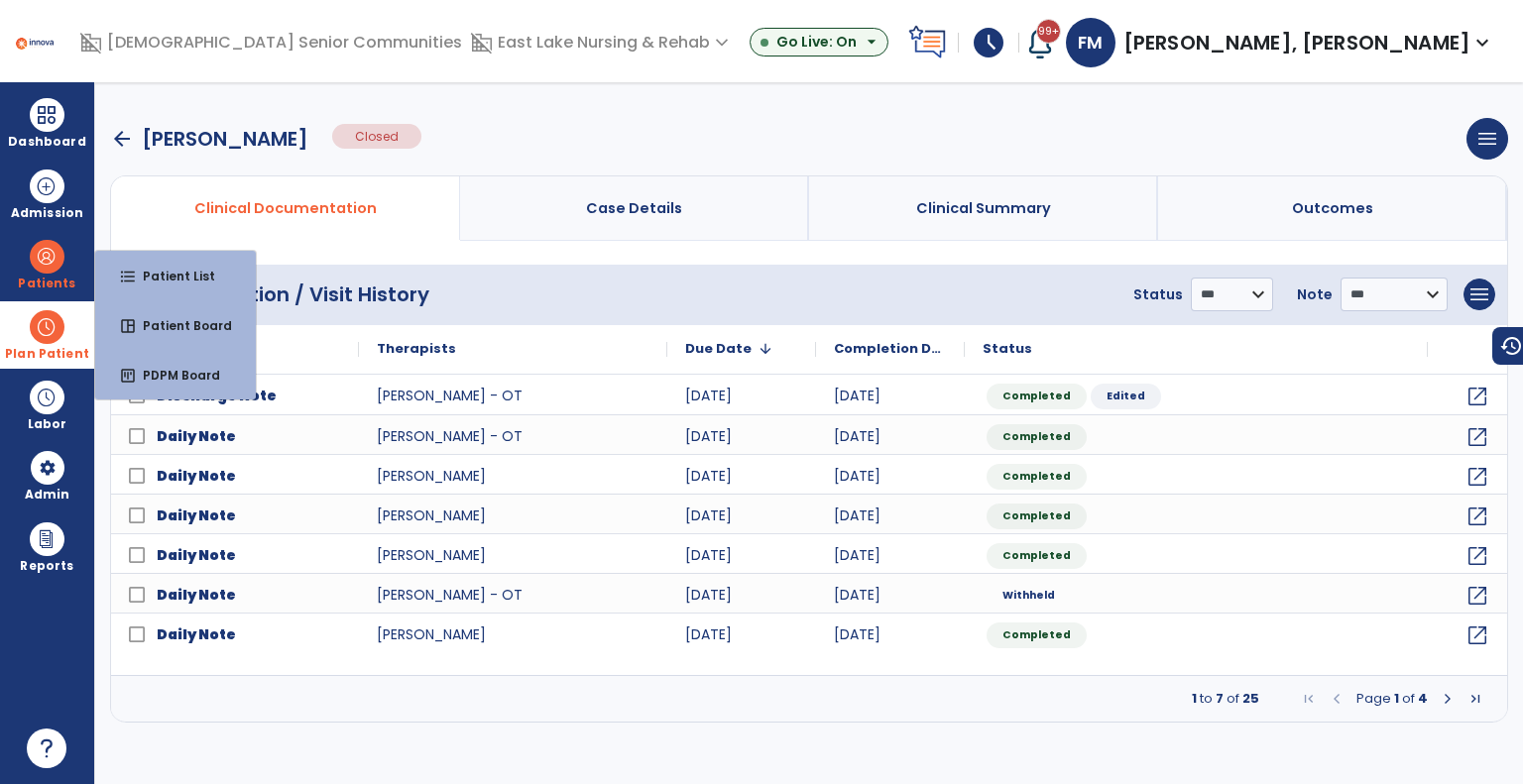 click on "Plan Patient" at bounding box center [47, 264] 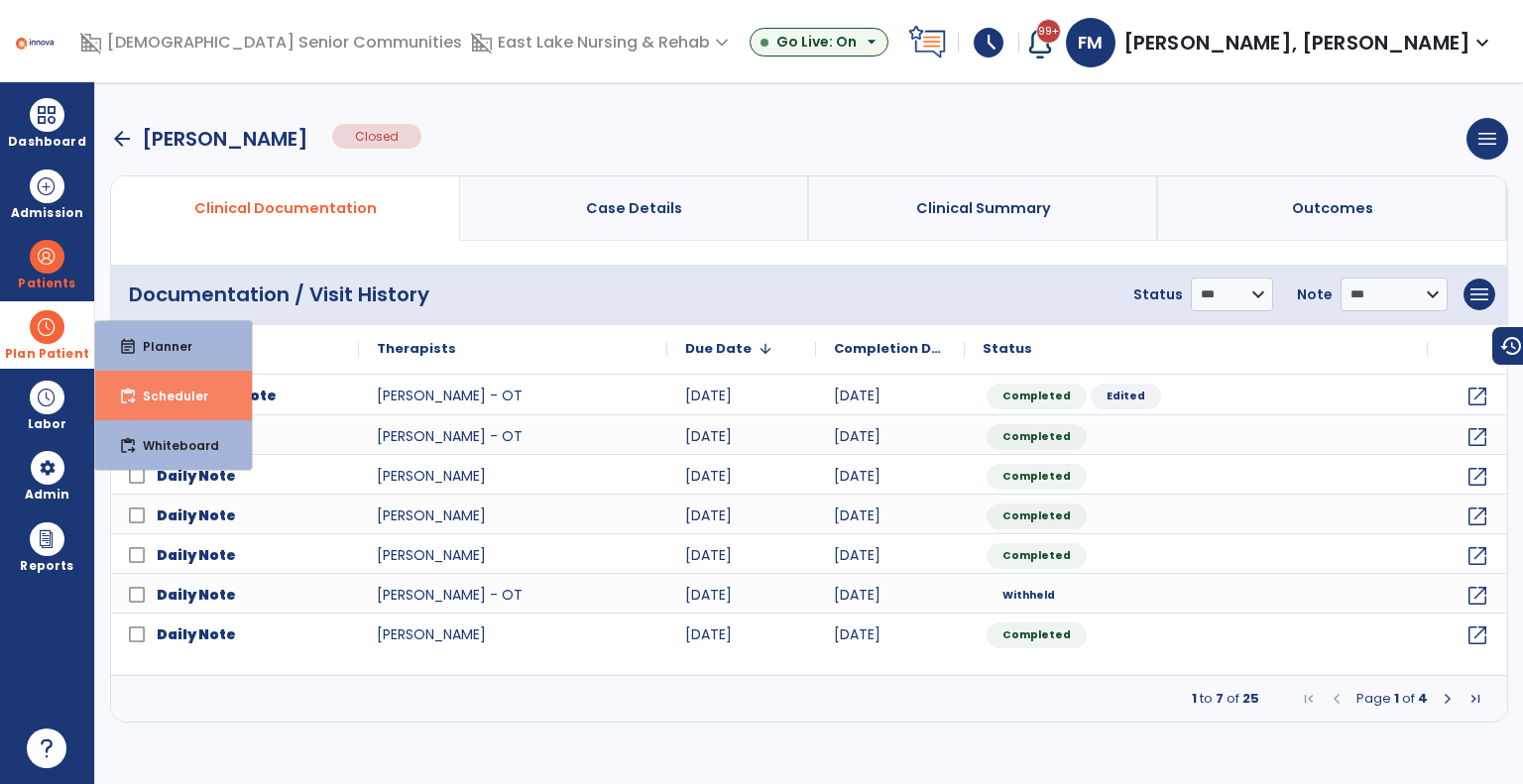 click on "Scheduler" at bounding box center (168, 395) 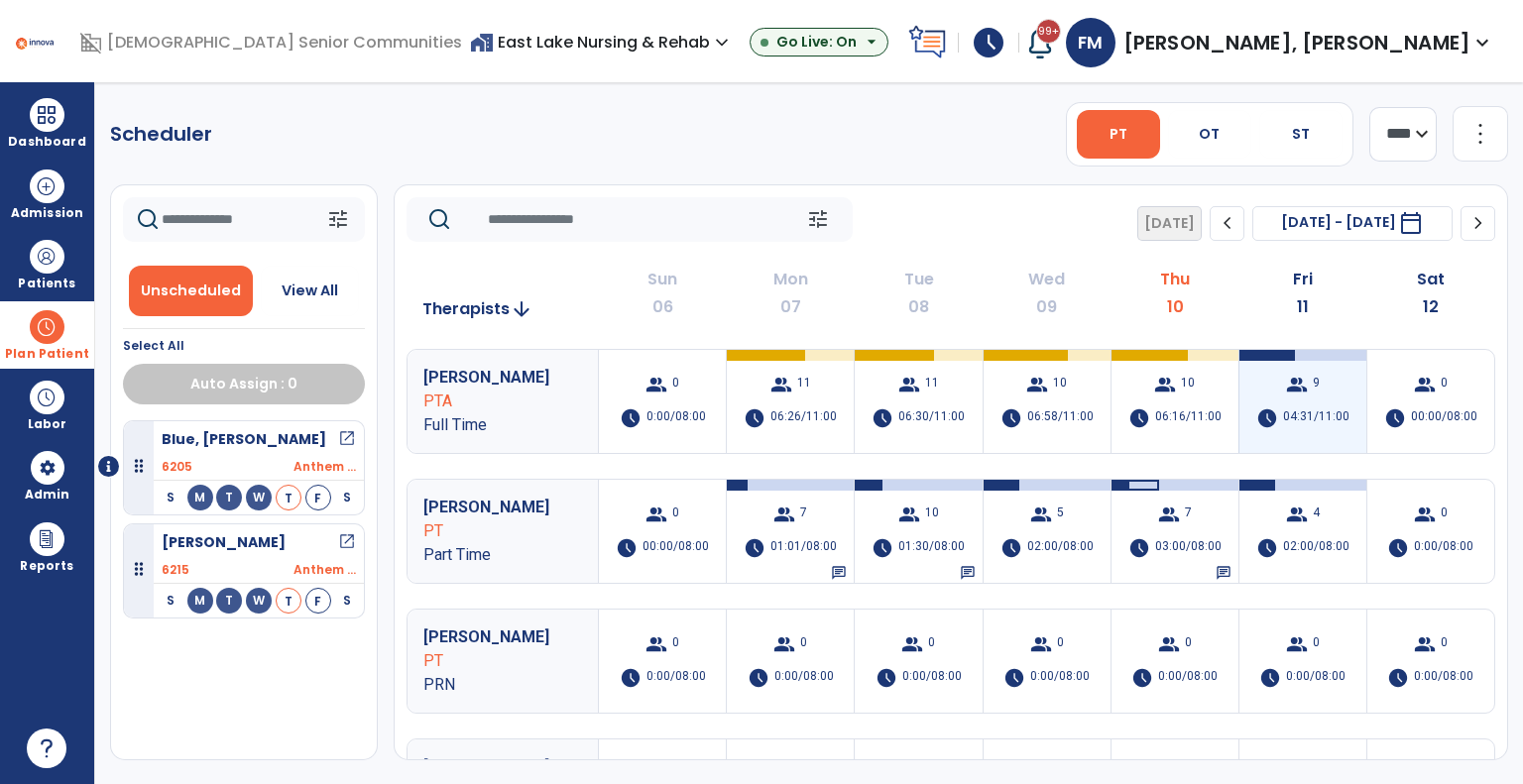 click on "group  9  schedule  04:31/11:00" at bounding box center (1303, 401) 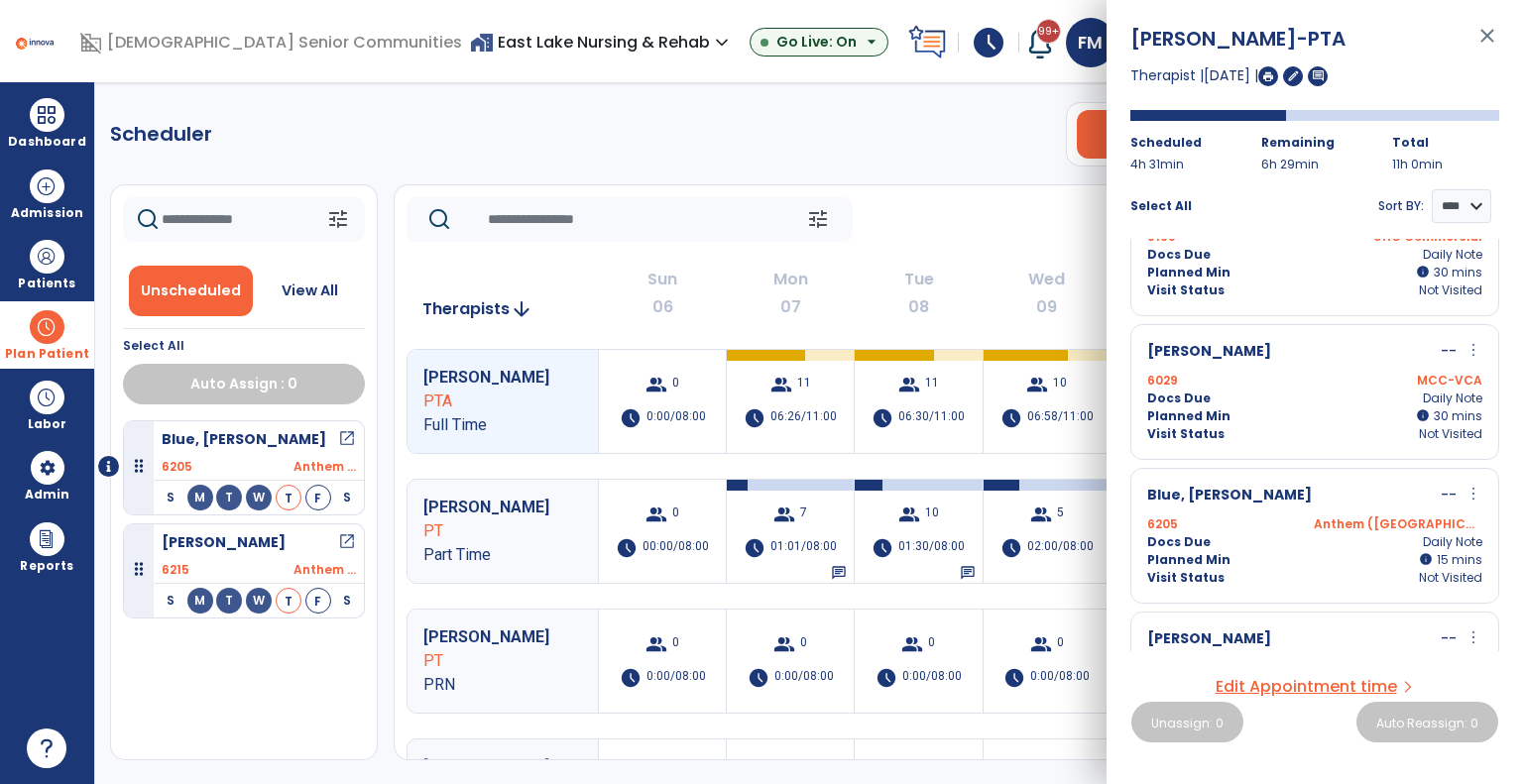 scroll, scrollTop: 875, scrollLeft: 0, axis: vertical 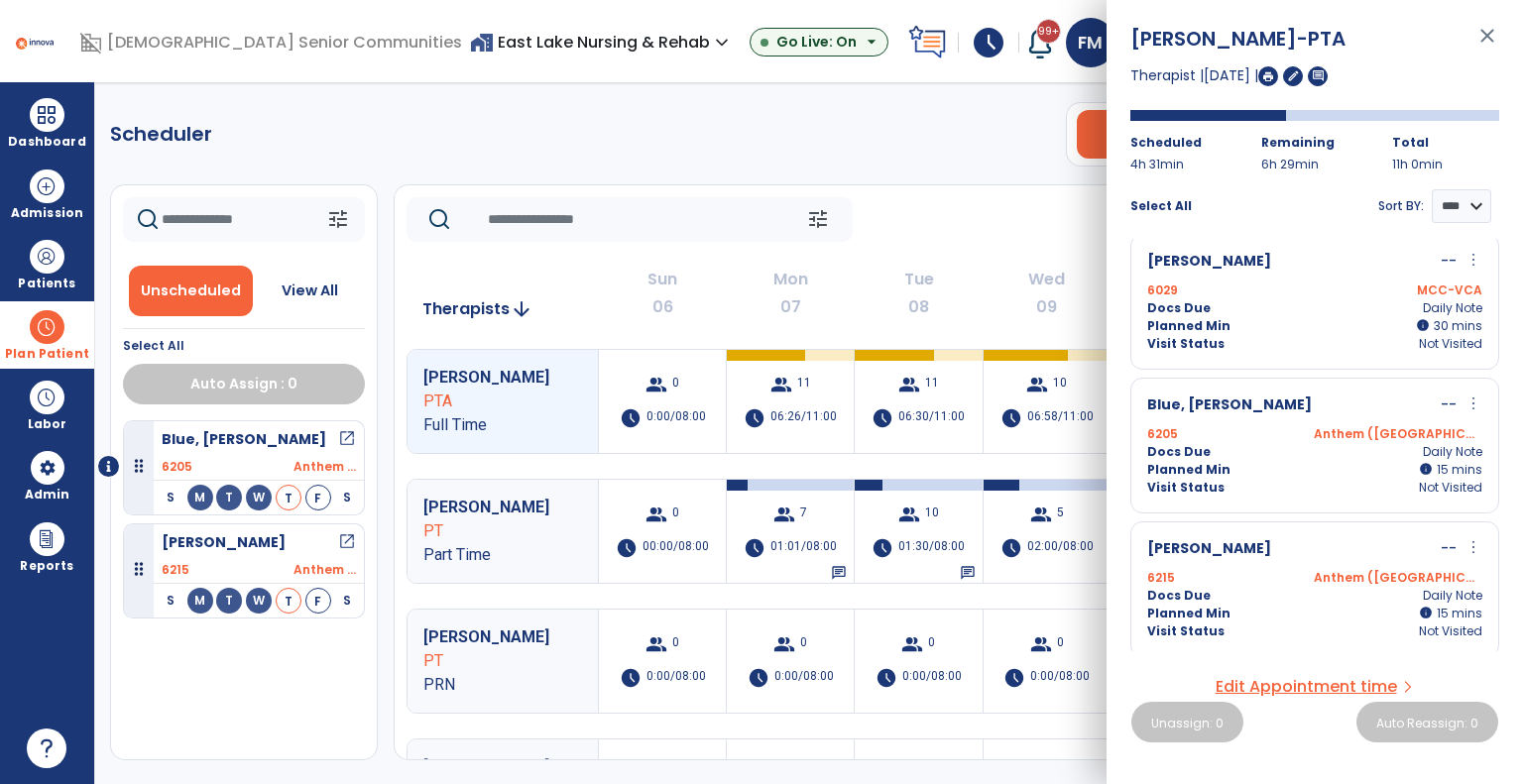 click on "6215 Anthem ([GEOGRAPHIC_DATA])" at bounding box center [1315, 578] 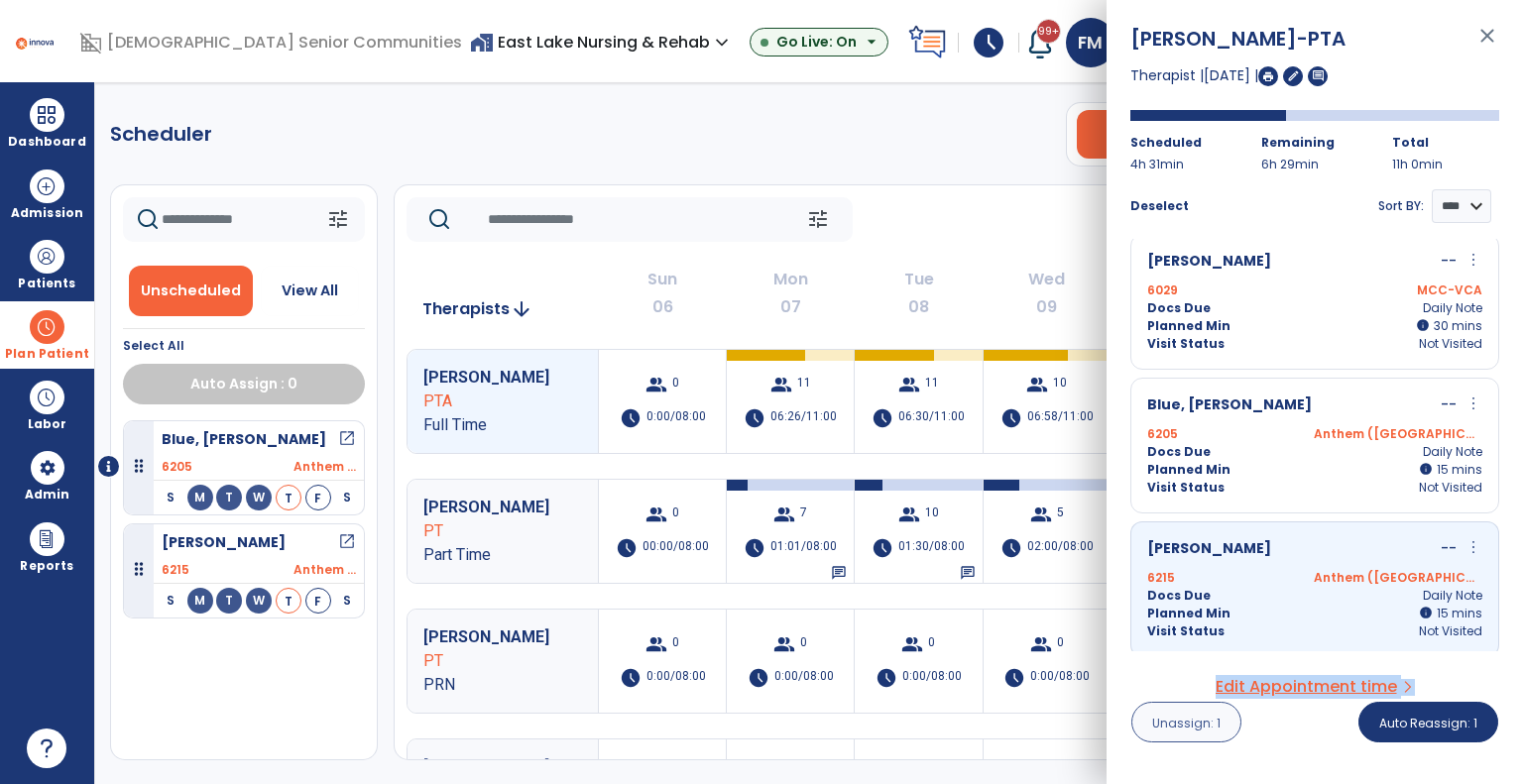 click on "[PERSON_NAME]  -PTA close  Therapist |   [DATE] |   edit   comment  Scheduled 4h 31min Remaining  6h 29min  Total 11h 0min  Deselect   Sort BY:  **** ****  [PERSON_NAME]   --  more_vert  edit   Edit Session  5715 United Health Care (MI)  Docs Due Daily Note   Planned Min  info   45 C 45 mins  Visit Status  Not Visited   [PERSON_NAME]   --  more_vert  edit   Edit Session   alt_route   Split Minutes  5667 MB2-PPHP  Docs Due Daily Note   Planned Min  info   38 I 38 mins  Visit Status  Not Visited   [GEOGRAPHIC_DATA][PERSON_NAME]   --  more_vert  edit   Edit Session   alt_route   Split Minutes  5813 Medicare Part B (WPS)  Docs Due Daily Note   Planned Min  info   38 I 38 mins  Visit Status  Not Visited   [PERSON_NAME]   --  more_vert  edit   Edit Session   alt_route   Split Minutes  6191 Medicare Part A  Docs Due Daily Note   Planned Min  info   30 I 30 mins  Visit Status  Not Visited   [PERSON_NAME]   --  more_vert  edit   Edit Session  6210 United Health Care (MI)  Docs Due Daily Note   Planned Min  info   30 C 30 mins" at bounding box center (1315, 392) 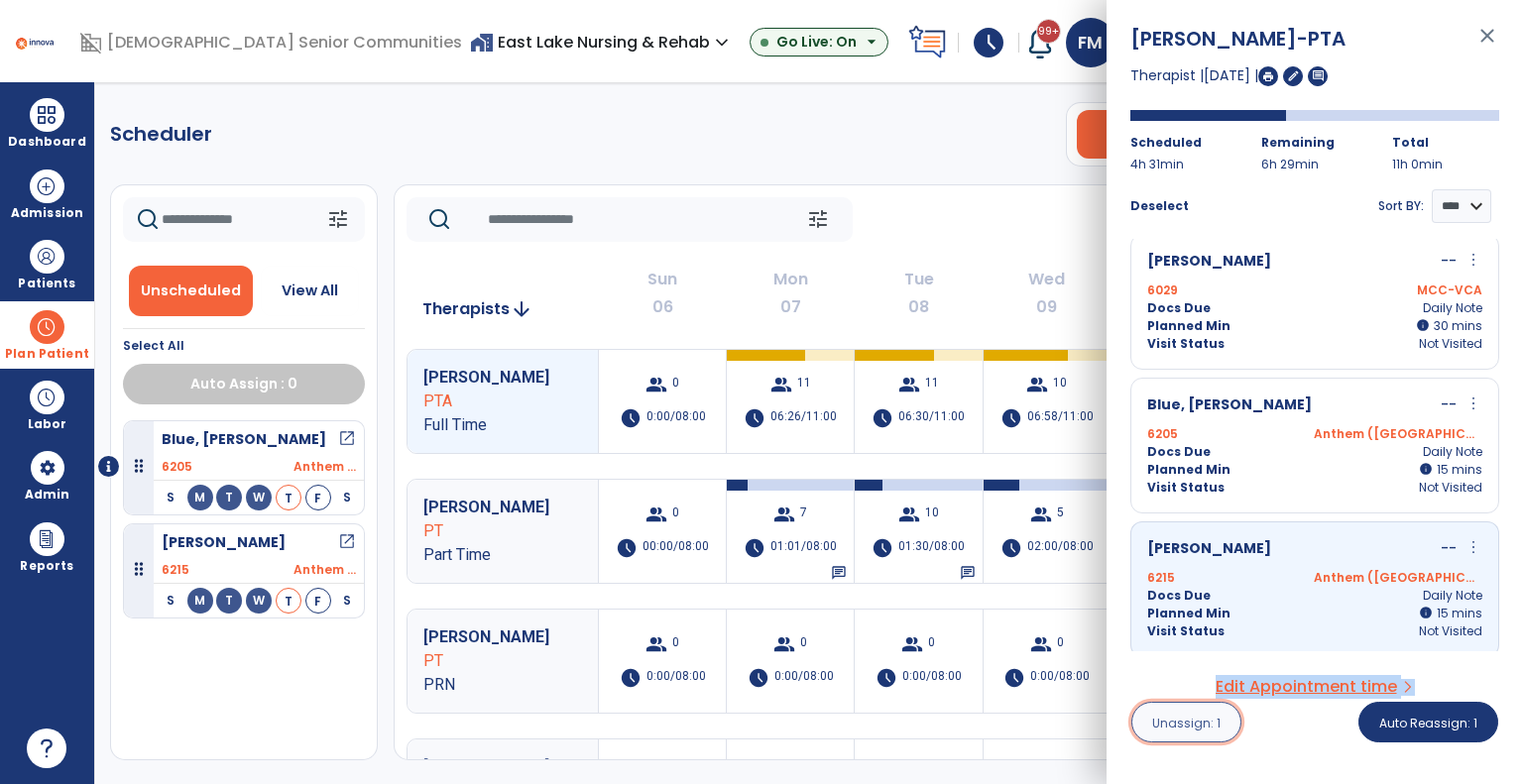 click on "Unassign: 1" at bounding box center [1186, 723] 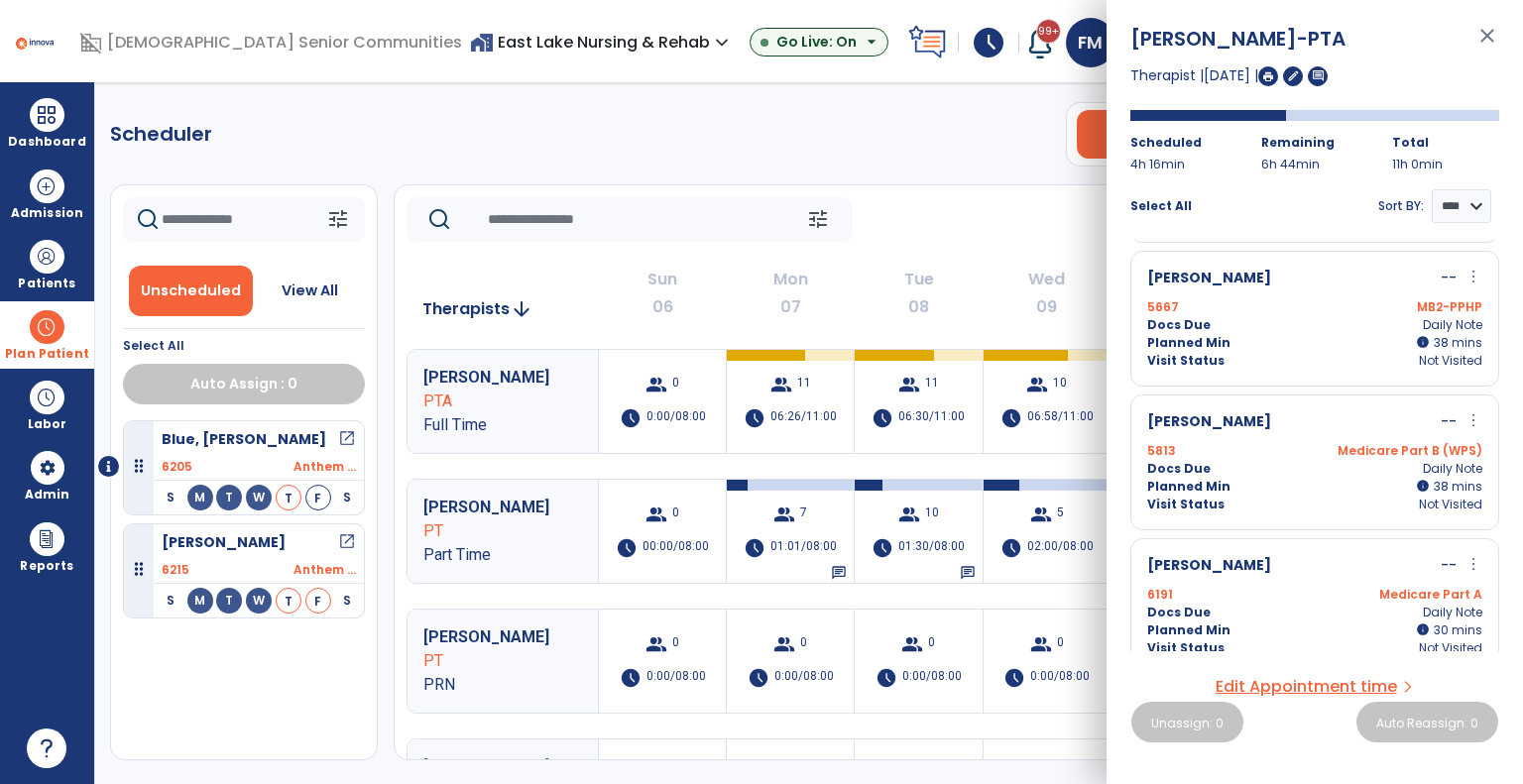 scroll, scrollTop: 39, scrollLeft: 0, axis: vertical 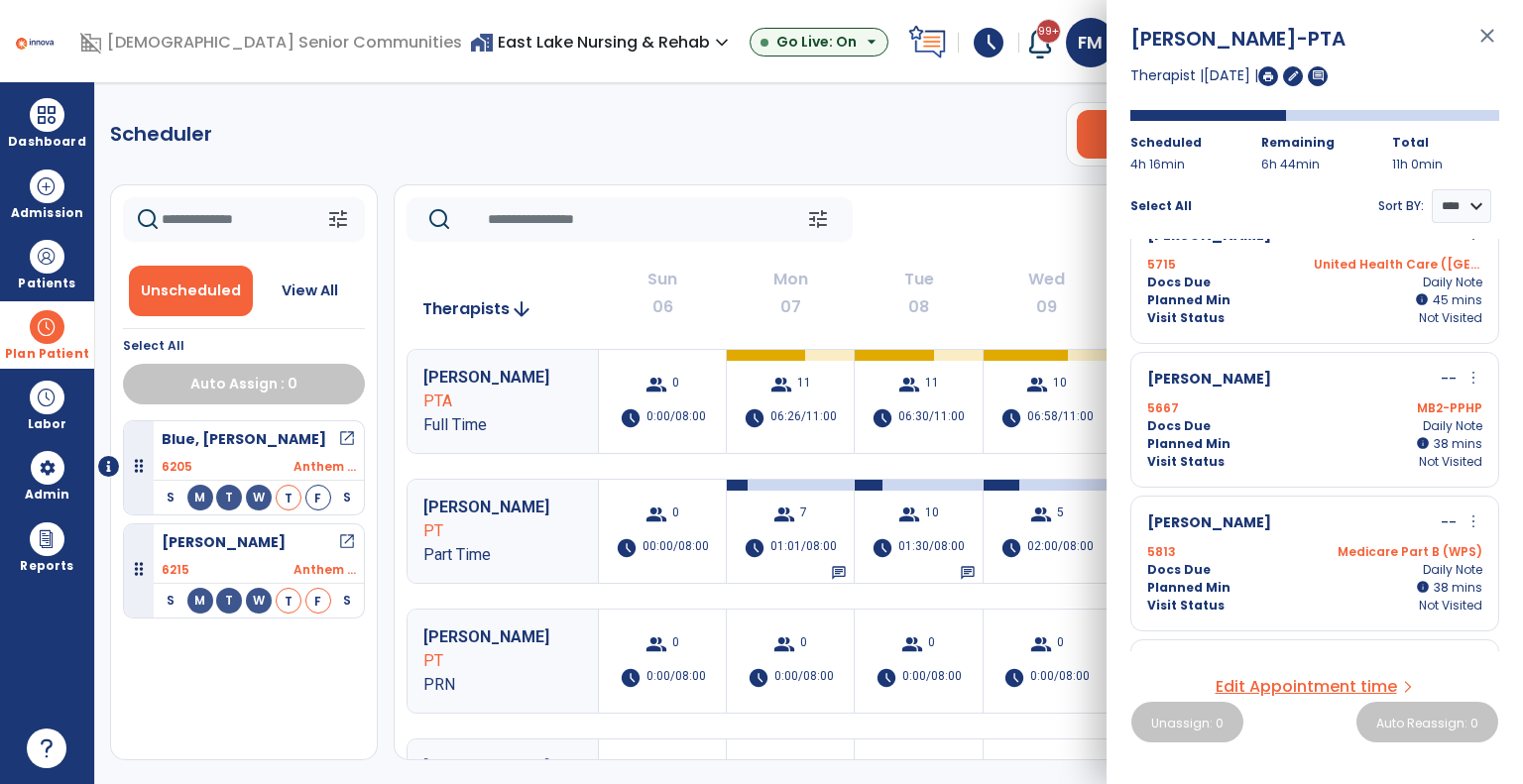 click on "more_vert" at bounding box center (1473, 378) 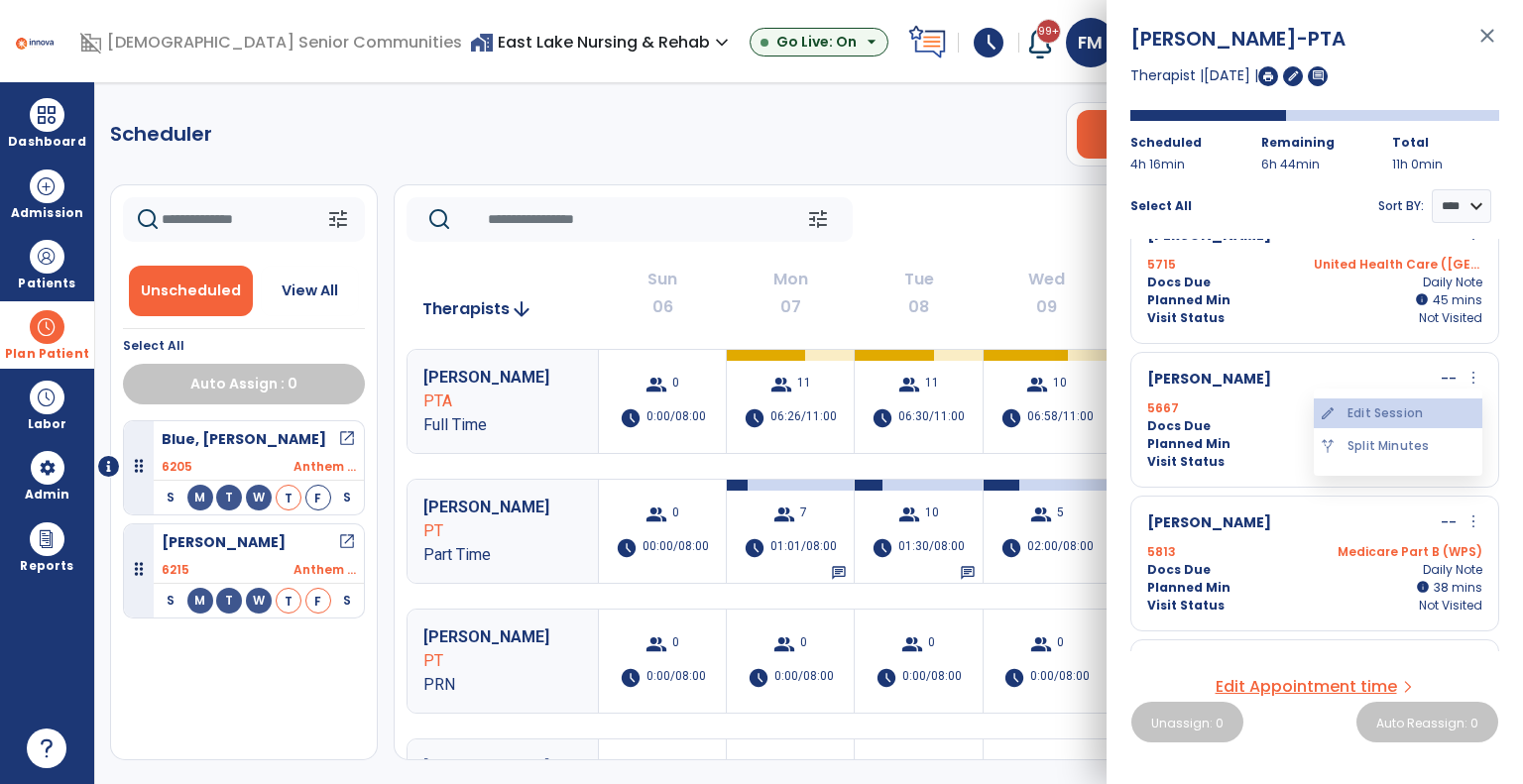 click on "edit   Edit Session" at bounding box center (1398, 413) 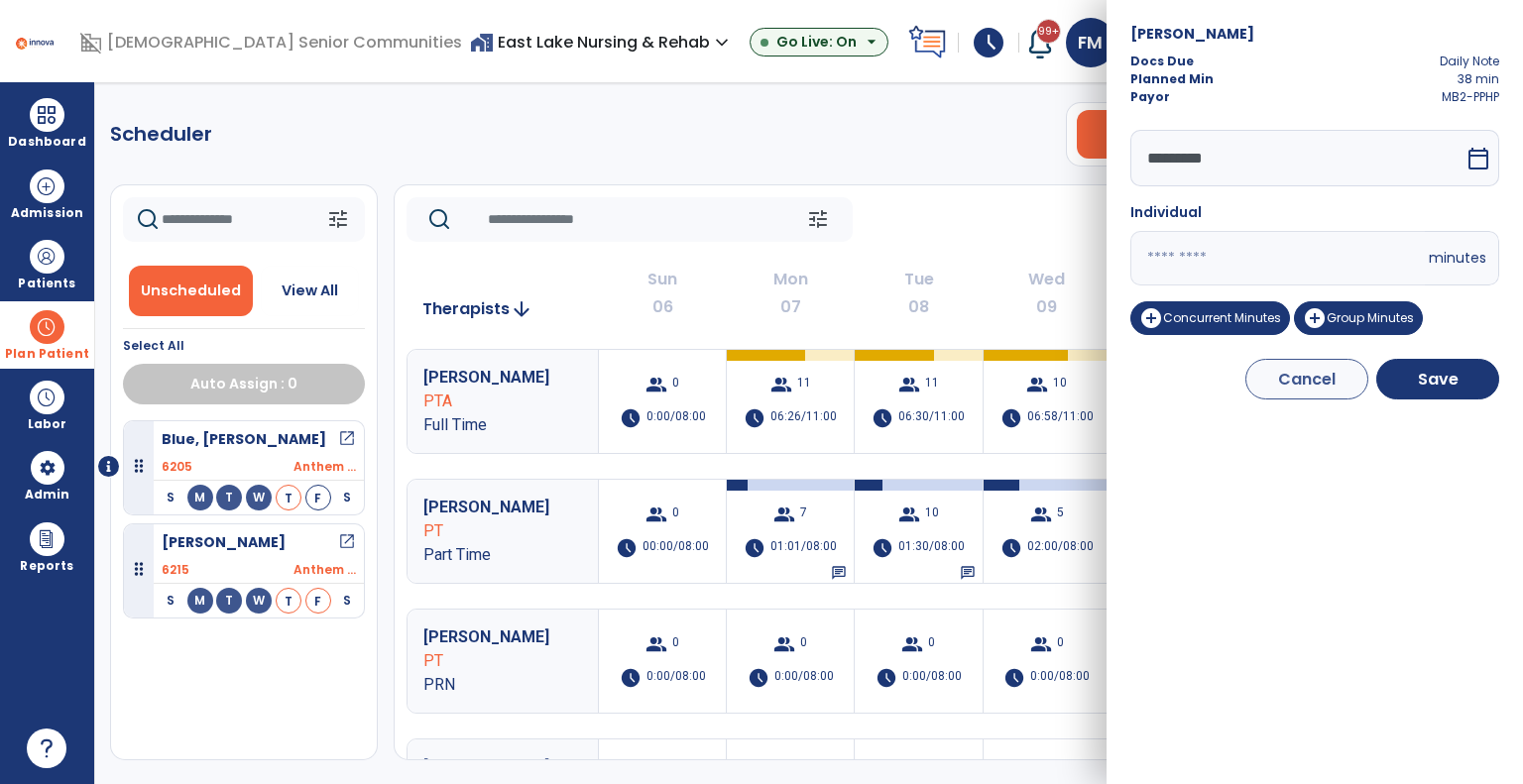 click on "**" at bounding box center (1277, 258) 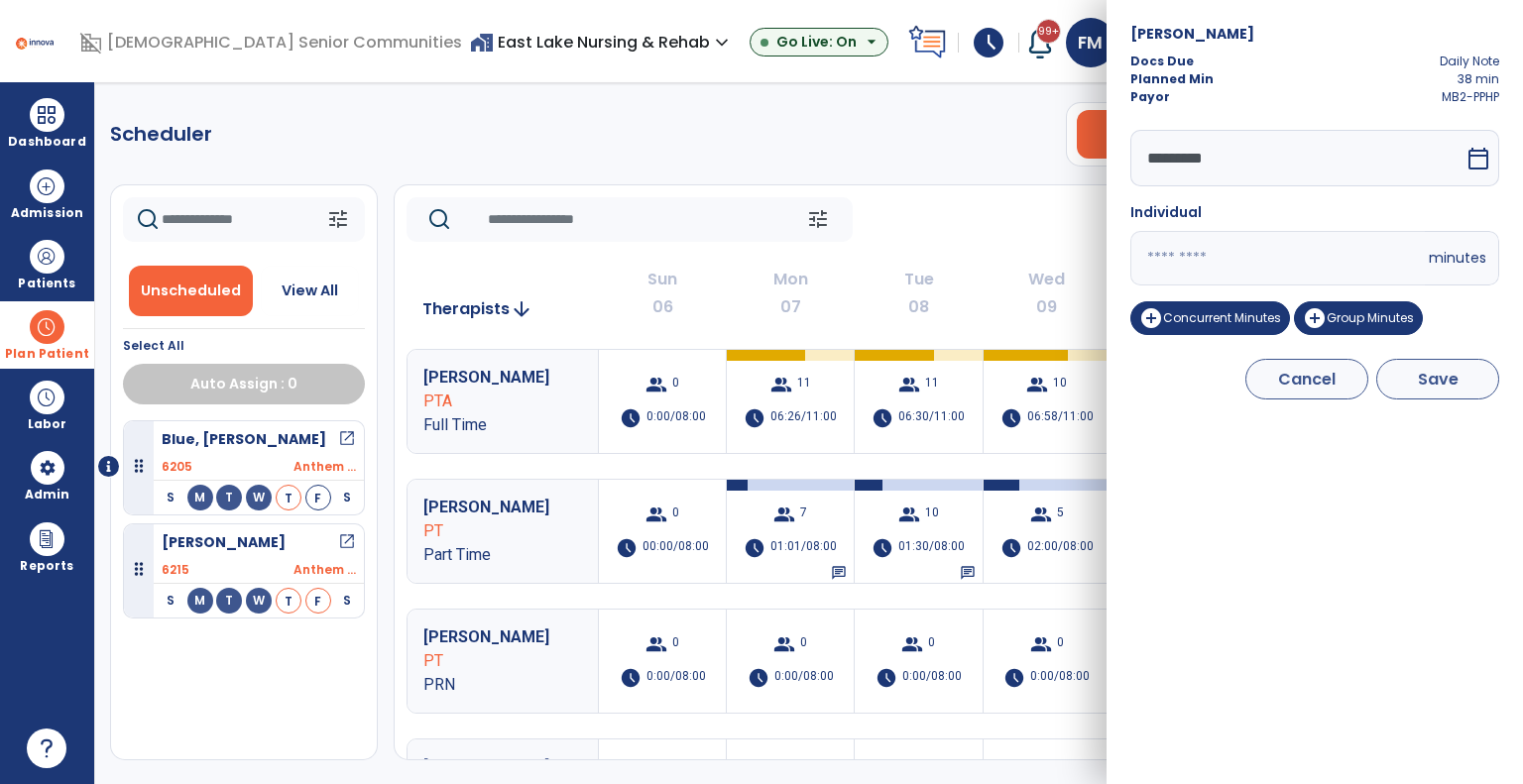 type on "**" 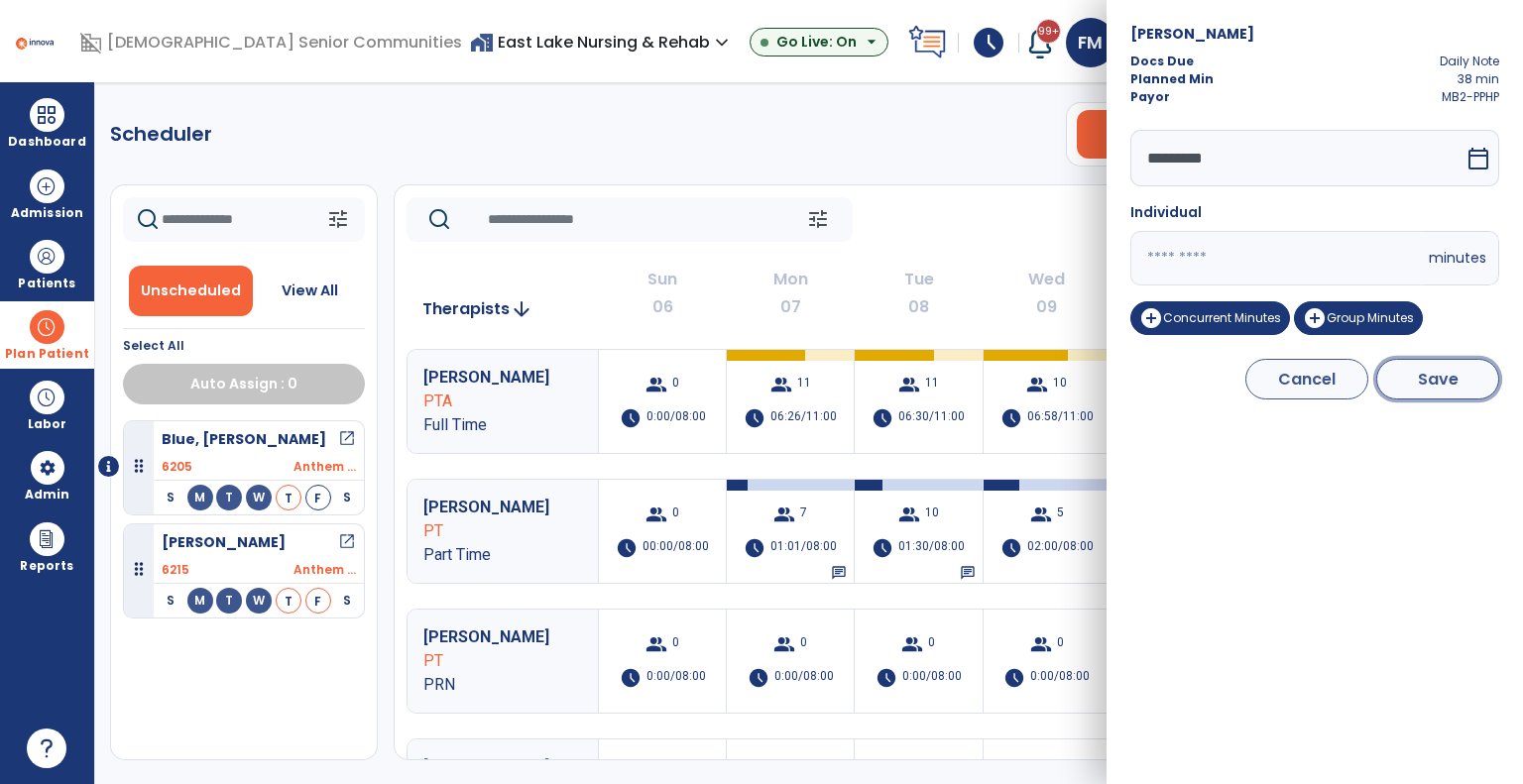 click on "Save" at bounding box center [1438, 379] 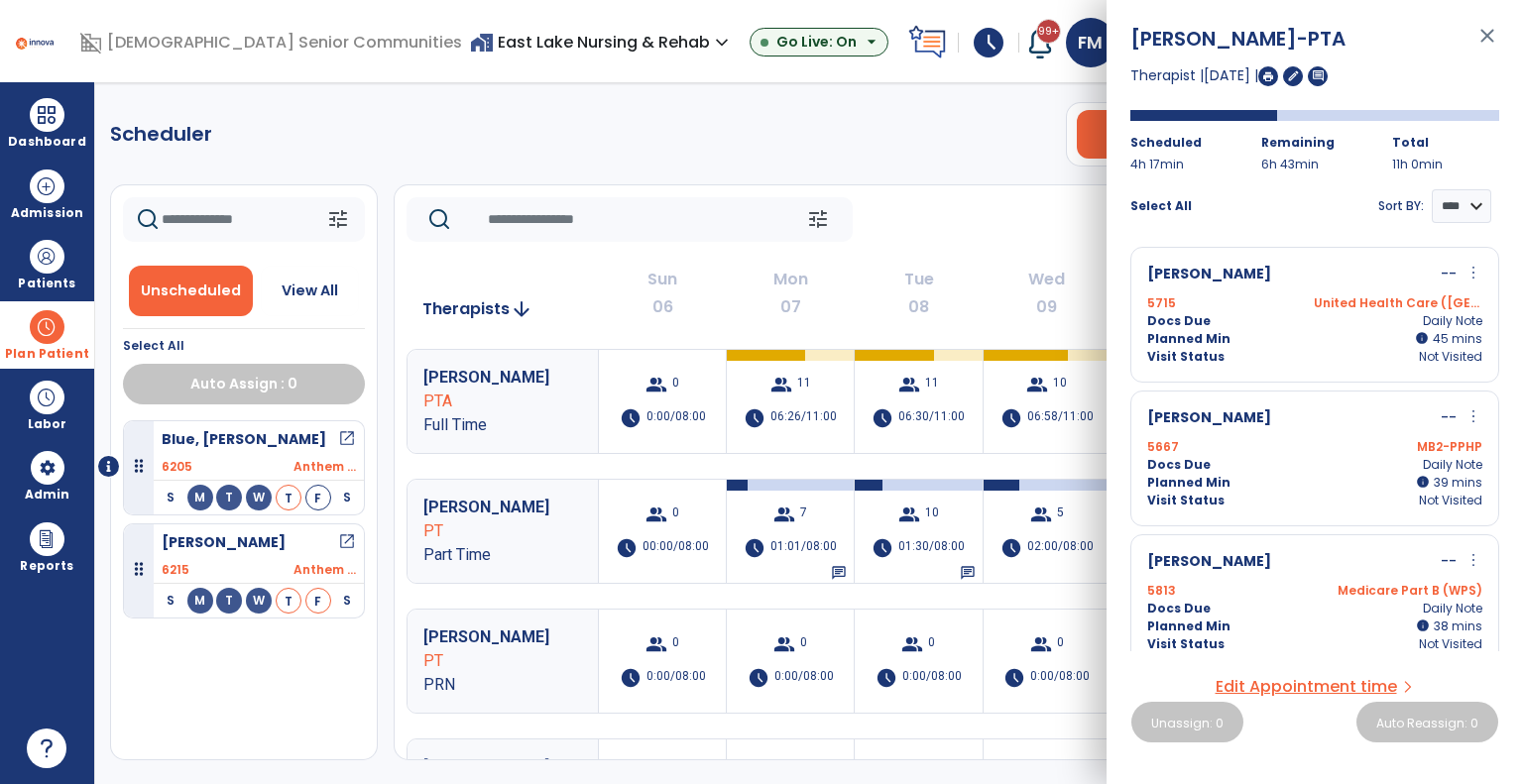 click on "tune   [DATE]  chevron_left [DATE] - [DATE]  *********  calendar_today  chevron_right" 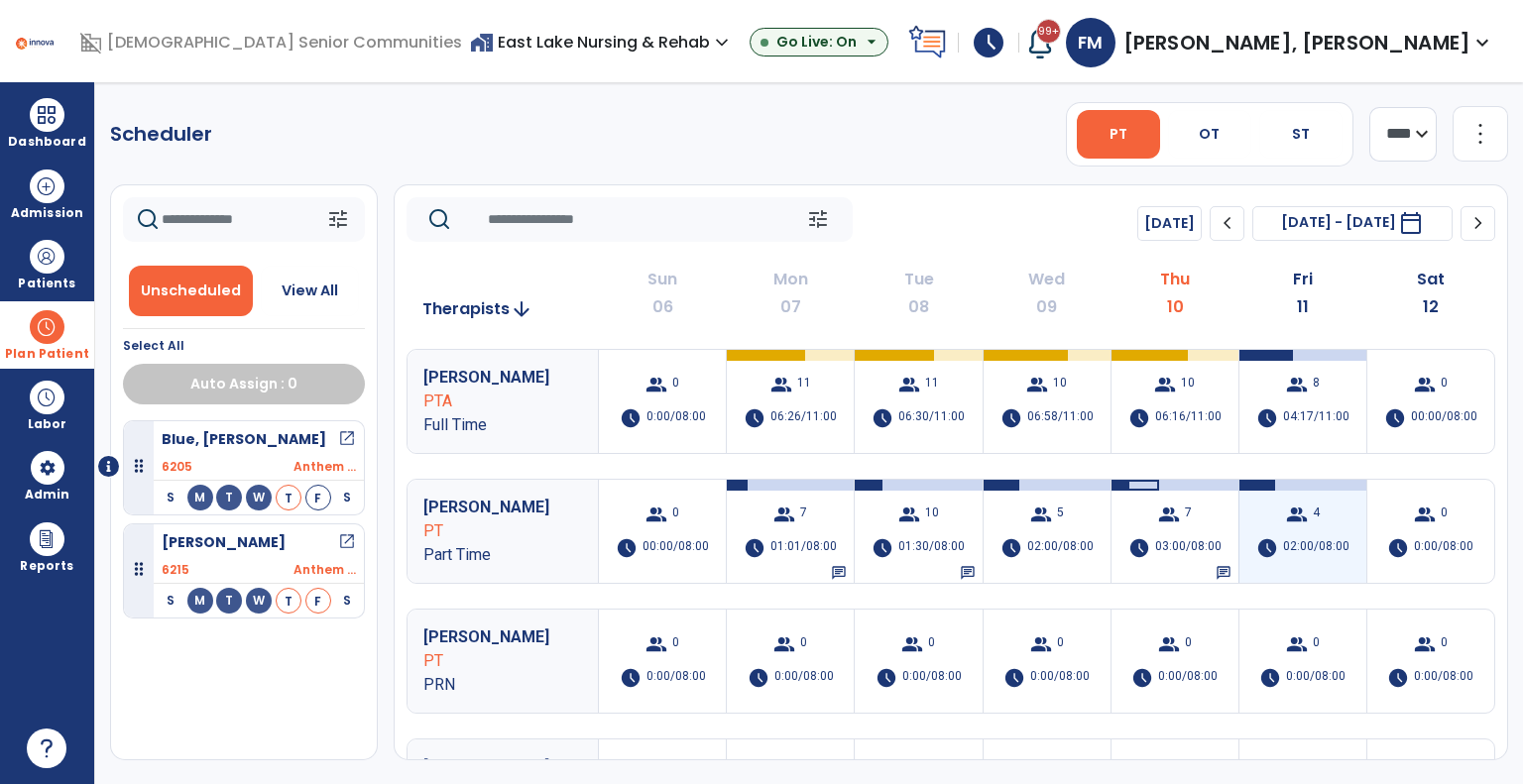 click on "02:00/08:00" at bounding box center [1316, 548] 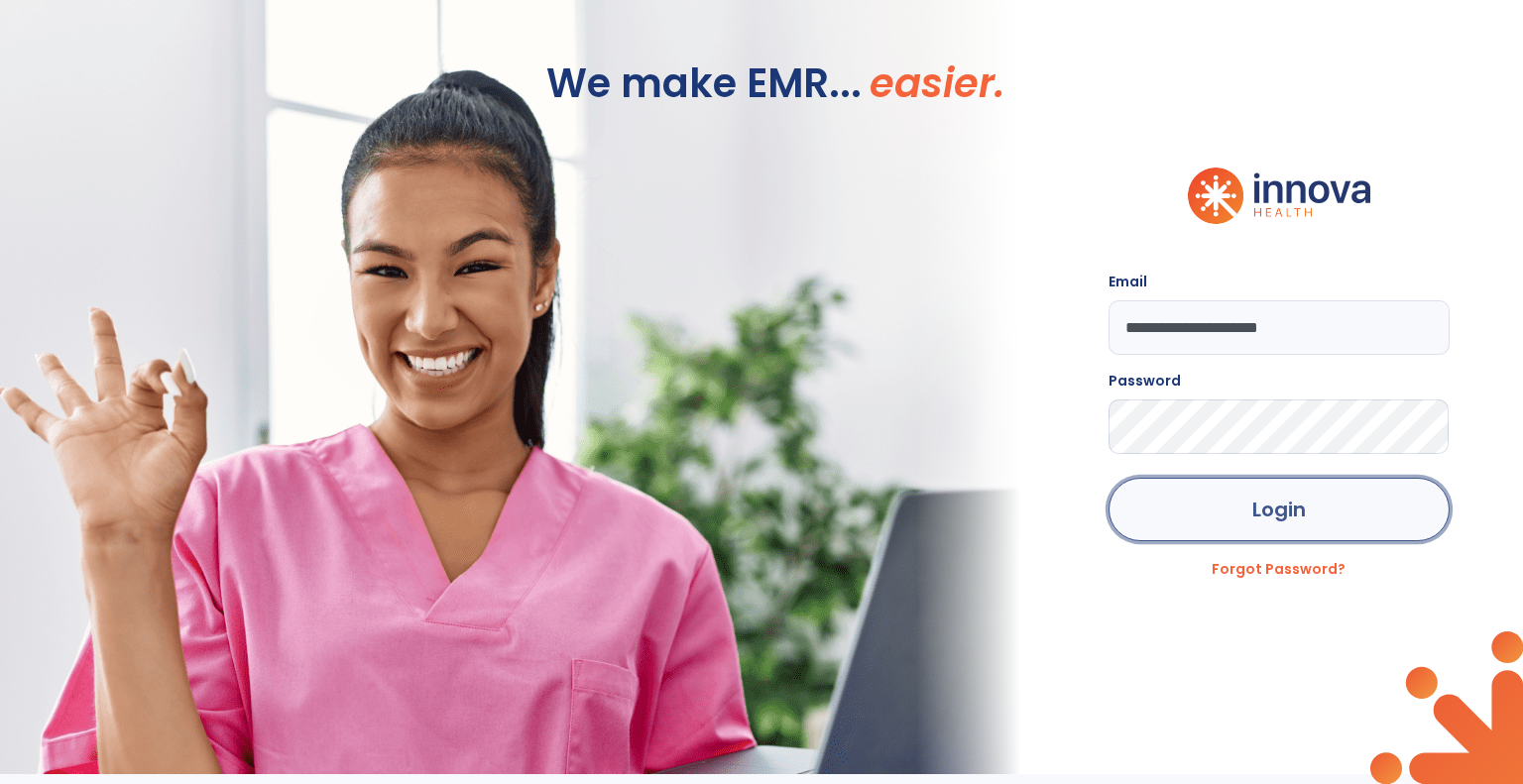 click on "Login" 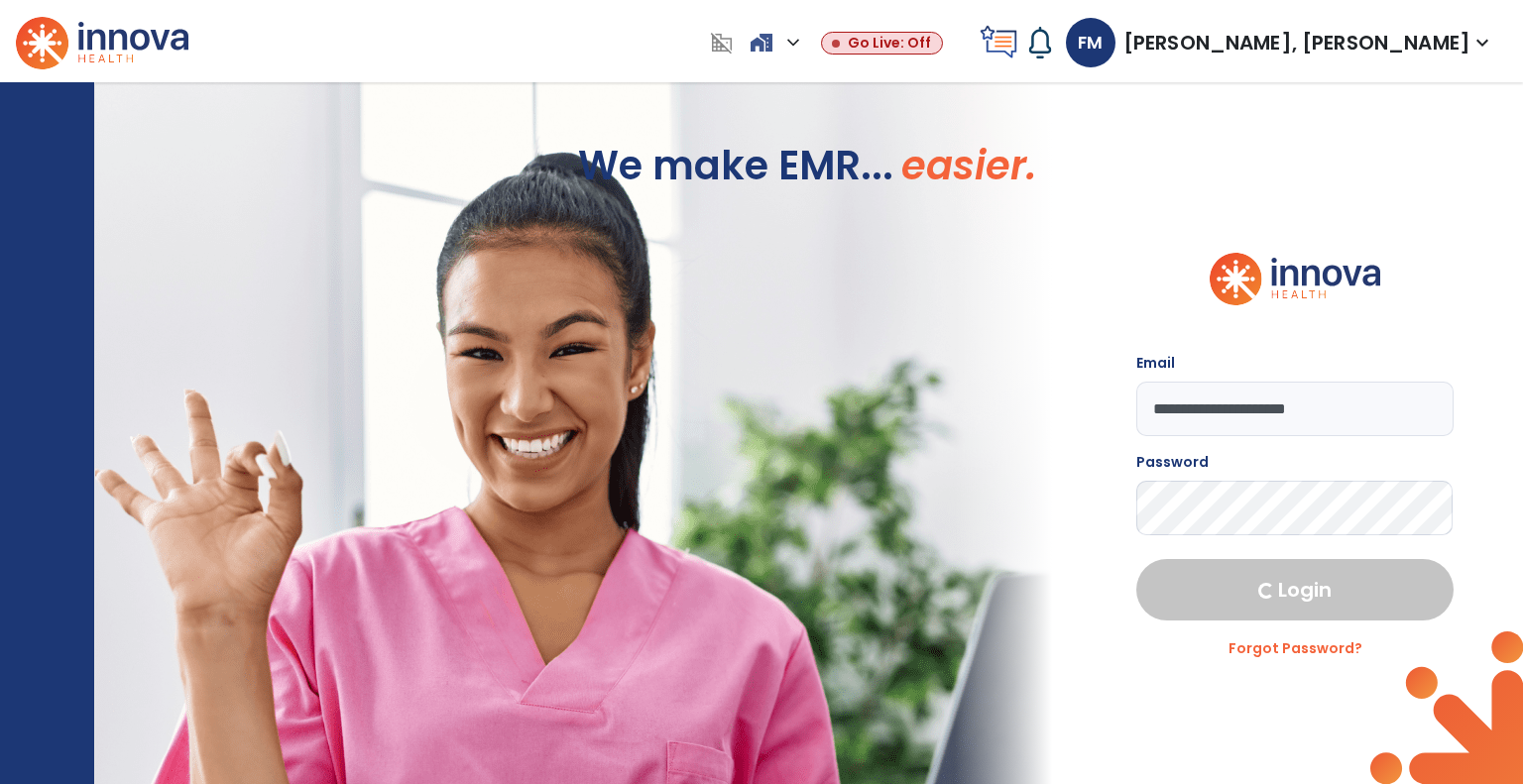 select on "***" 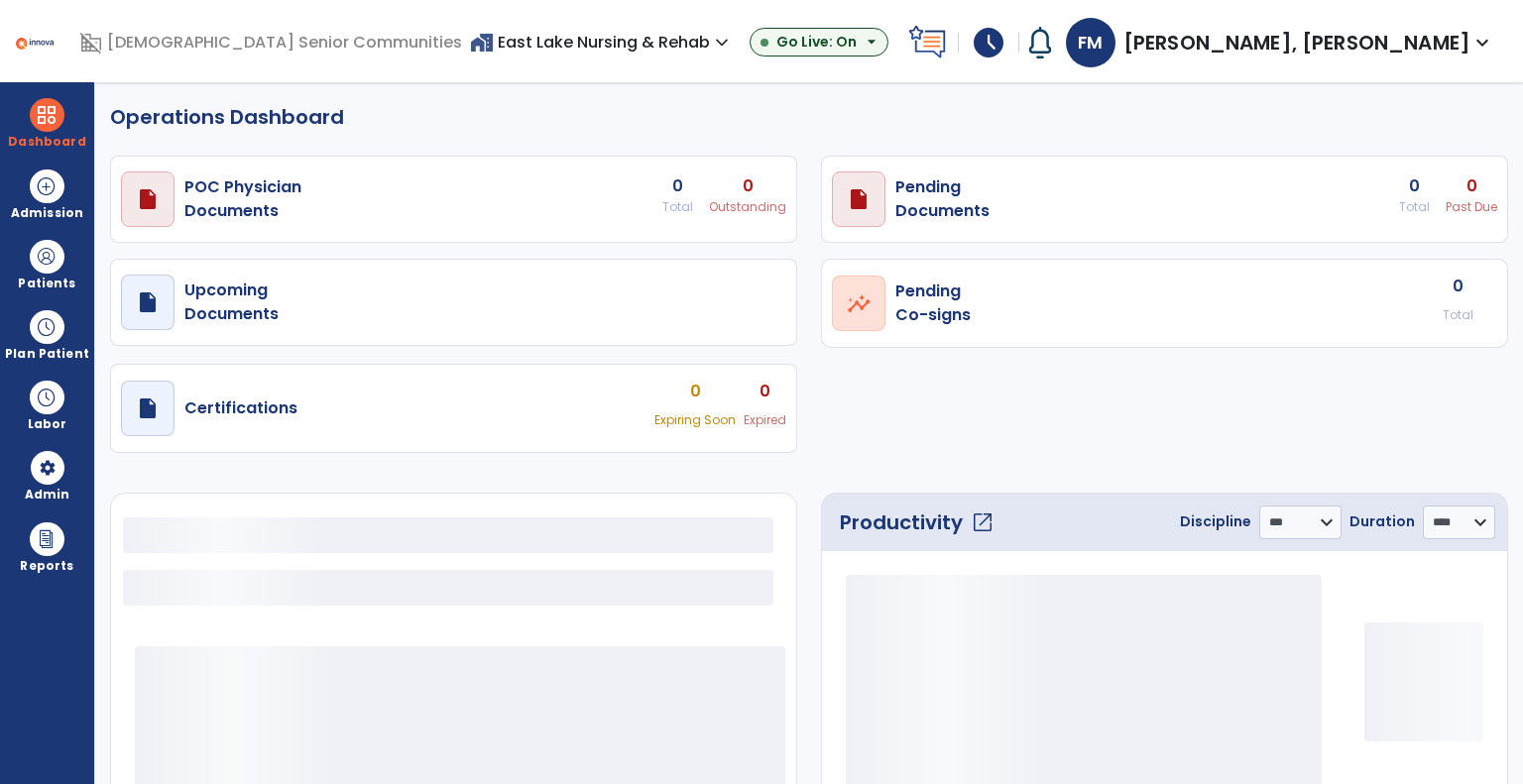 select on "***" 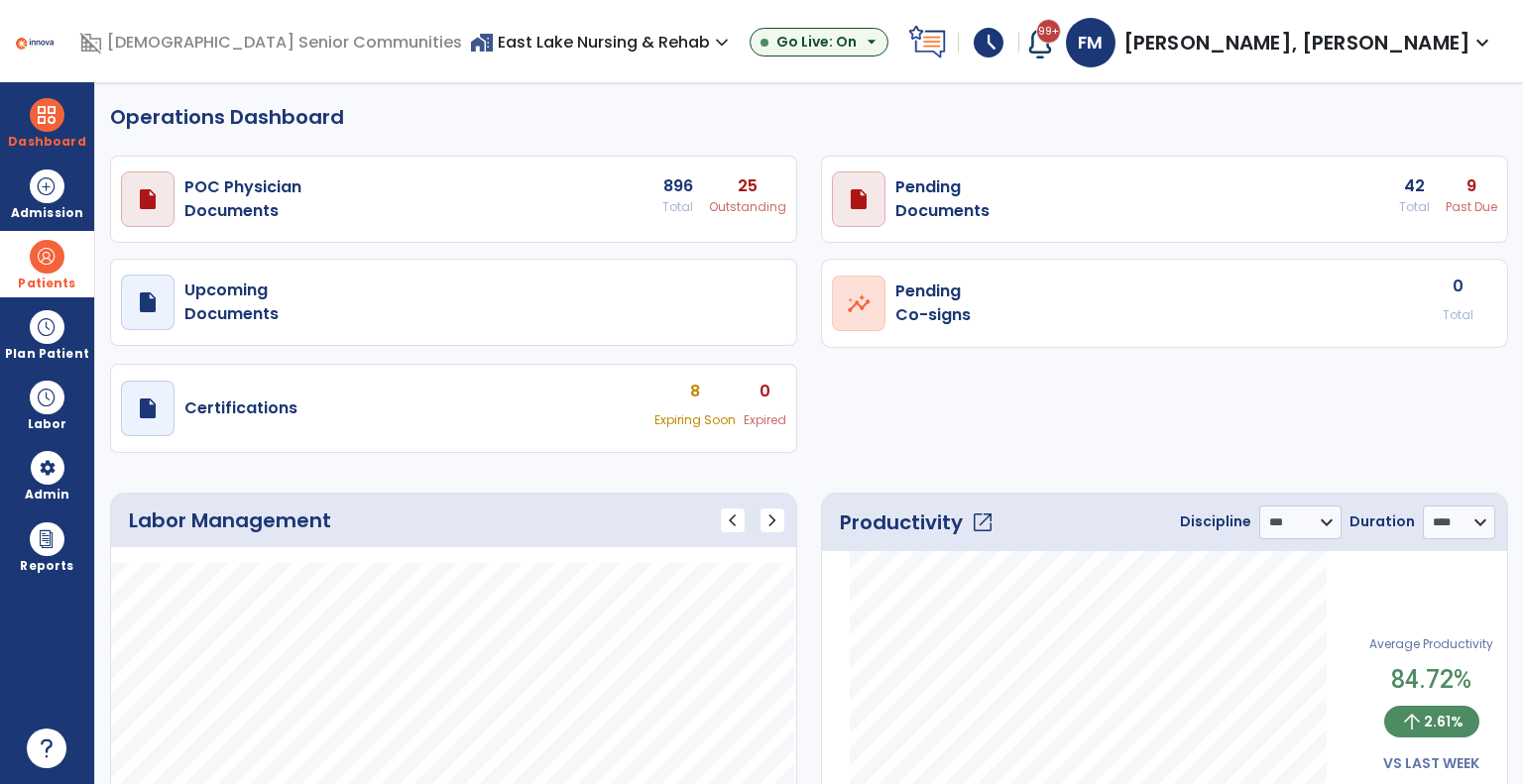 click on "Patients" at bounding box center [47, 264] 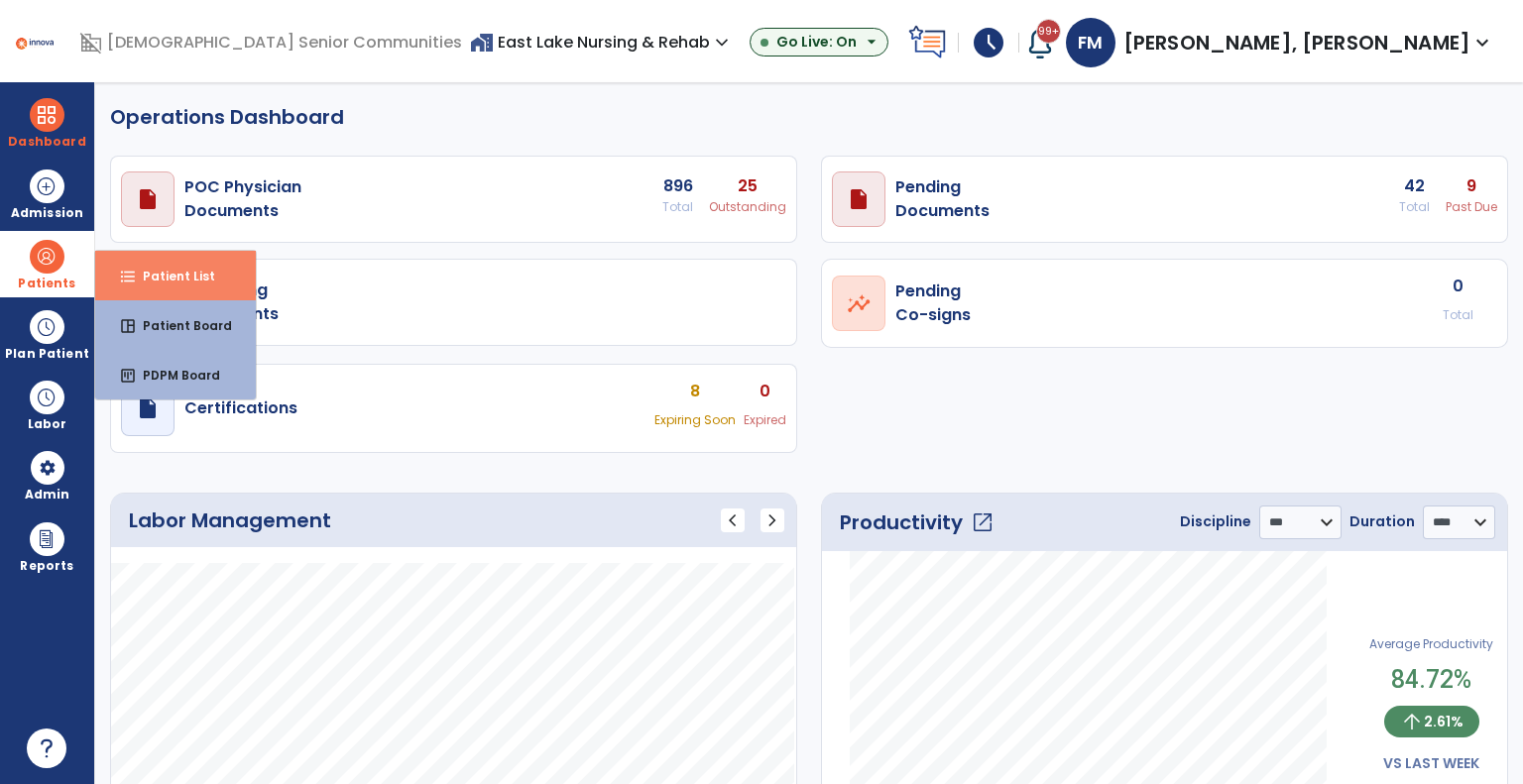 click on "Patient List" at bounding box center (171, 276) 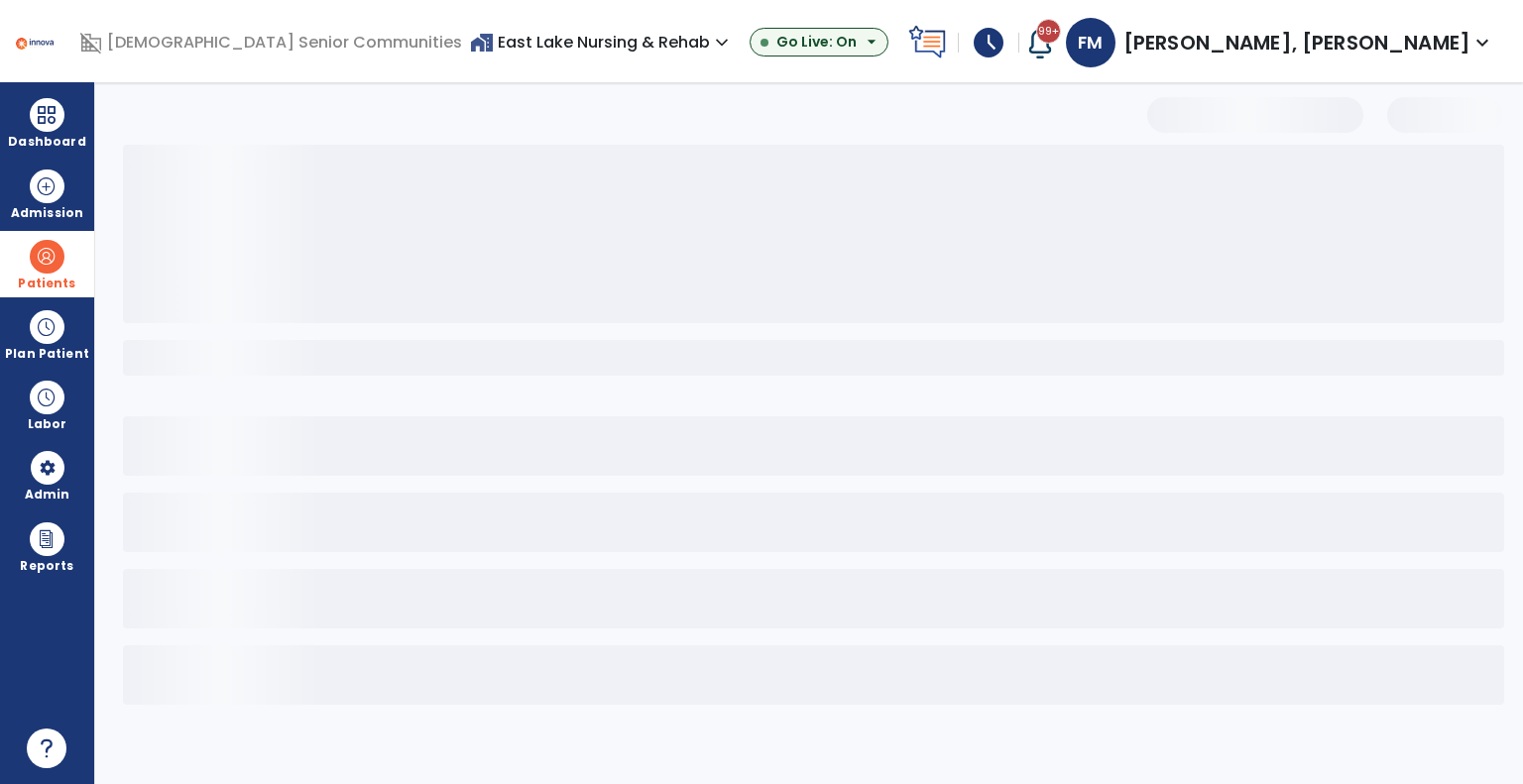 select on "***" 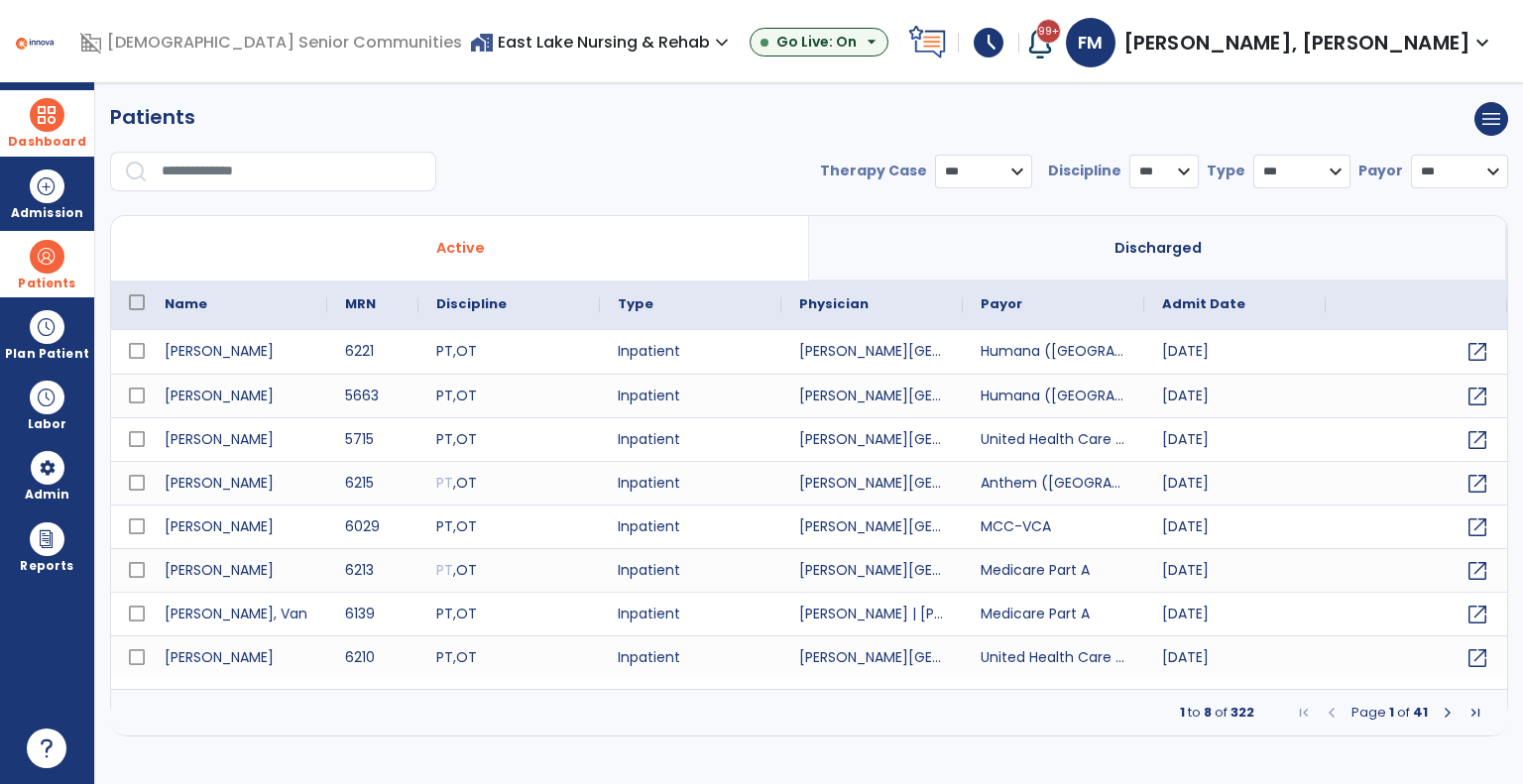 click at bounding box center [47, 115] 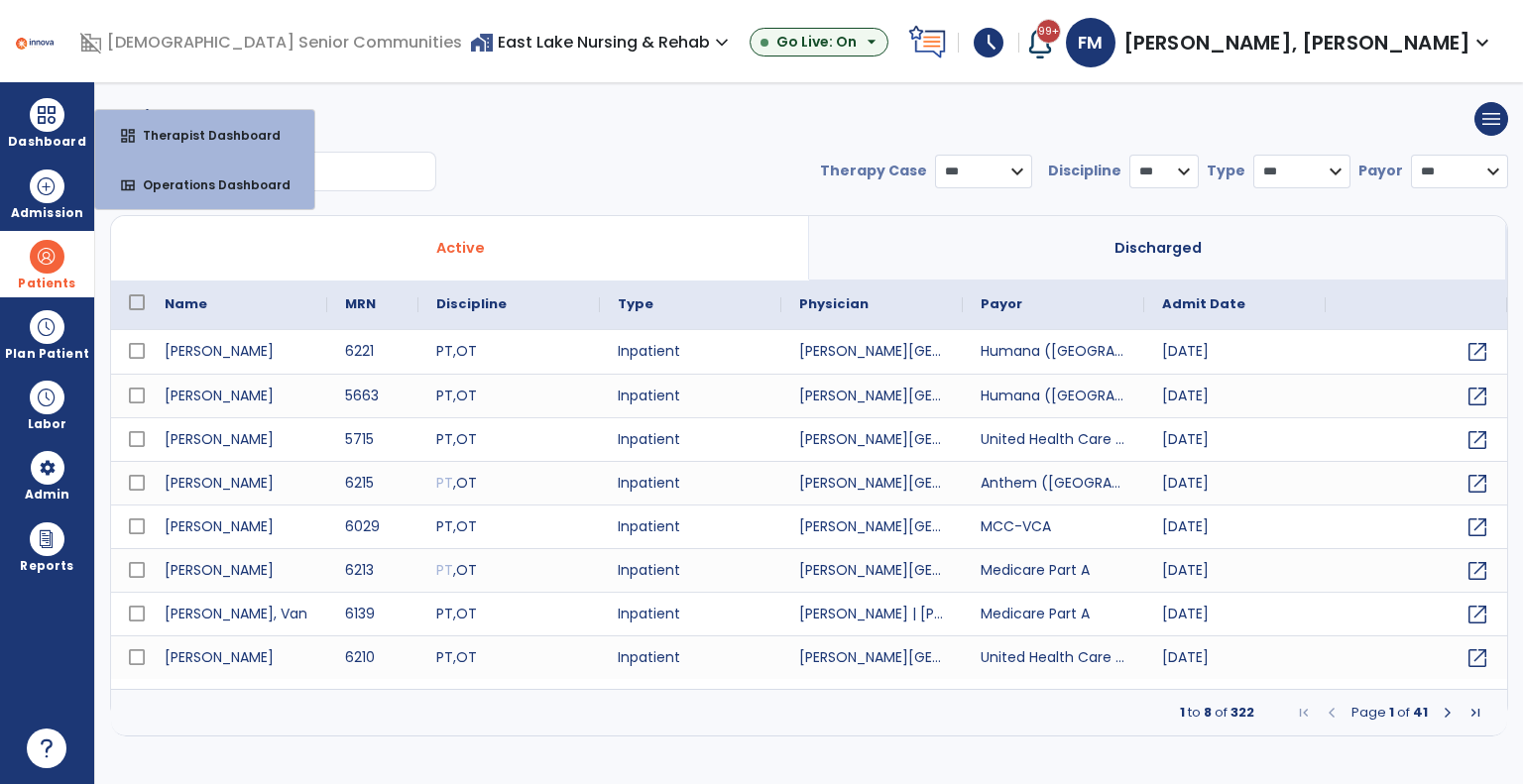 click at bounding box center [47, 257] 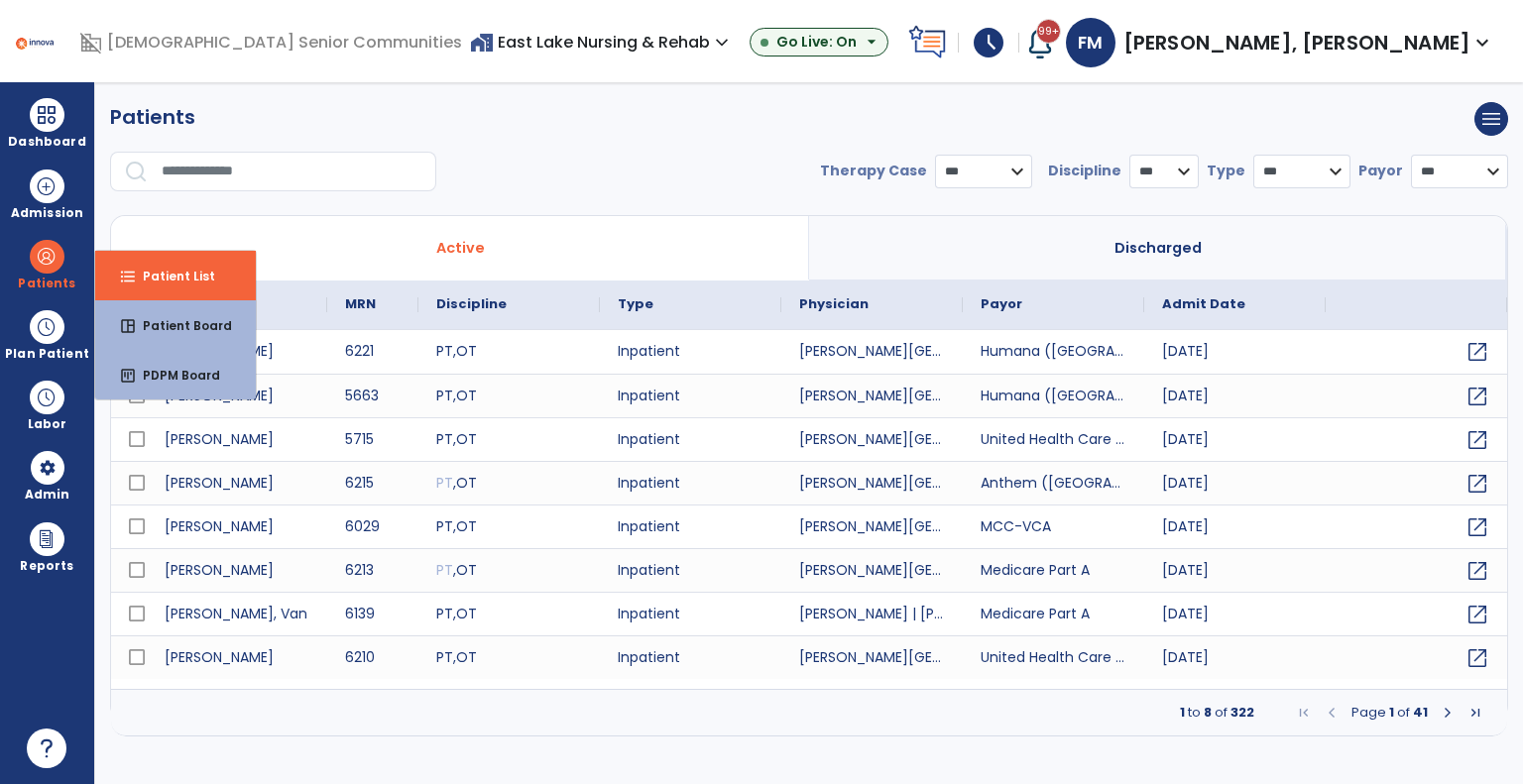 drag, startPoint x: 278, startPoint y: 169, endPoint x: 313, endPoint y: 170, distance: 35.014283 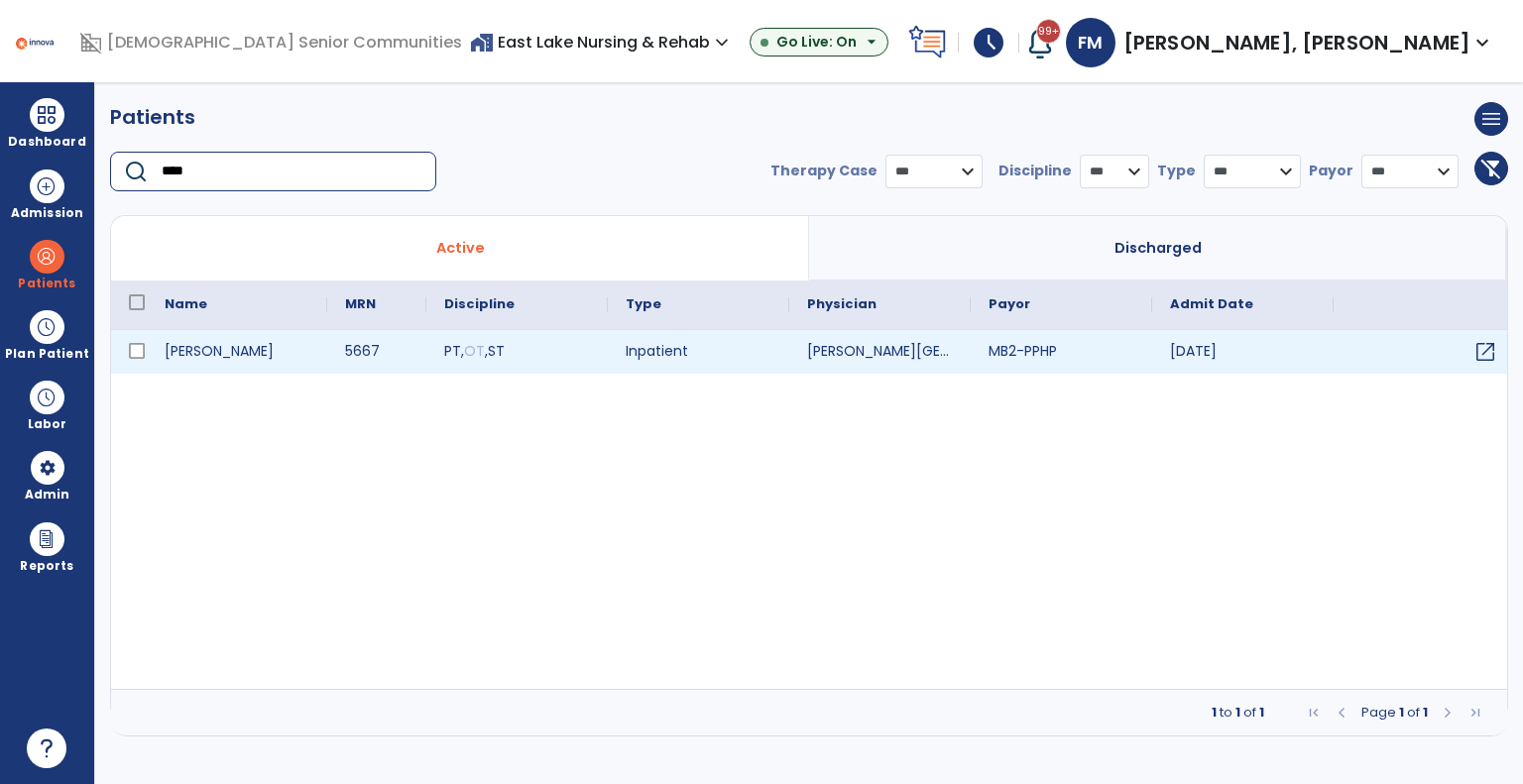 type on "****" 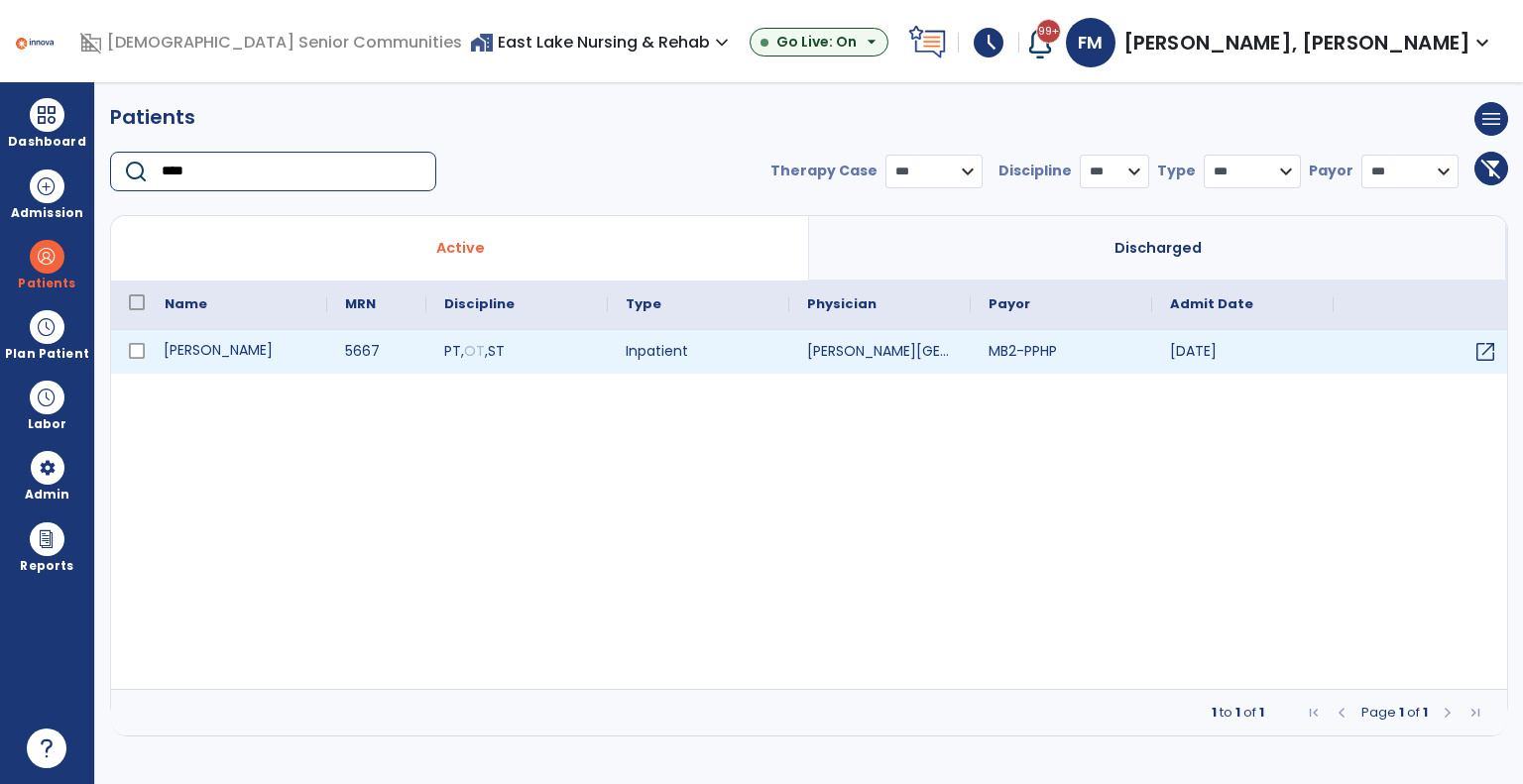 click on "[PERSON_NAME]" at bounding box center (237, 352) 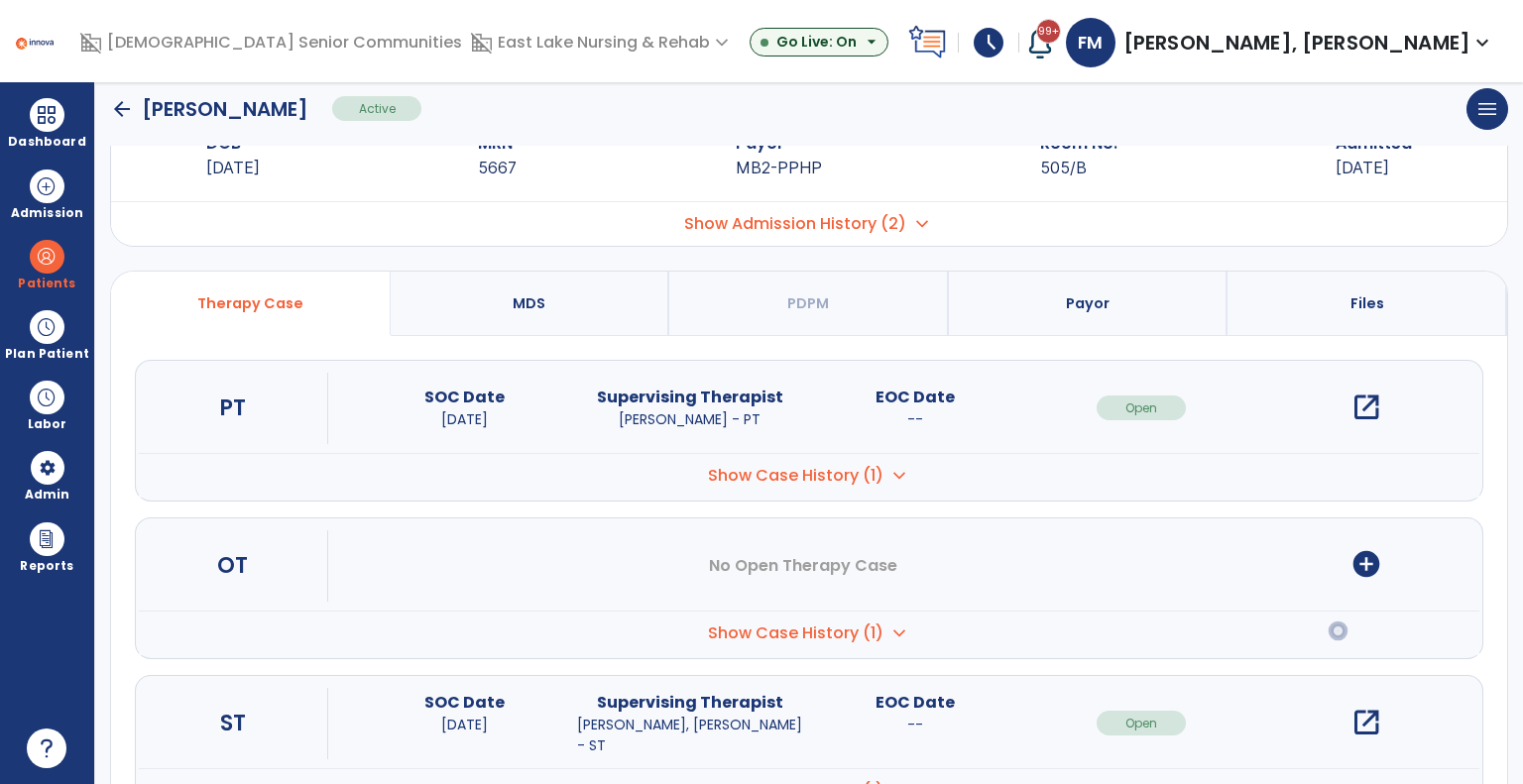 scroll, scrollTop: 144, scrollLeft: 0, axis: vertical 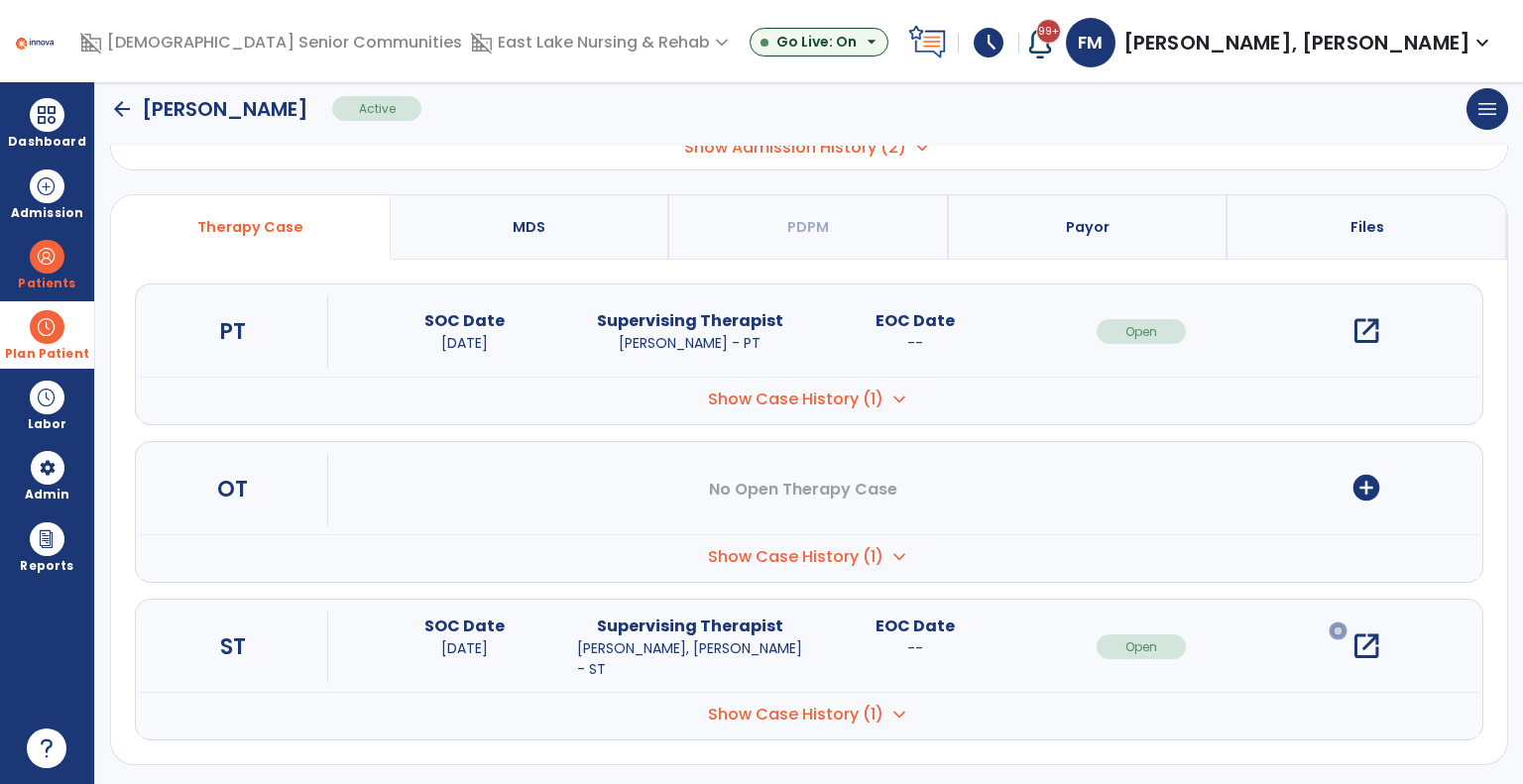 click at bounding box center (47, 327) 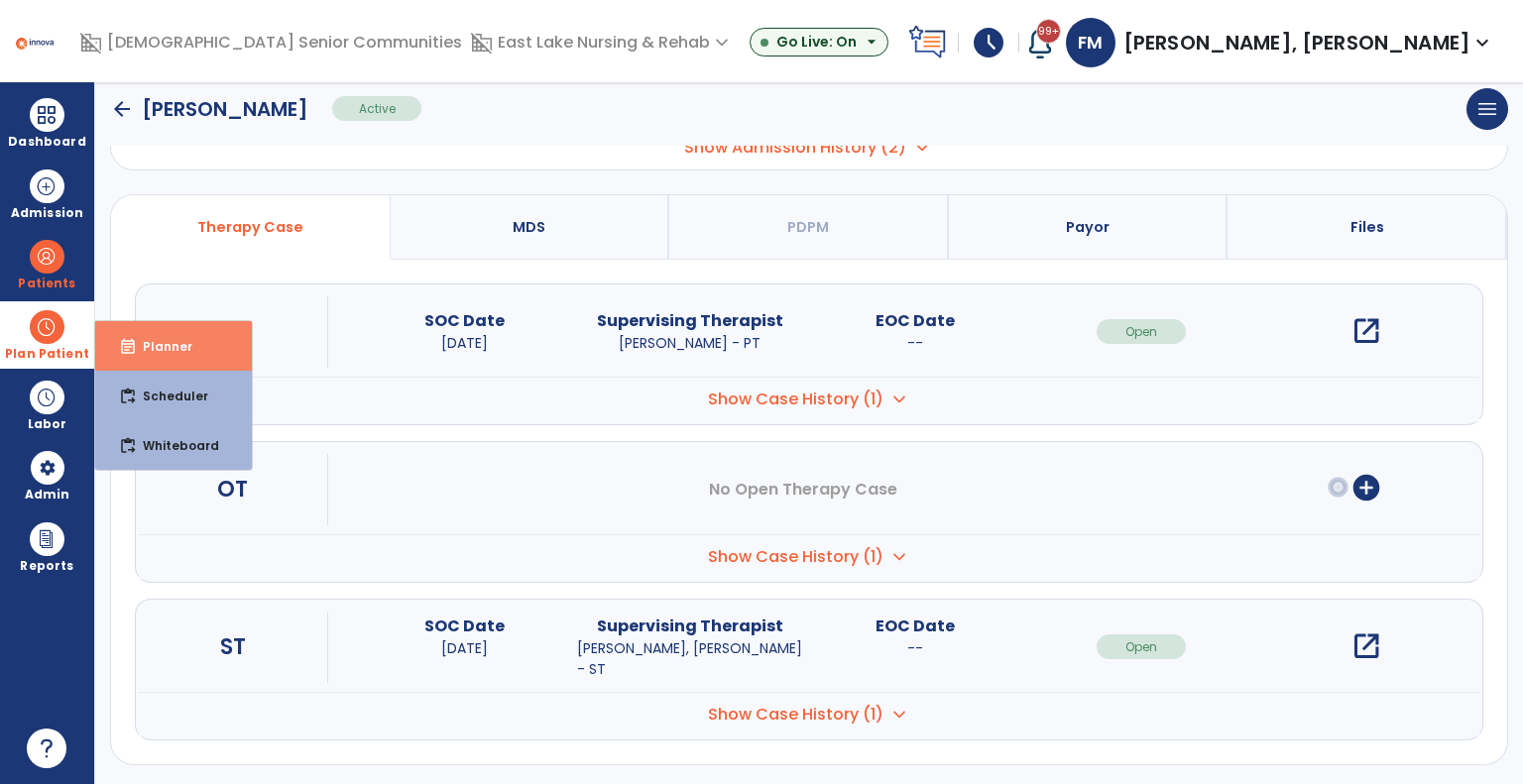click on "event_note  Planner" at bounding box center [174, 346] 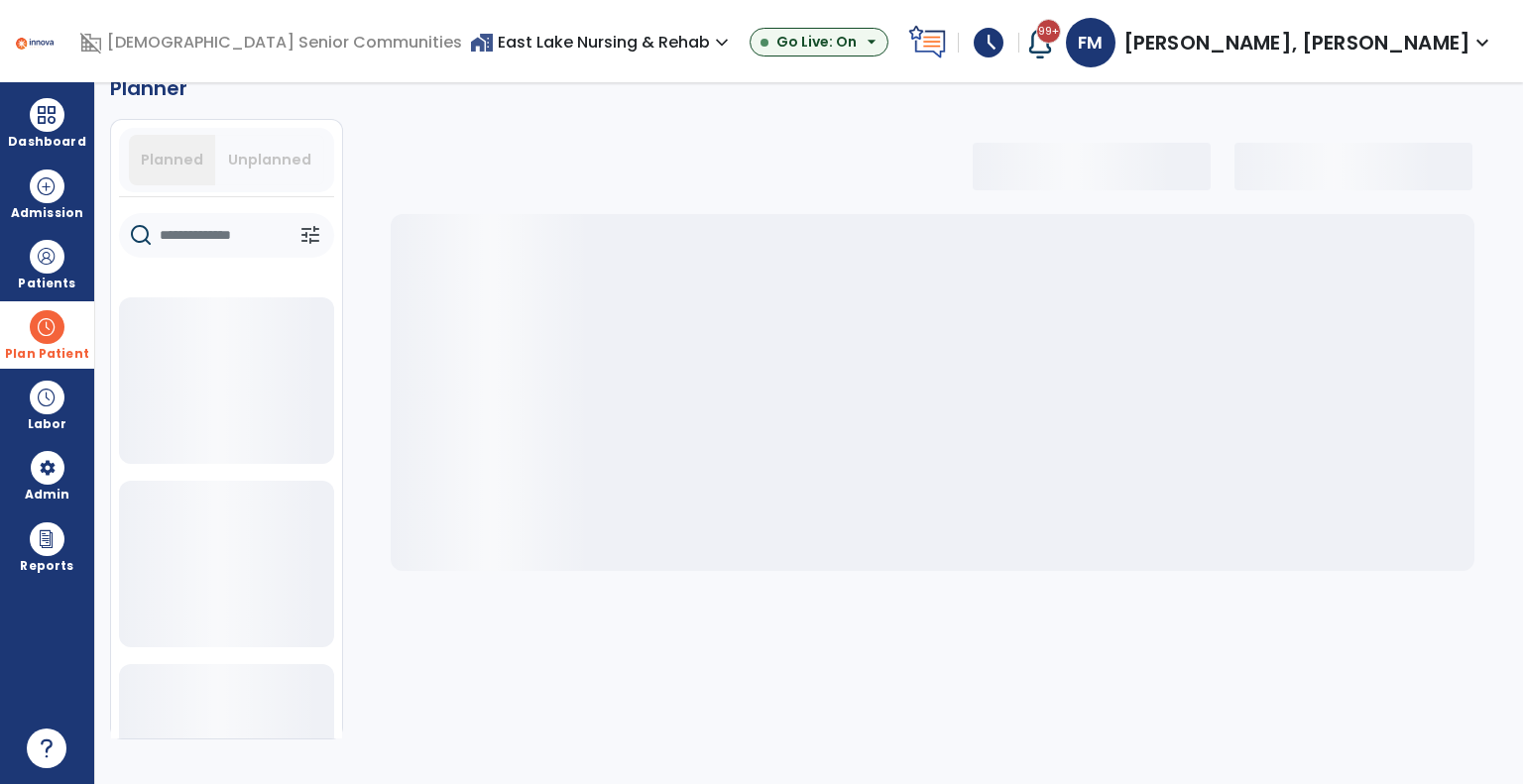 scroll, scrollTop: 36, scrollLeft: 0, axis: vertical 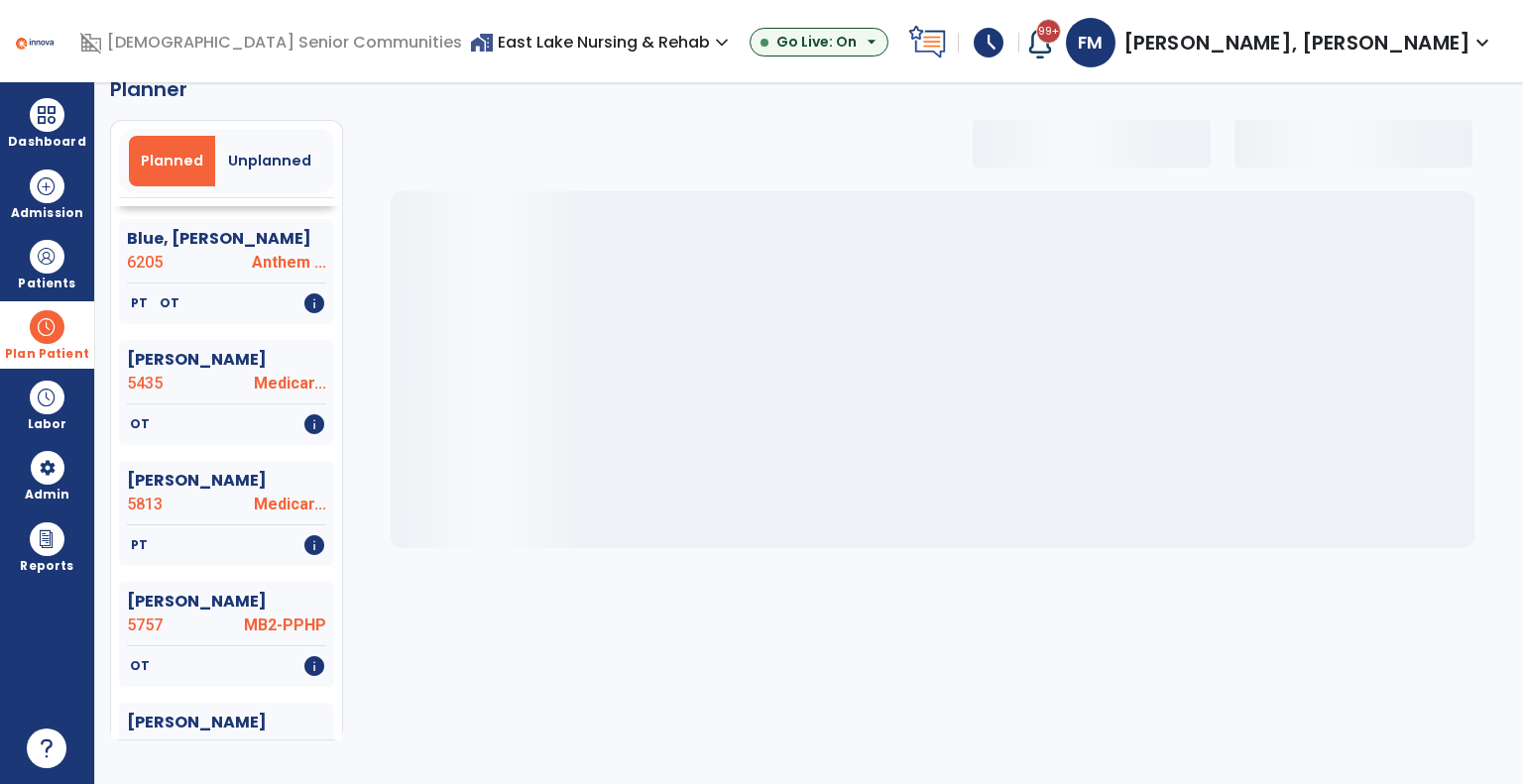 select on "***" 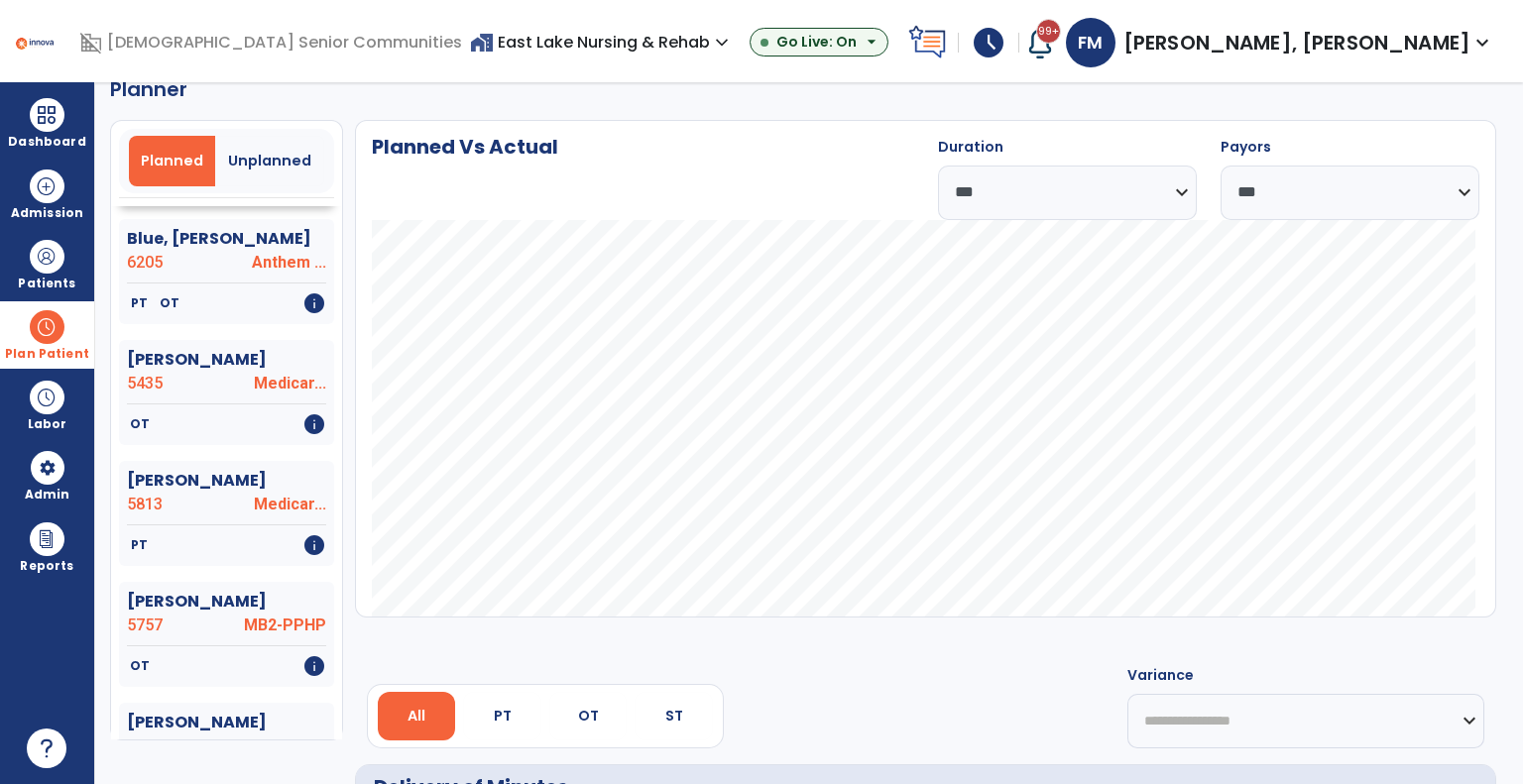 scroll, scrollTop: 396, scrollLeft: 0, axis: vertical 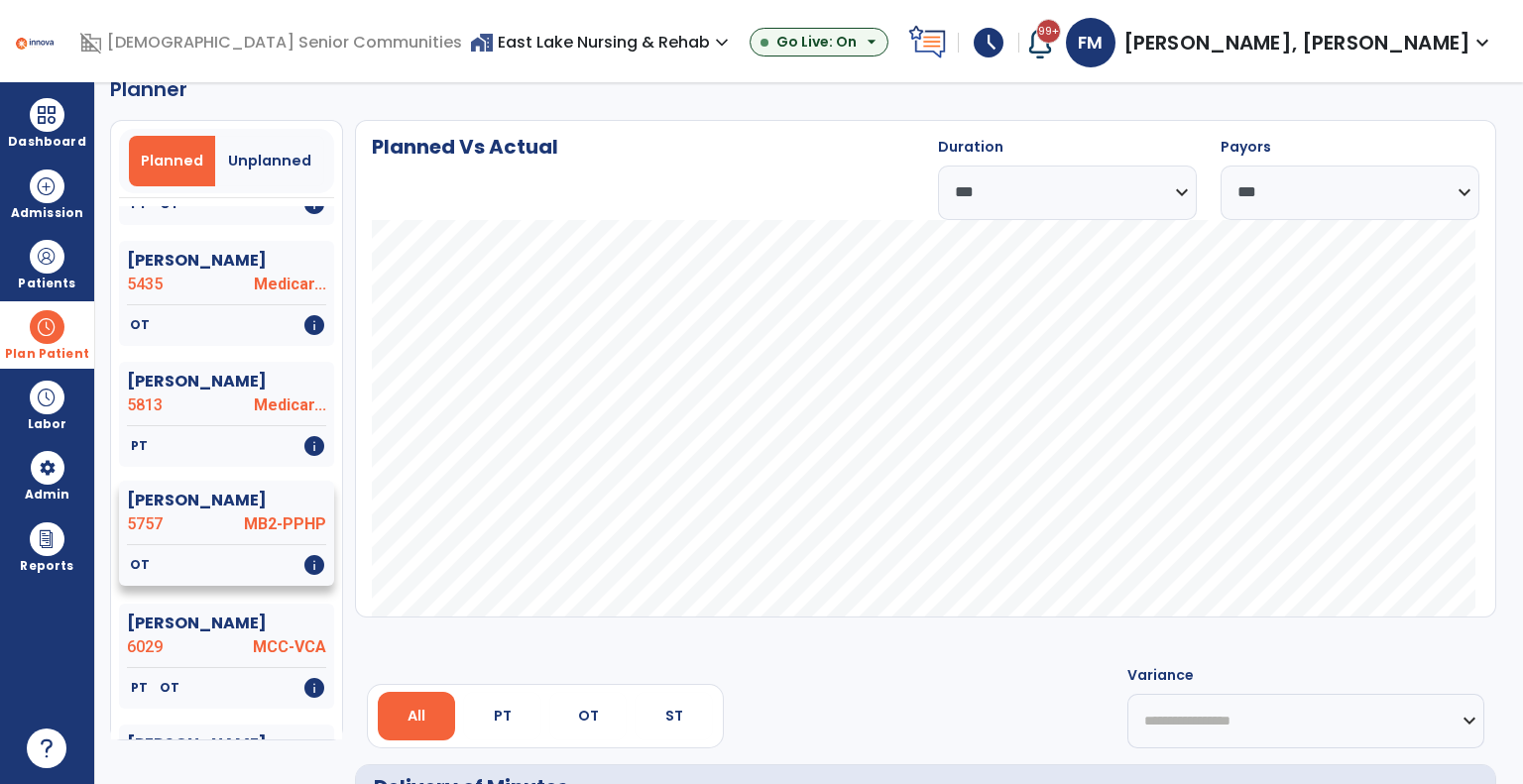 click on "5757" 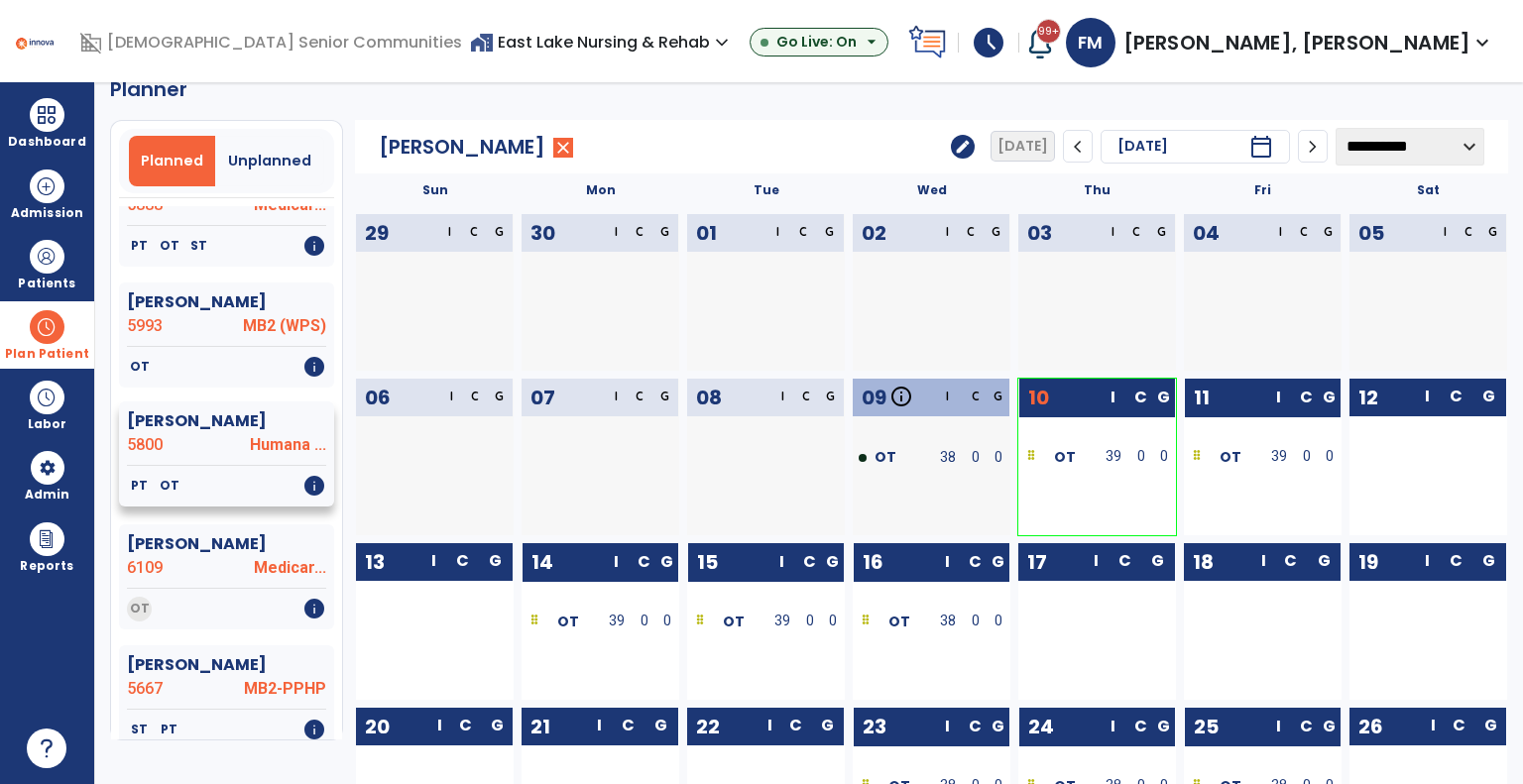 scroll, scrollTop: 2478, scrollLeft: 0, axis: vertical 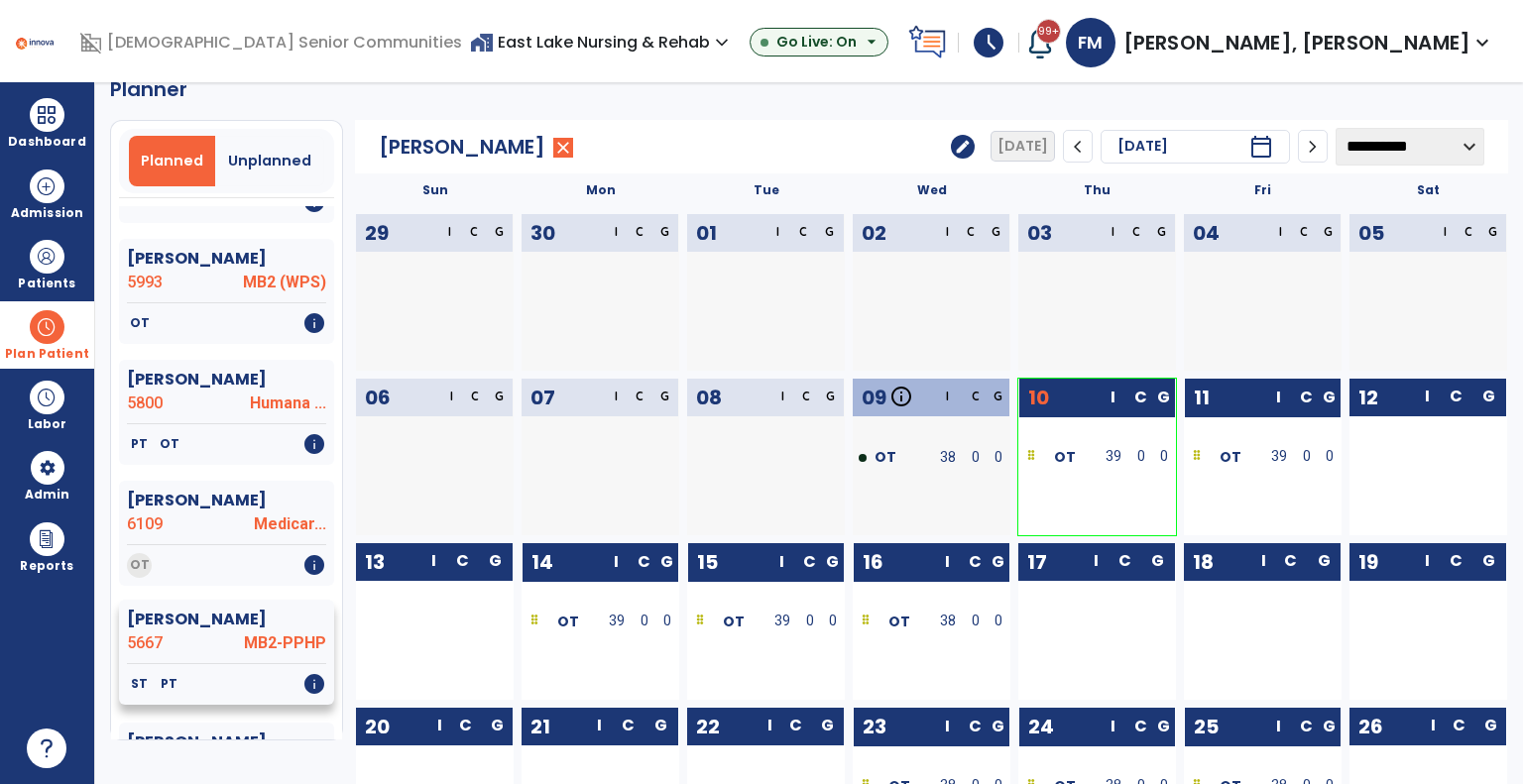 click on "[PERSON_NAME]" 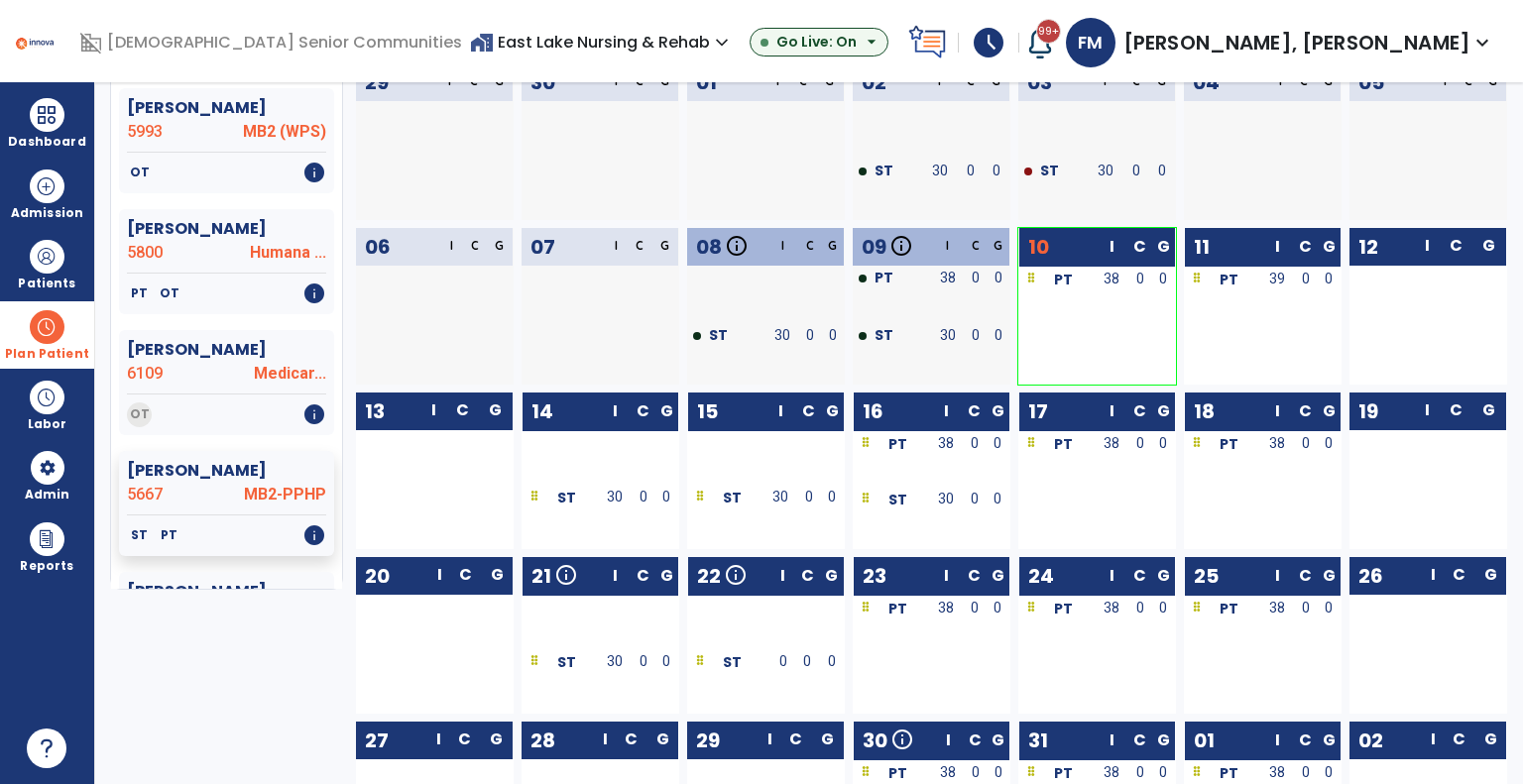 scroll, scrollTop: 234, scrollLeft: 0, axis: vertical 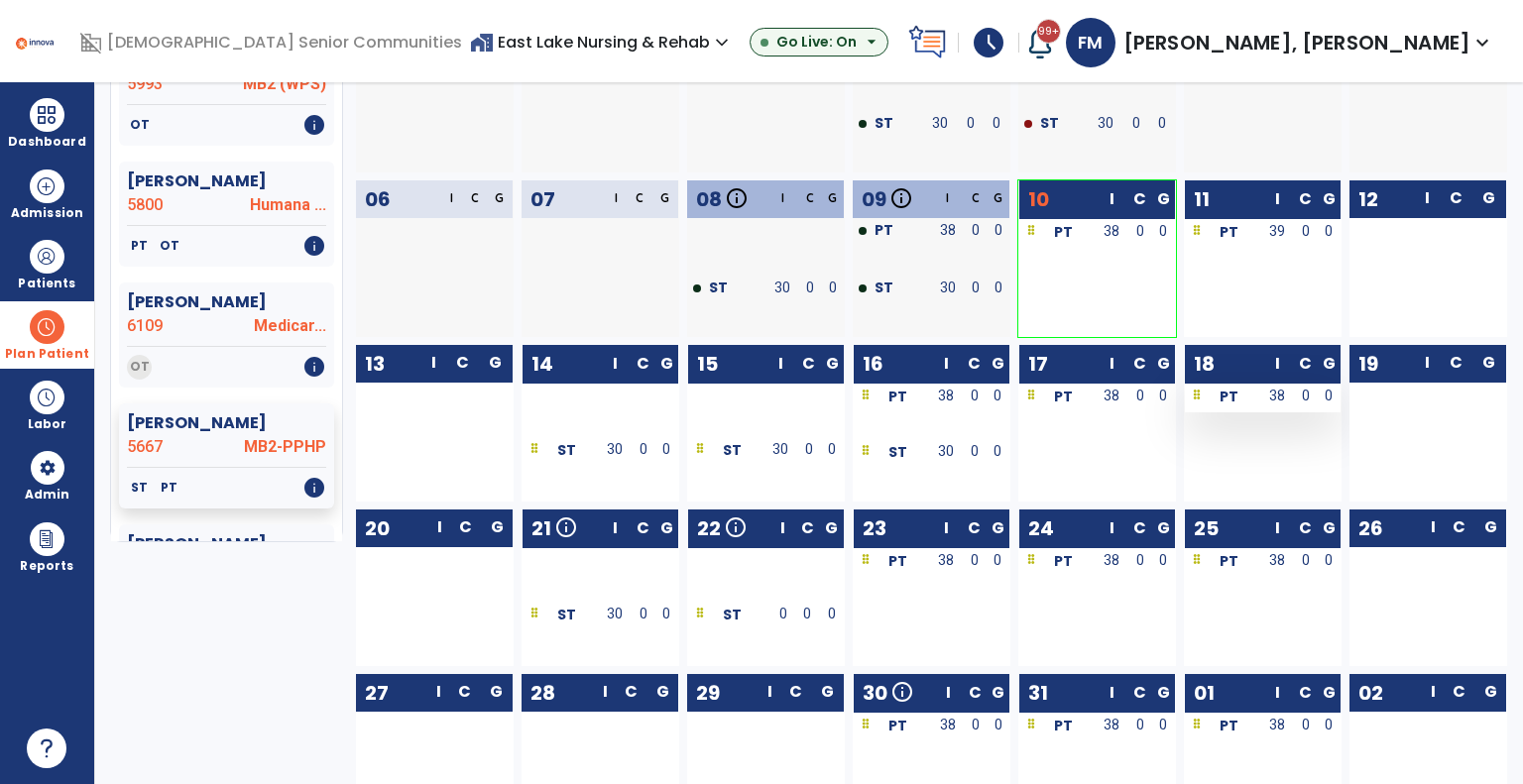 click at bounding box center (1197, 396) 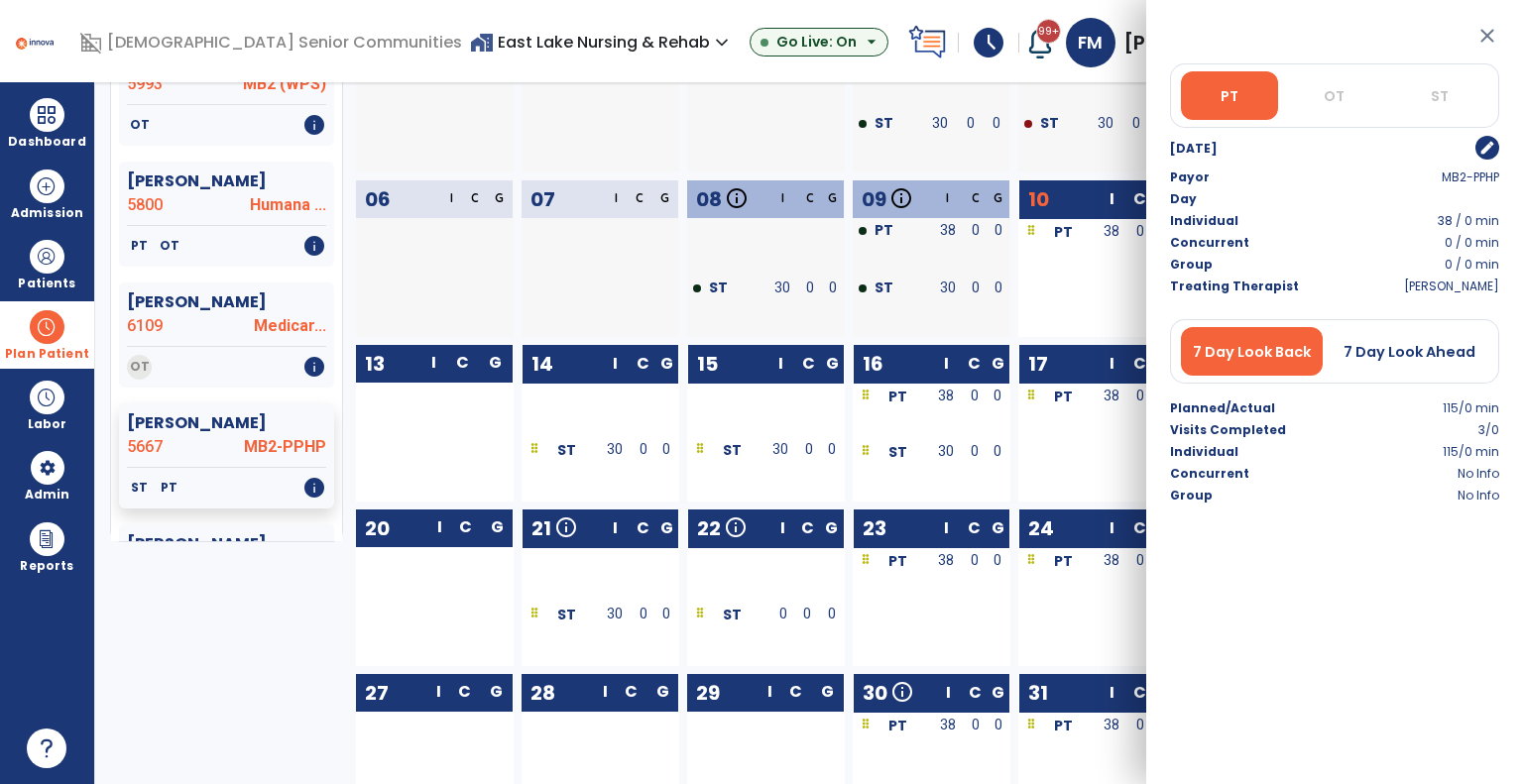 click on "edit" at bounding box center [1487, 148] 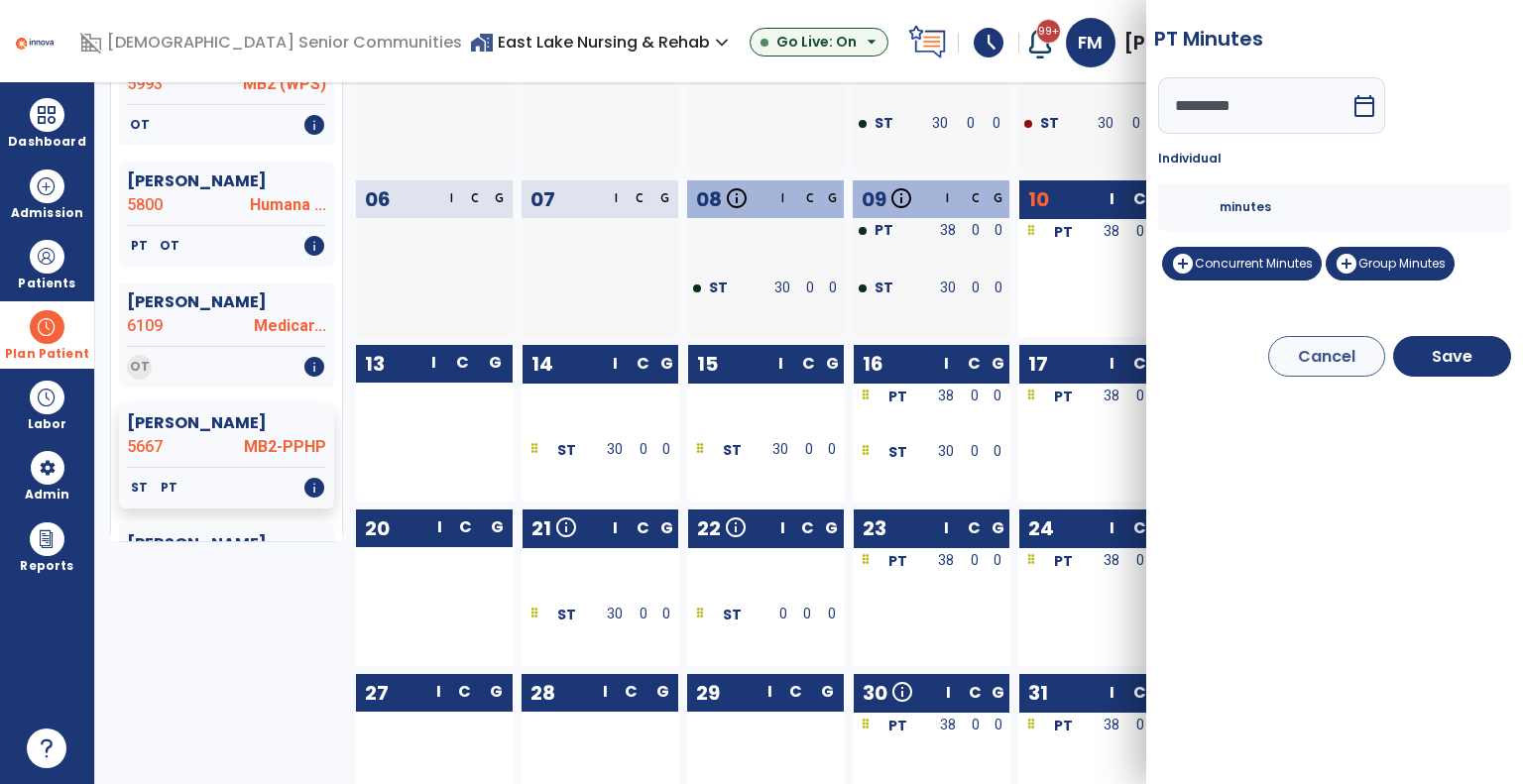 click on "**" at bounding box center (1196, 207) 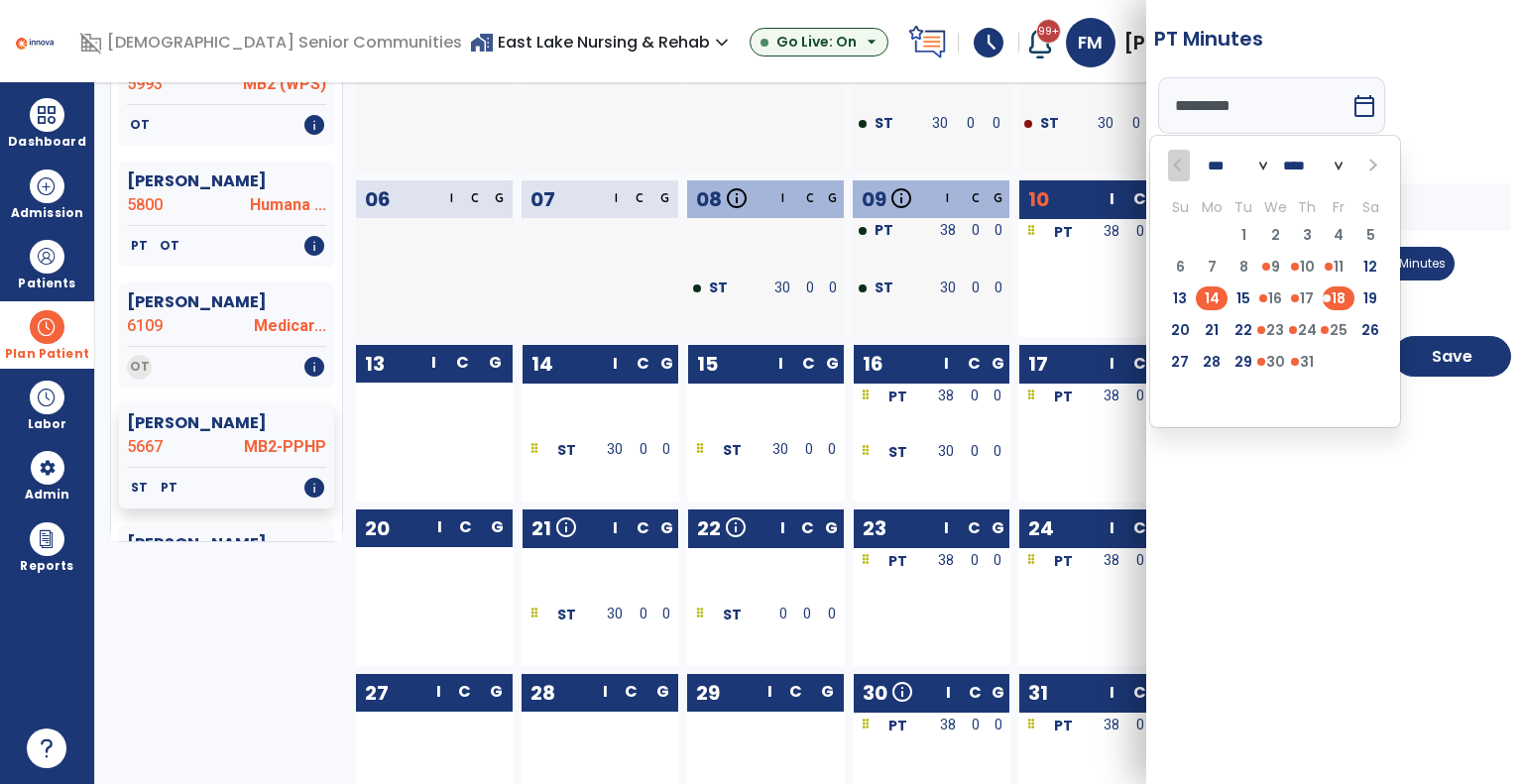 click on "14" at bounding box center (1212, 298) 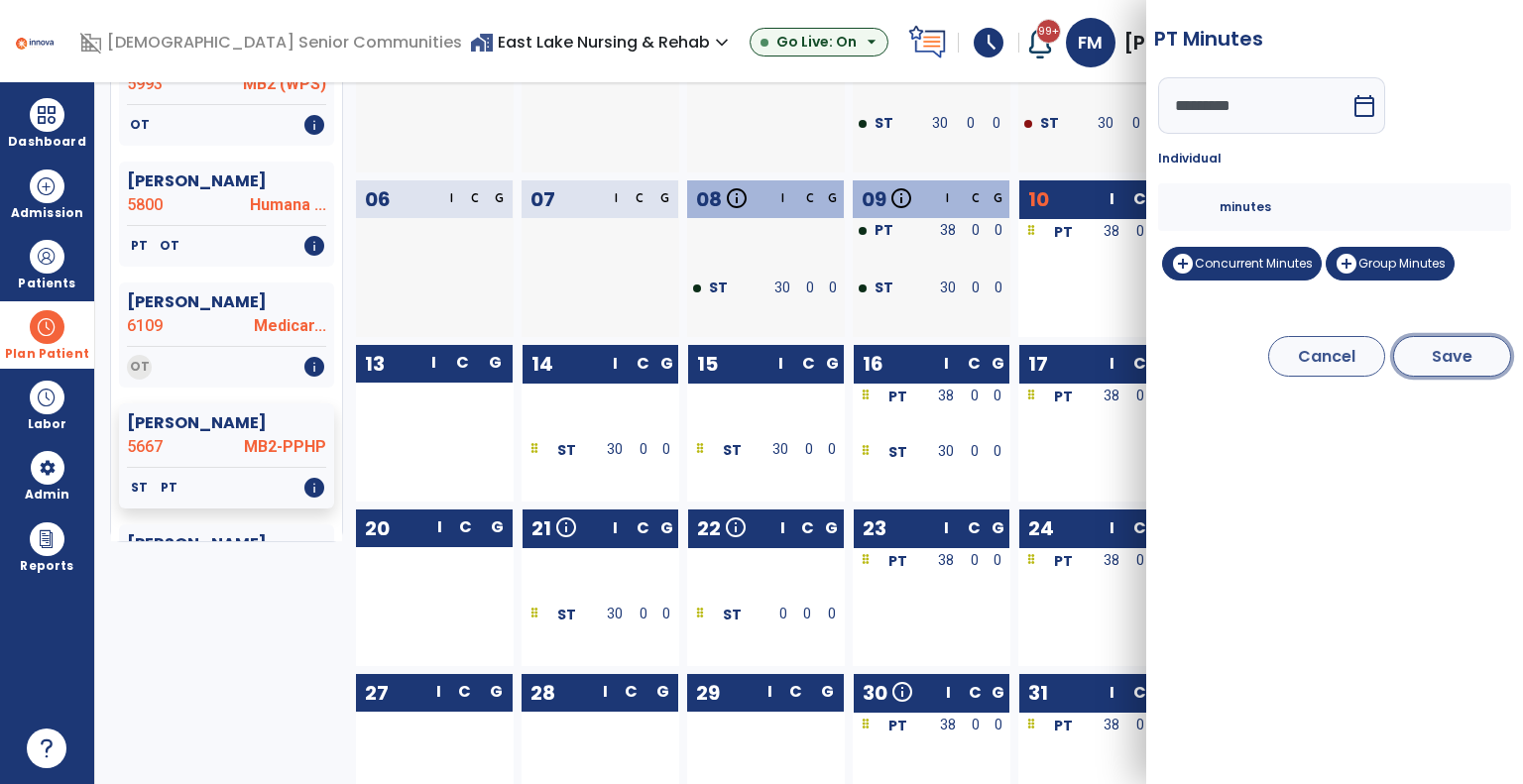 click on "Save" at bounding box center [1452, 356] 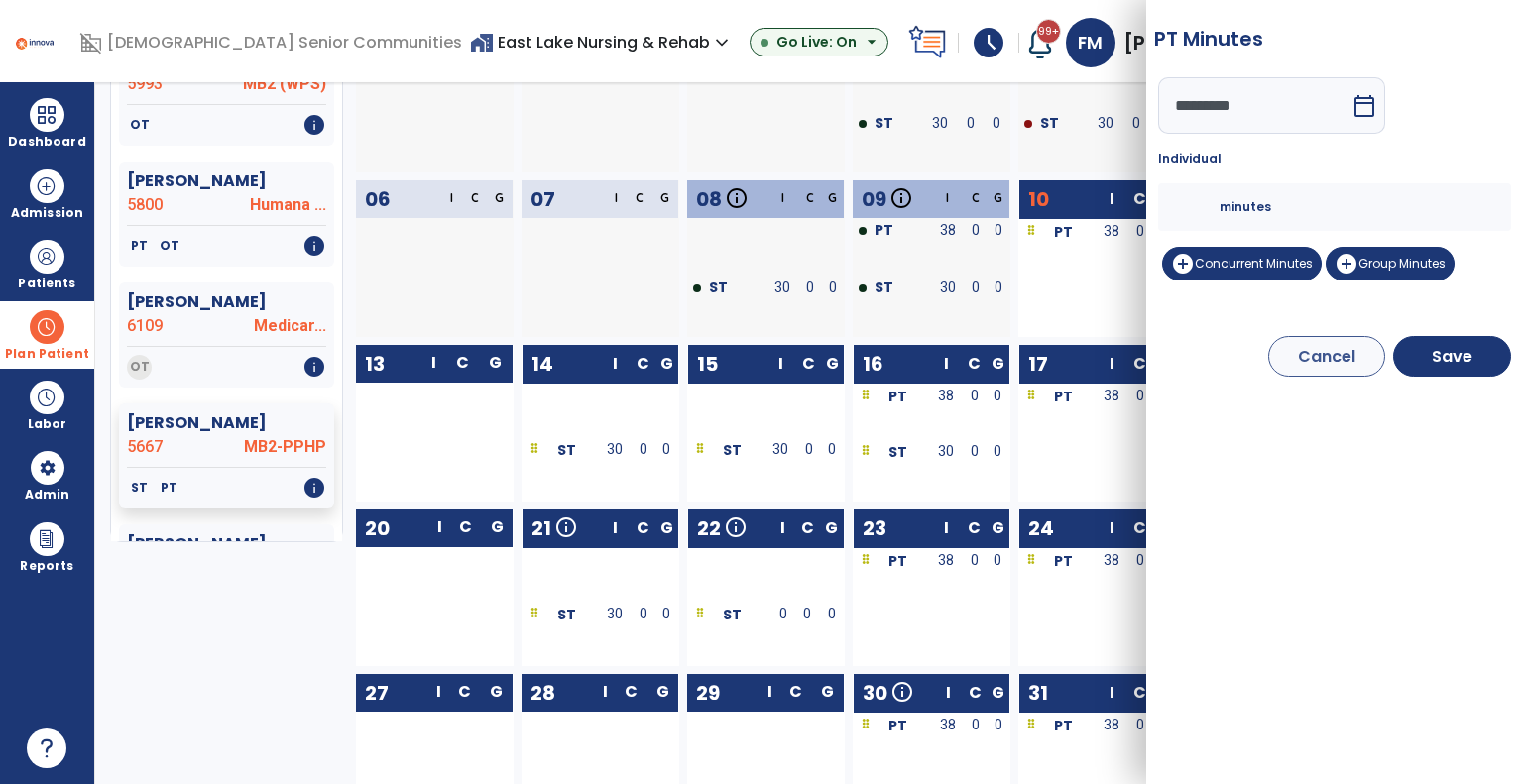 type on "*********" 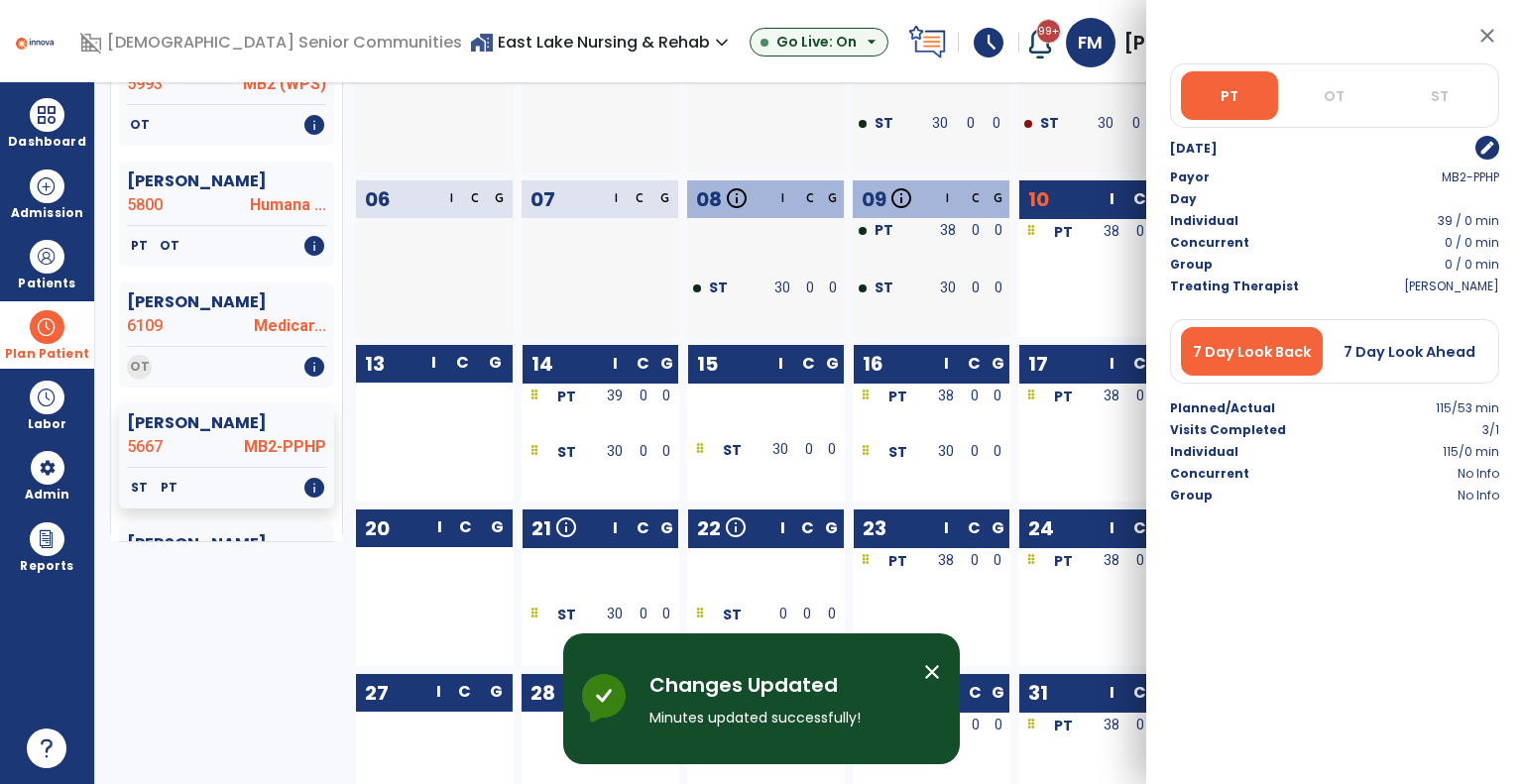 click on "close" at bounding box center (1487, 36) 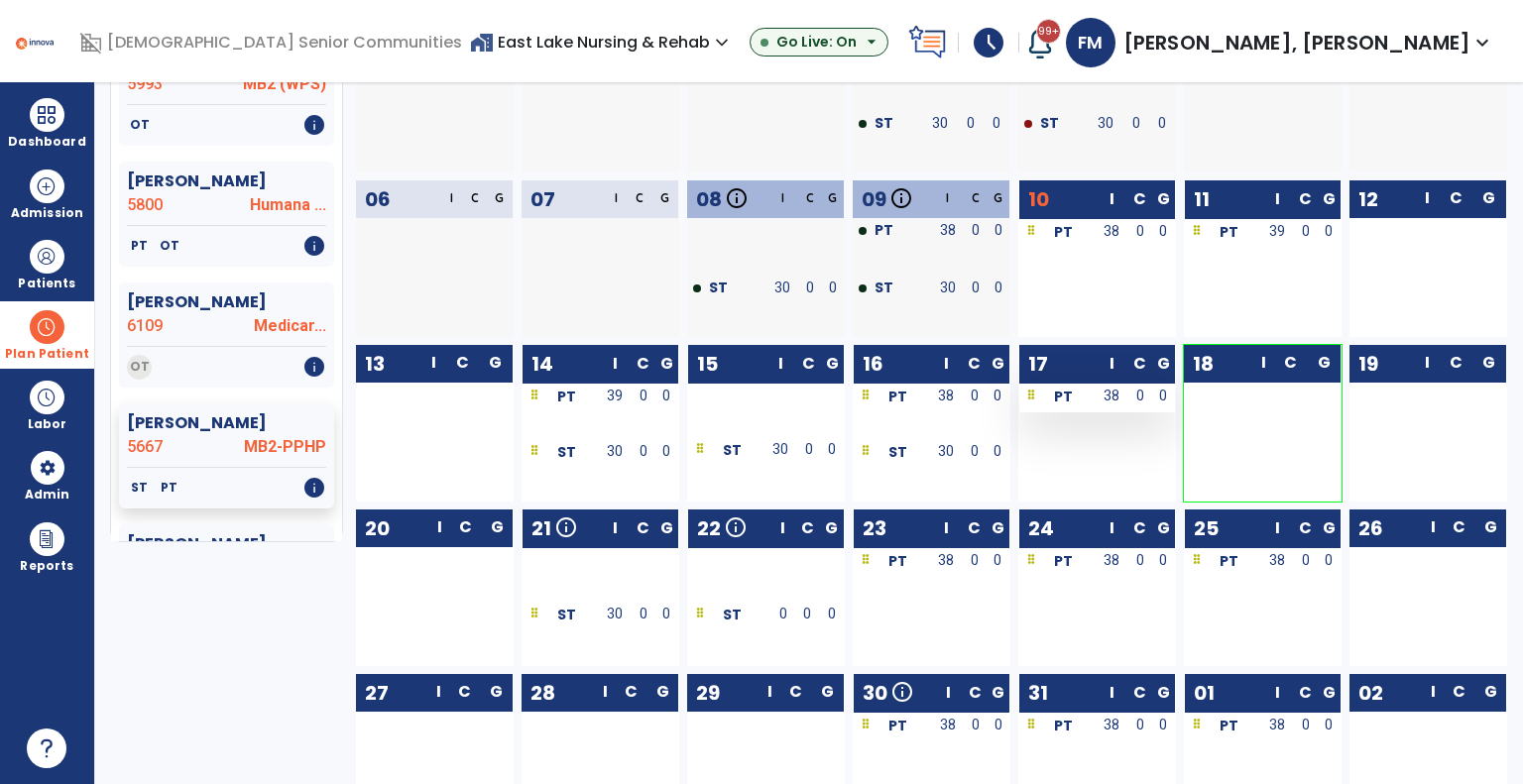 click on "PT" at bounding box center (1057, 397) 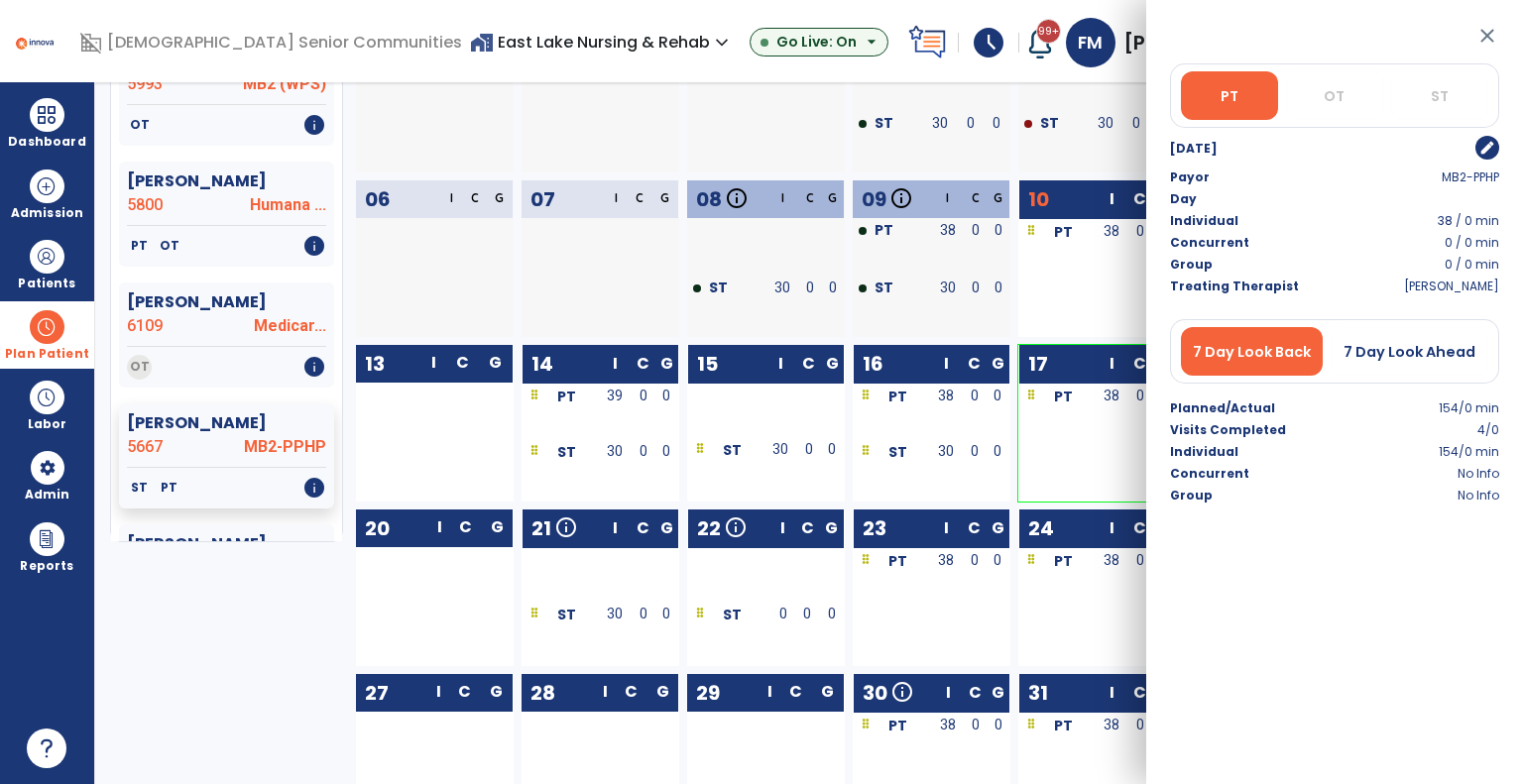 click on "edit" at bounding box center (1487, 148) 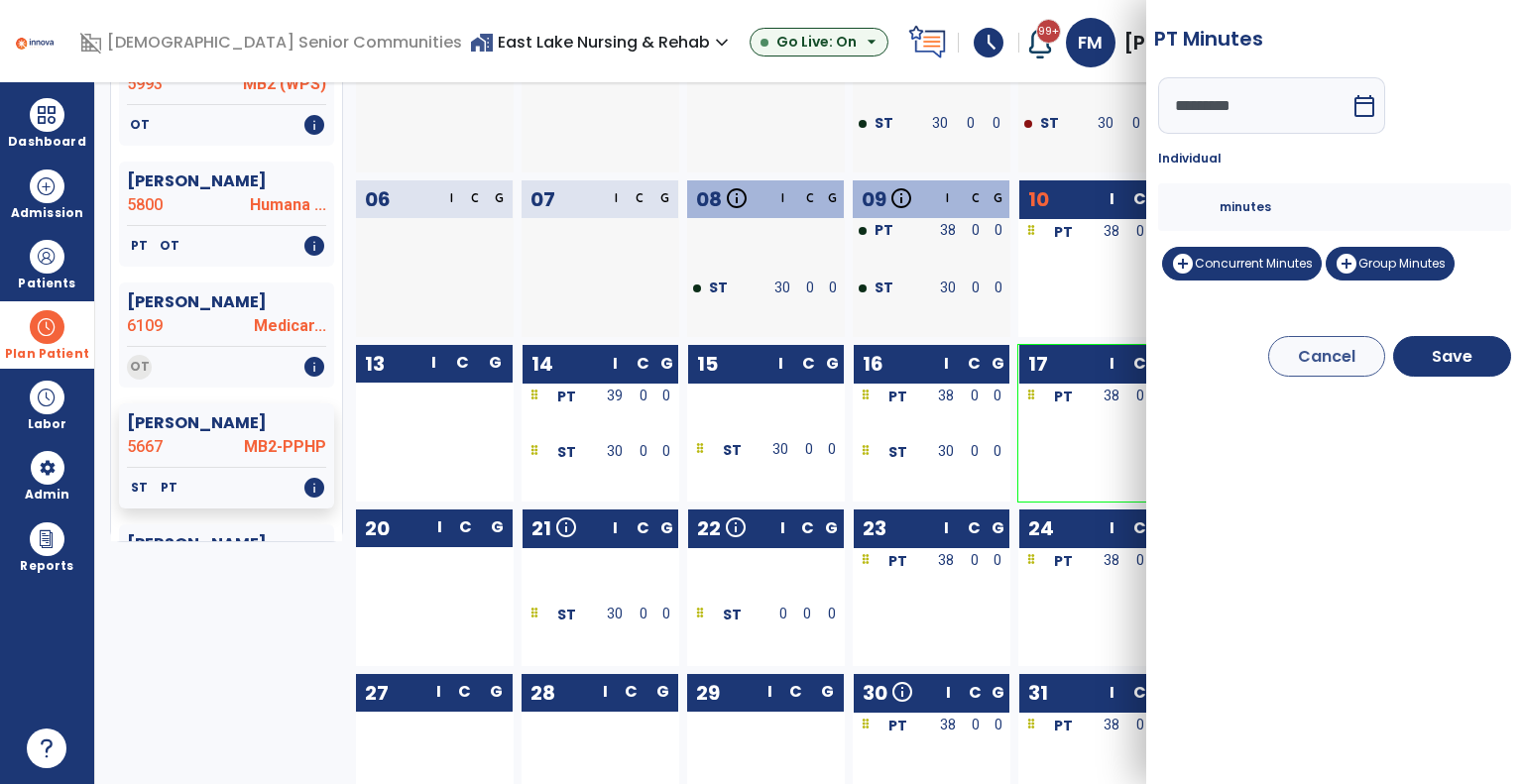 click on "**" at bounding box center [1196, 207] 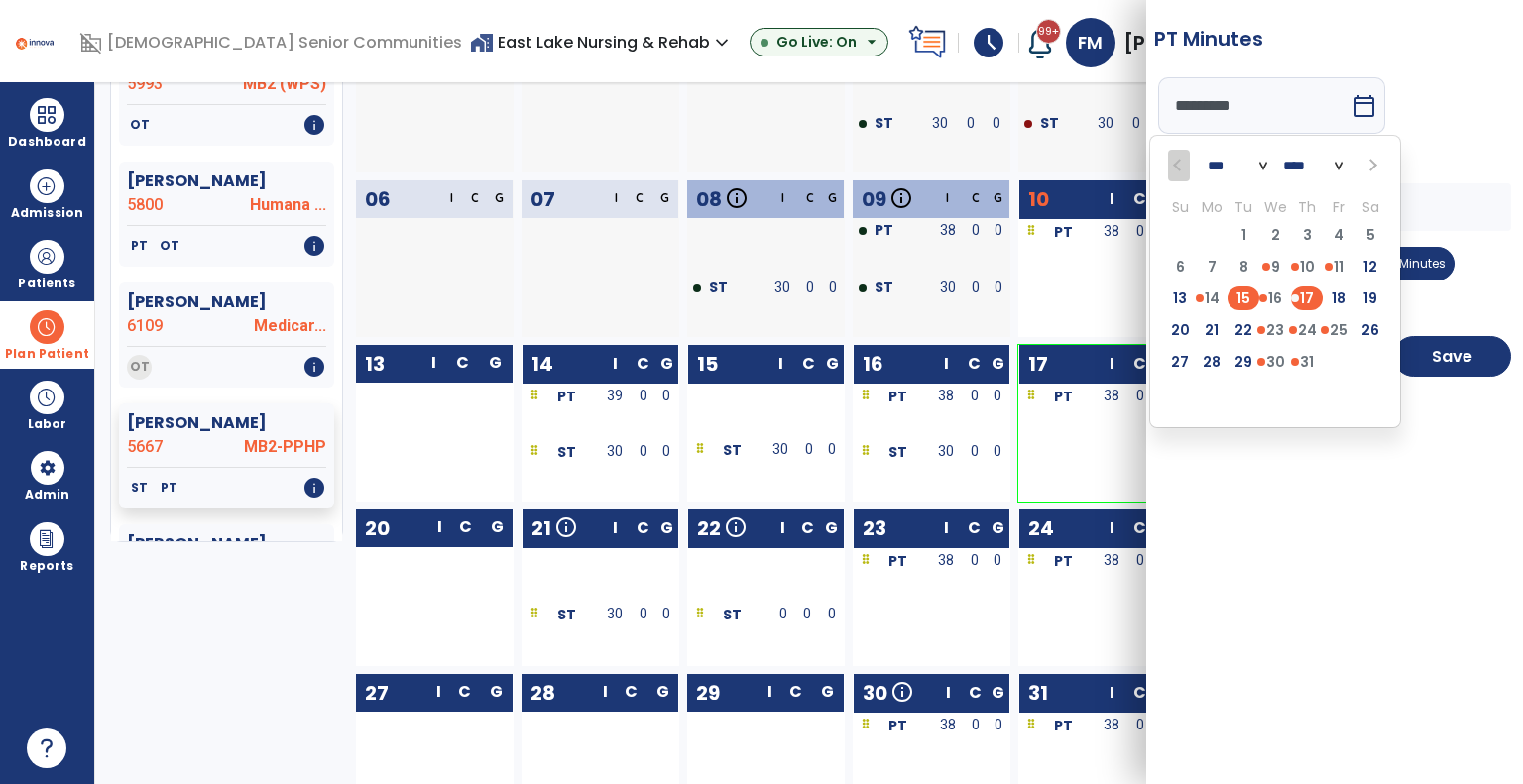 click on "15" at bounding box center (1243, 298) 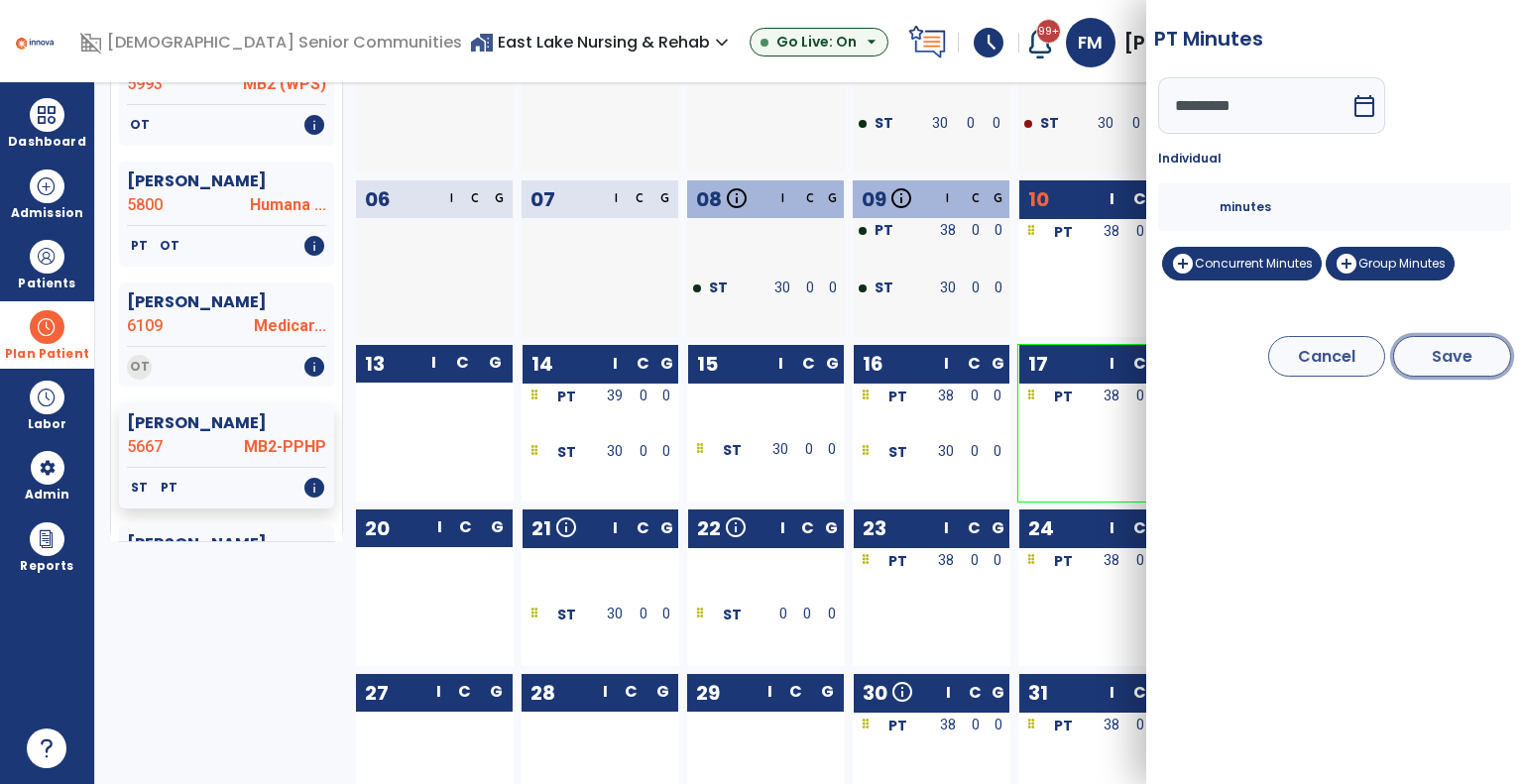 click on "Save" at bounding box center (1452, 356) 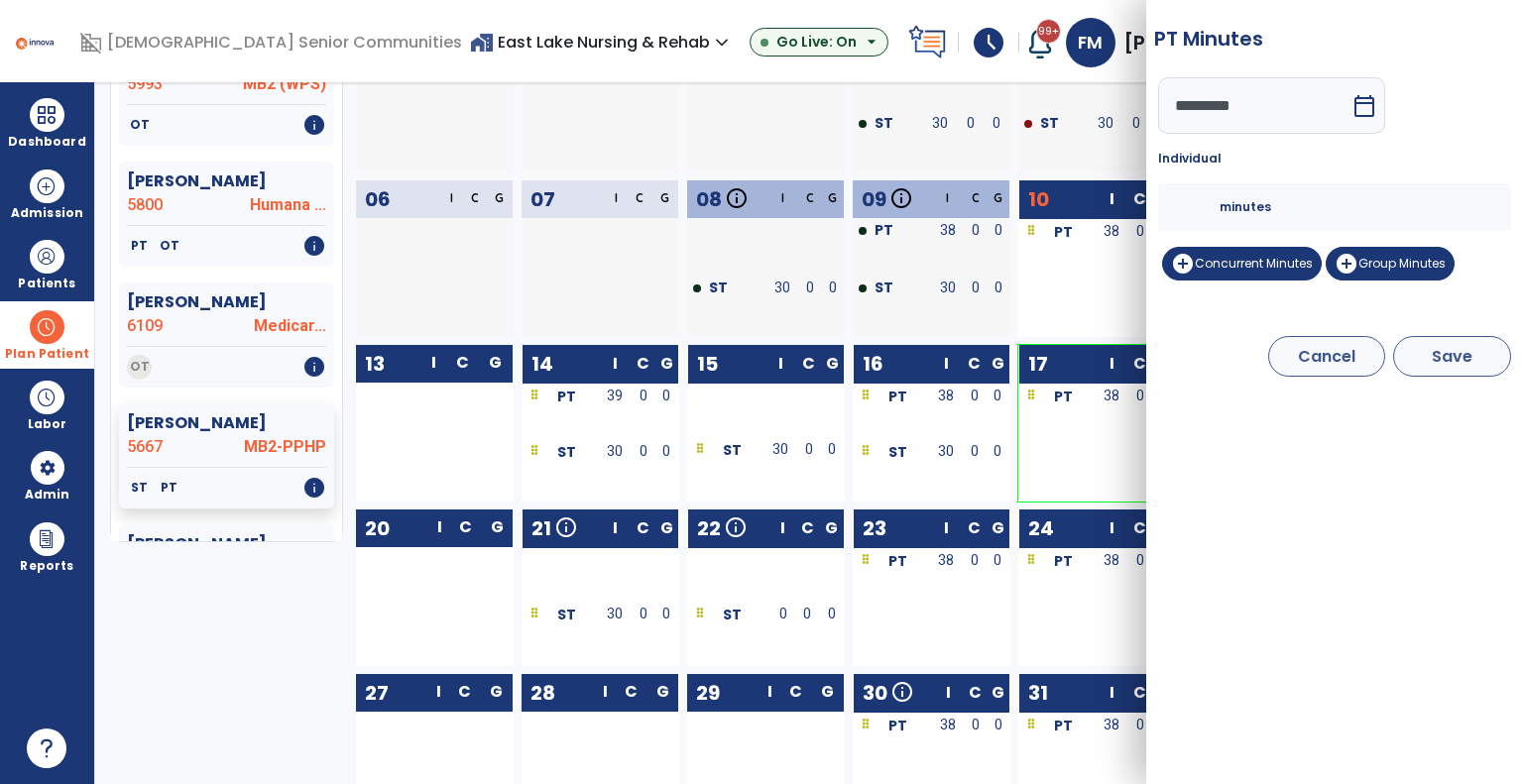 type on "*********" 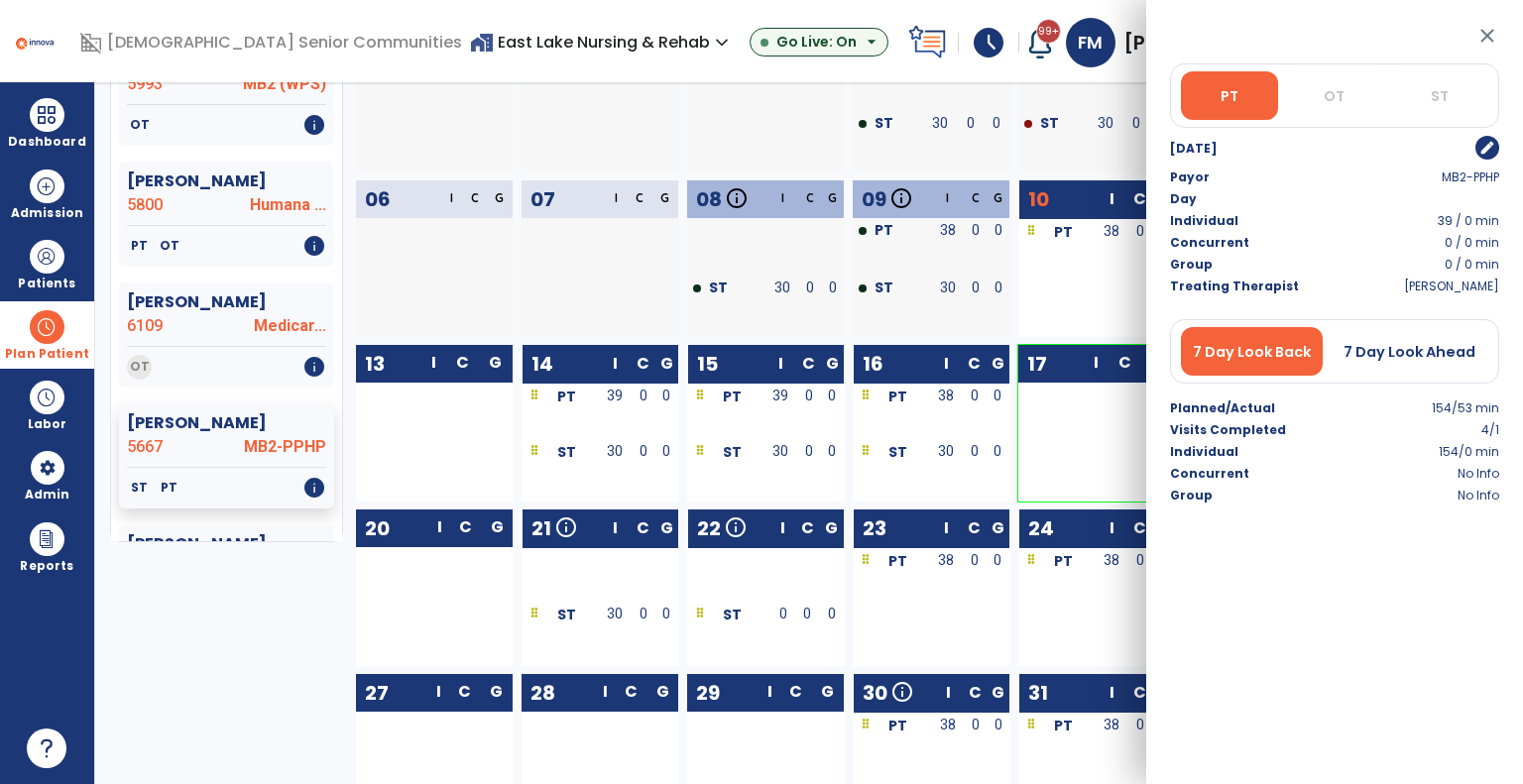click on "close" at bounding box center (1487, 36) 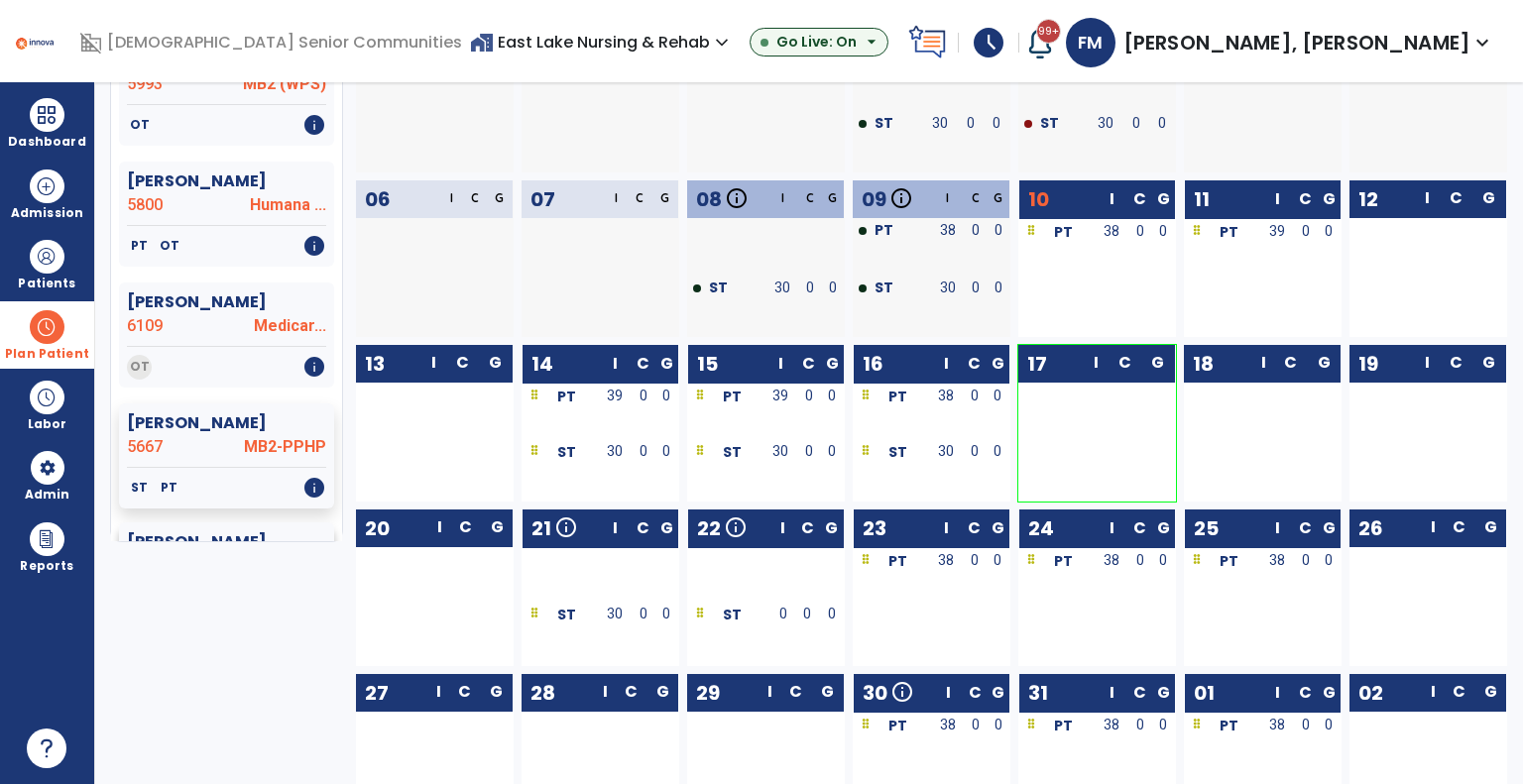 click on "[PERSON_NAME]" 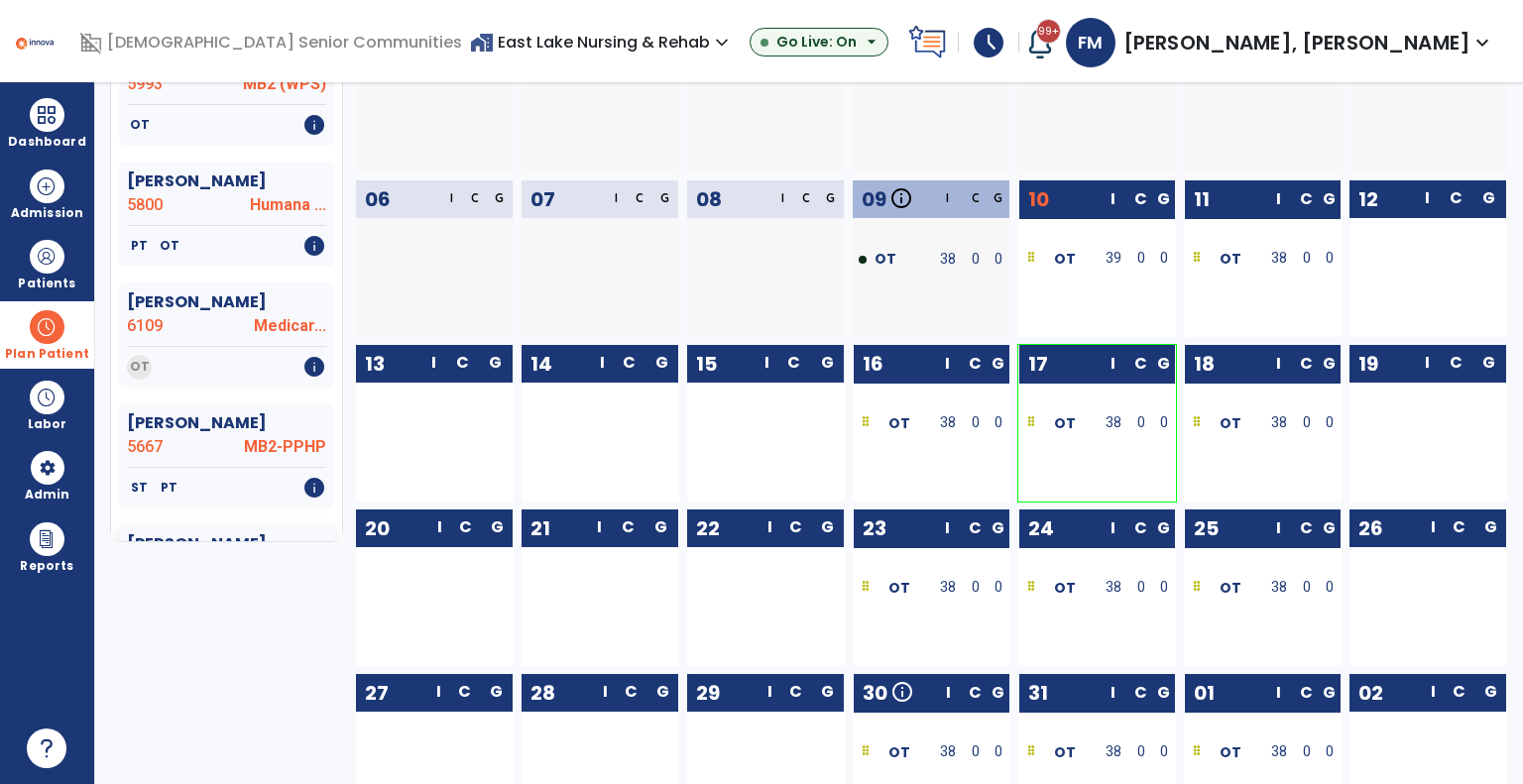 click on "OT" at bounding box center (1224, 422) 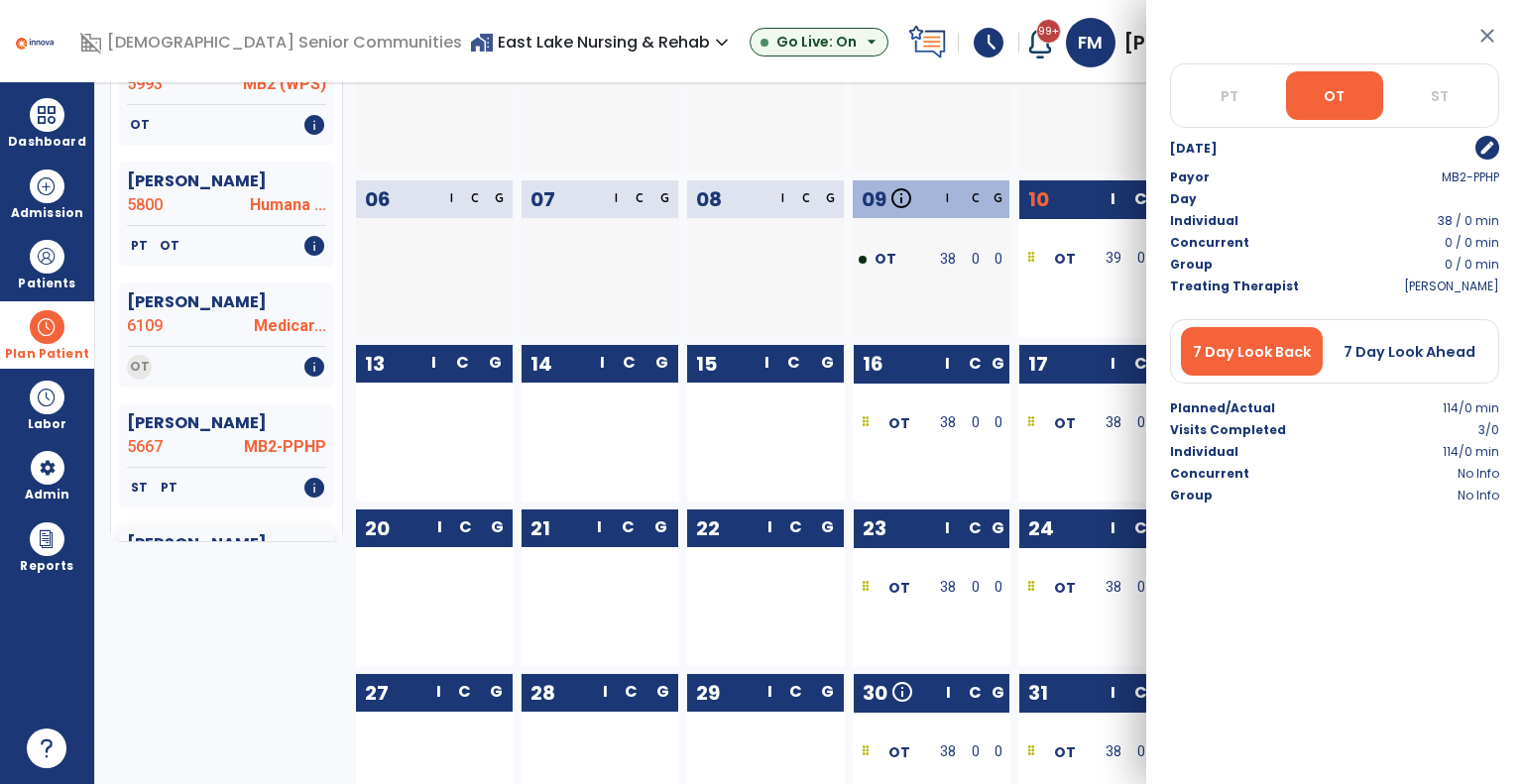 click on "edit" at bounding box center (1487, 148) 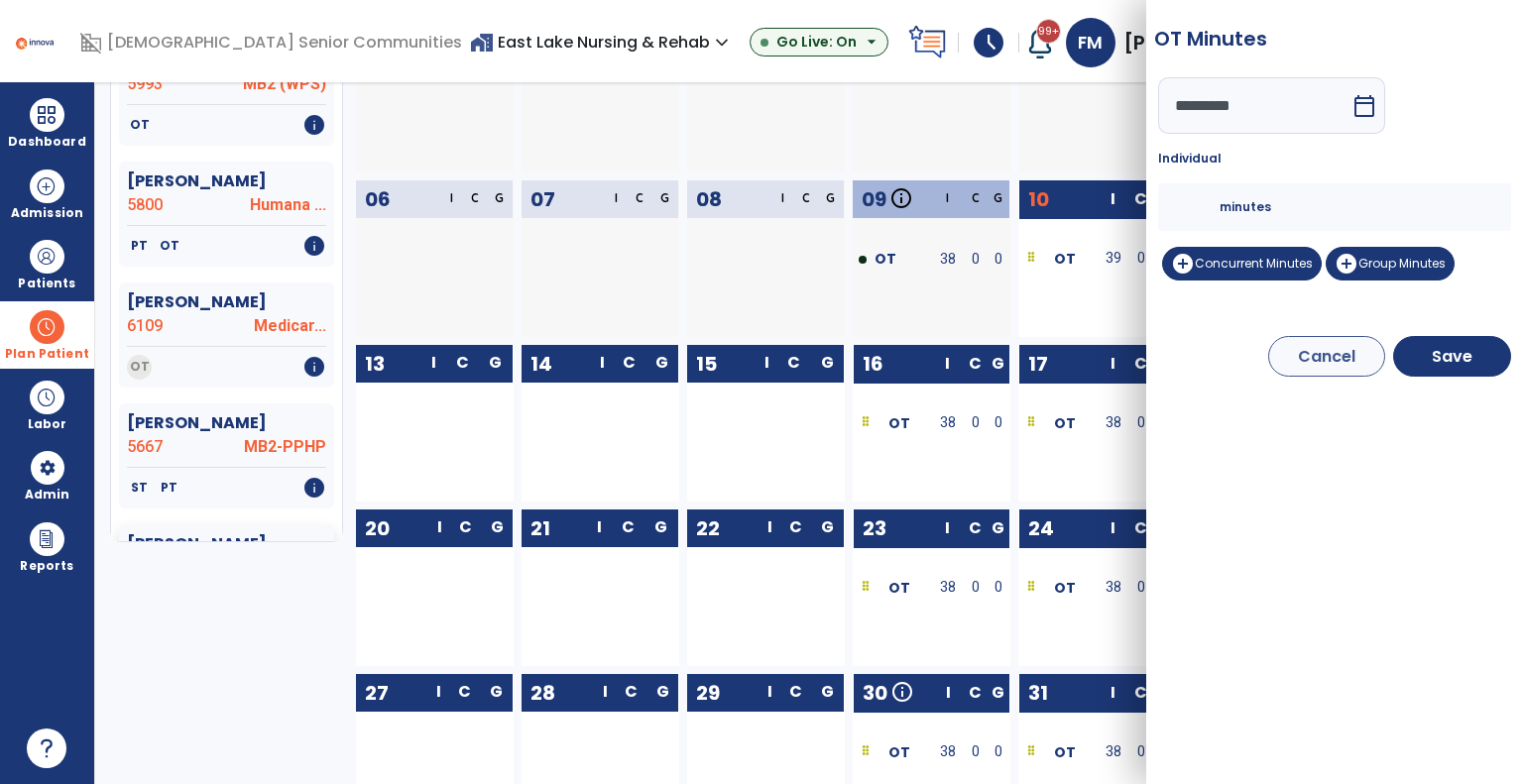 click on "**" at bounding box center [1196, 207] 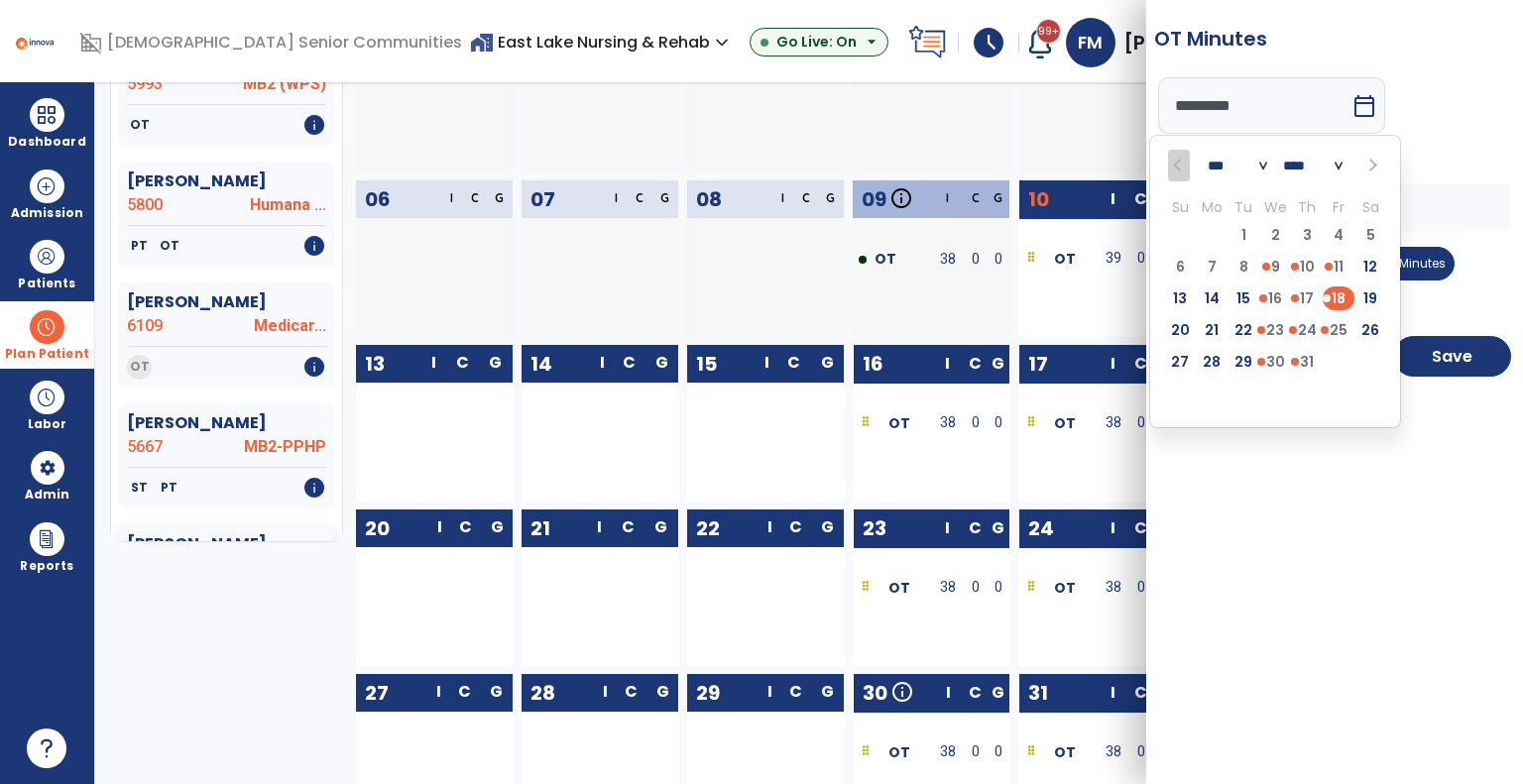 click on "14" at bounding box center [1212, 298] 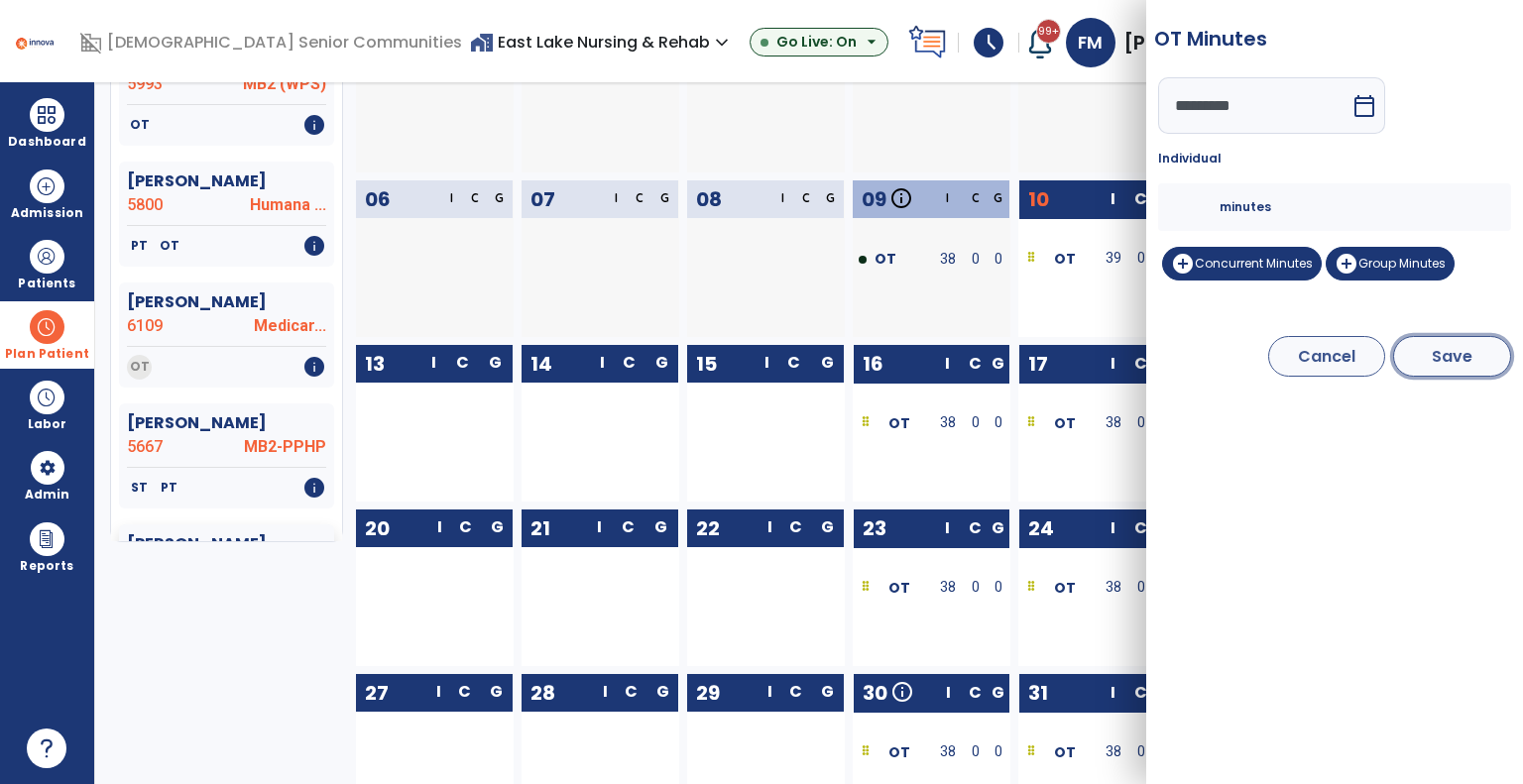 click on "Save" at bounding box center [1452, 356] 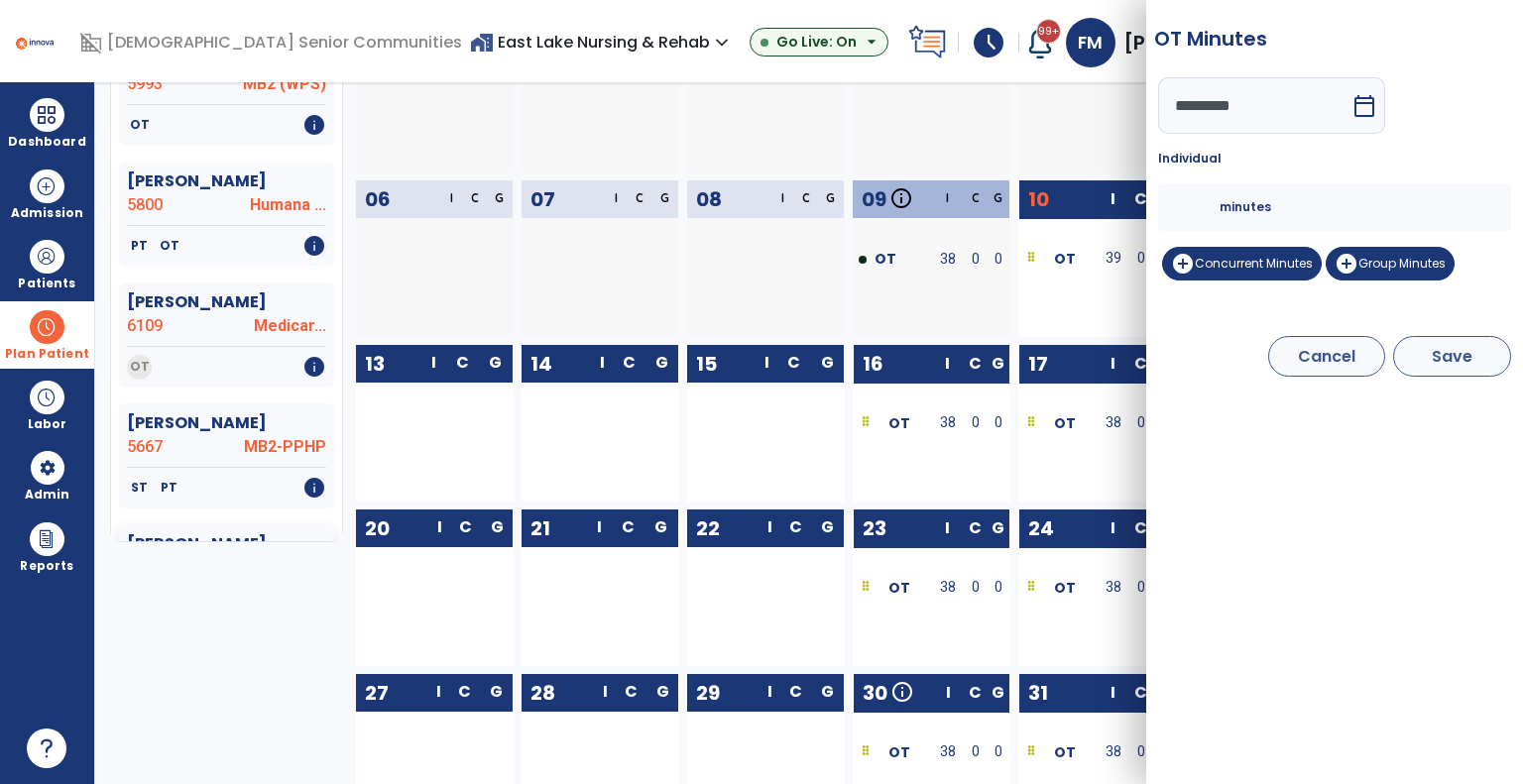 type on "*********" 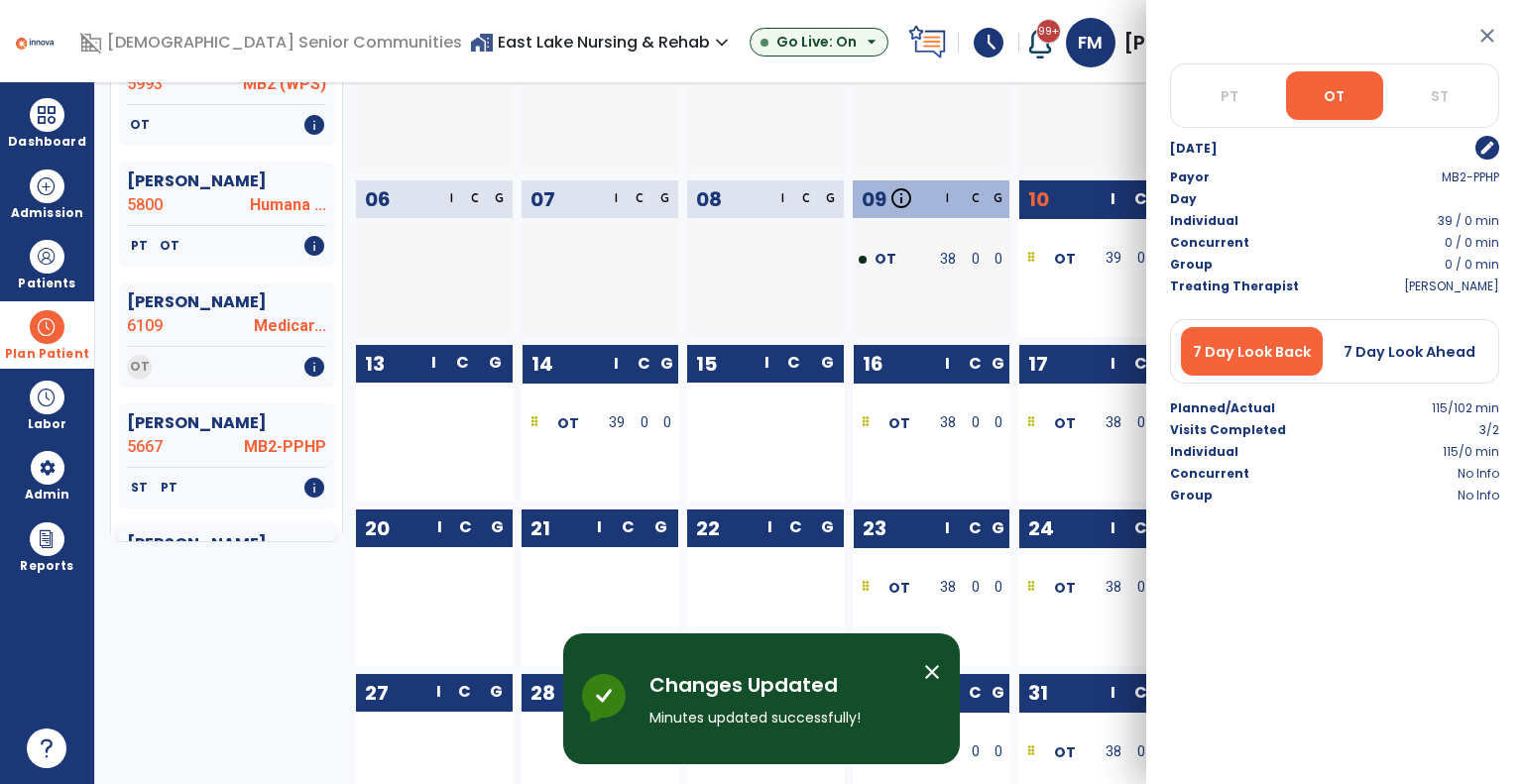 click on "close" at bounding box center (1487, 36) 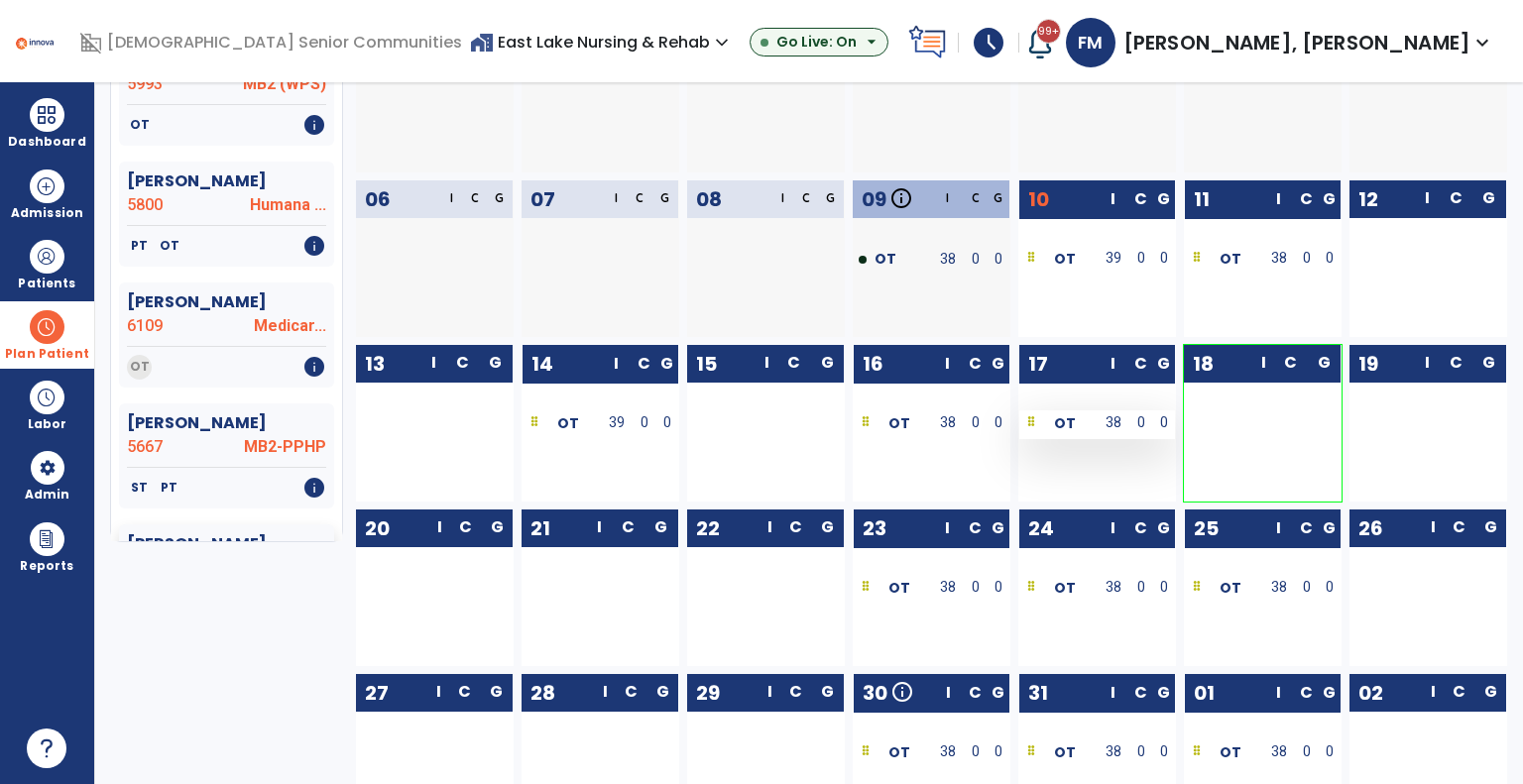 click at bounding box center [1031, 423] 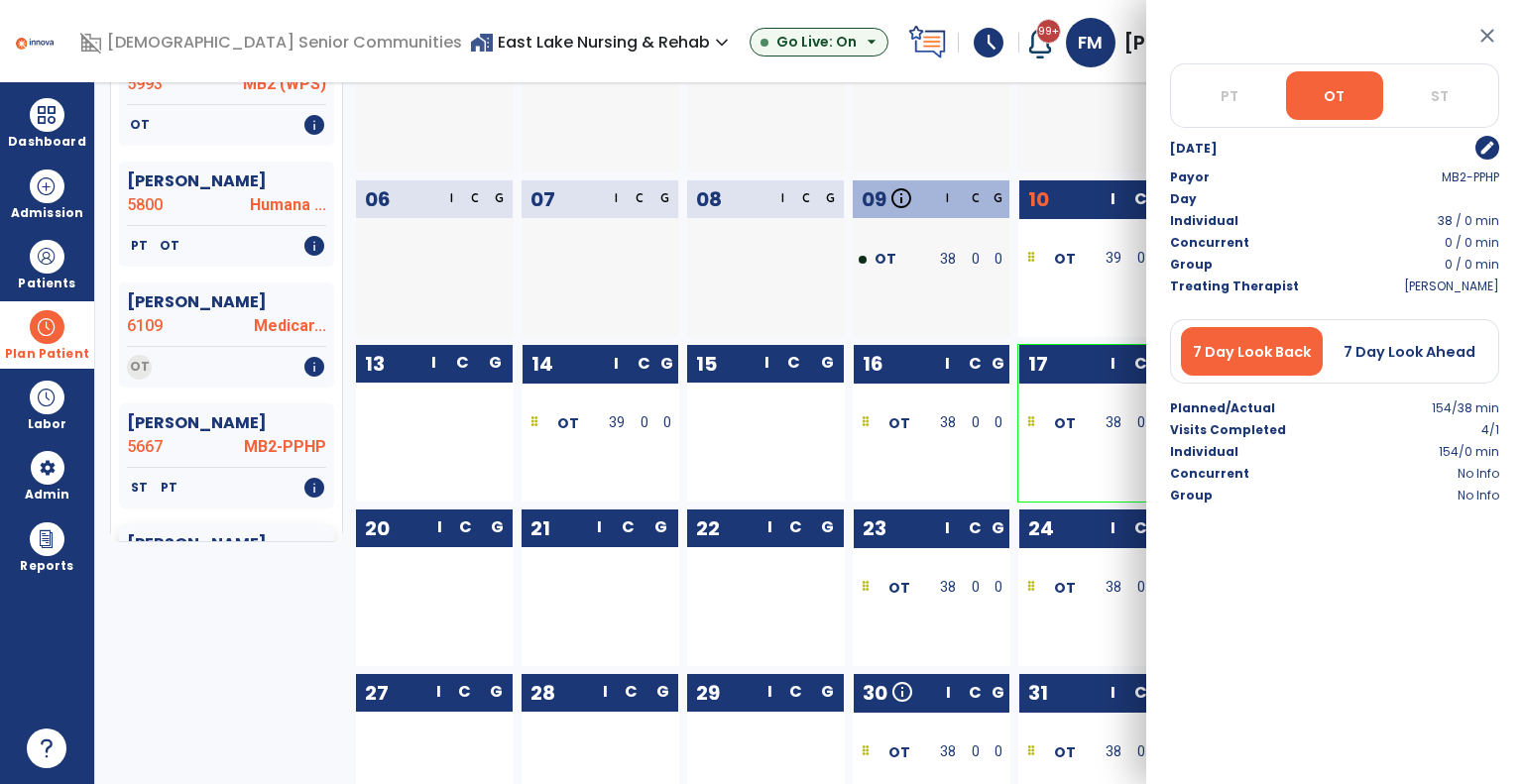 click on "edit" at bounding box center (1487, 148) 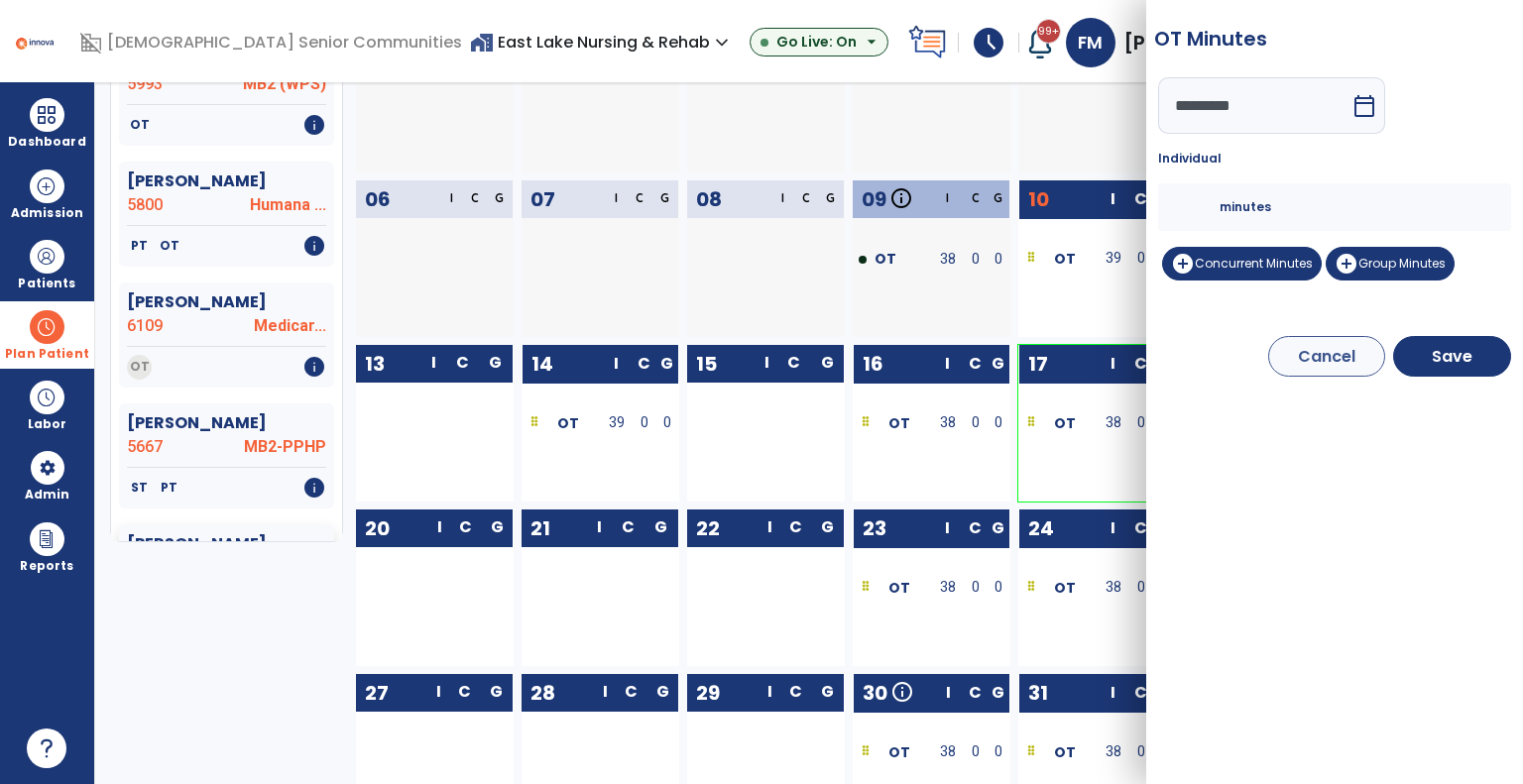 click on "**" at bounding box center (1196, 207) 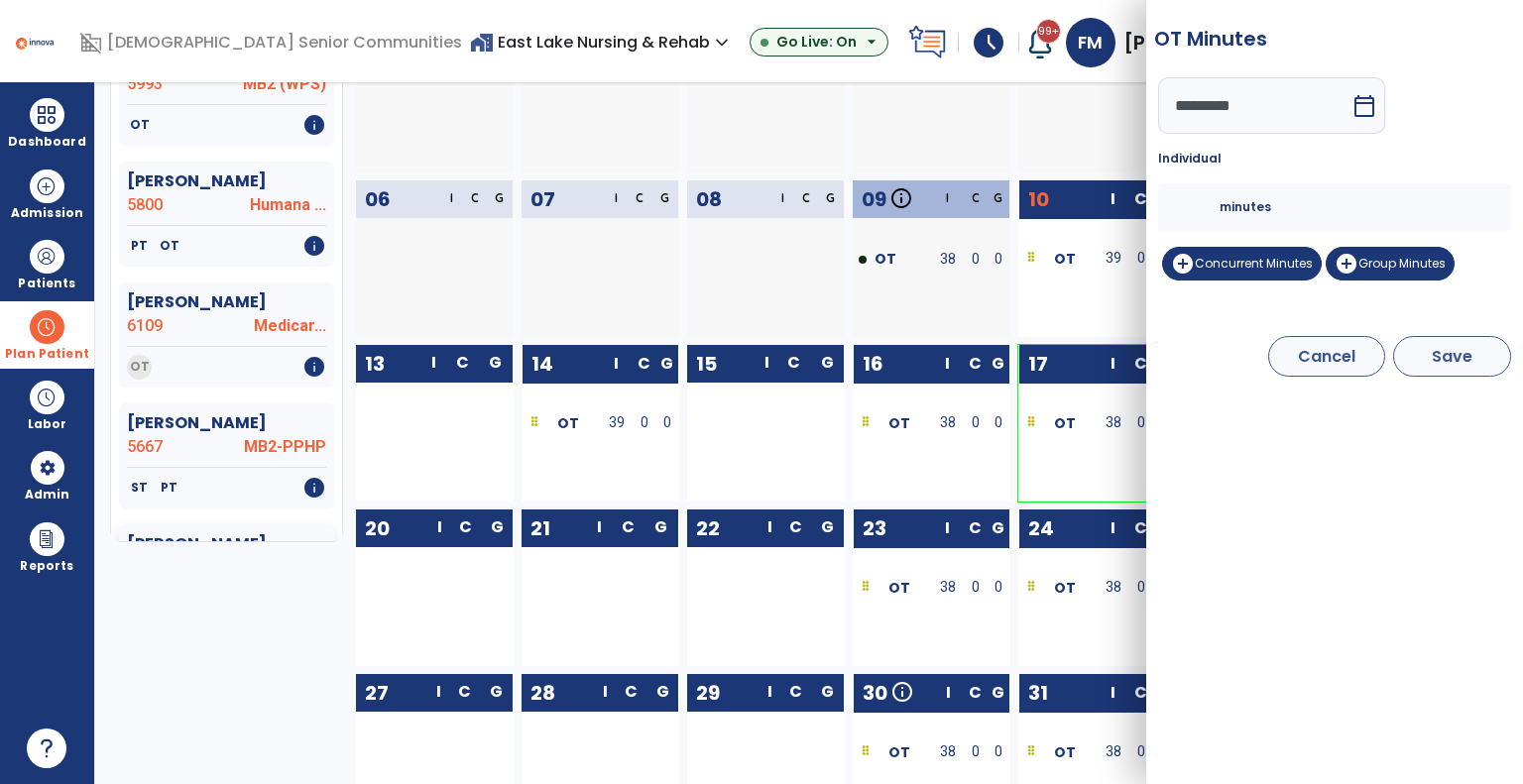 type on "**" 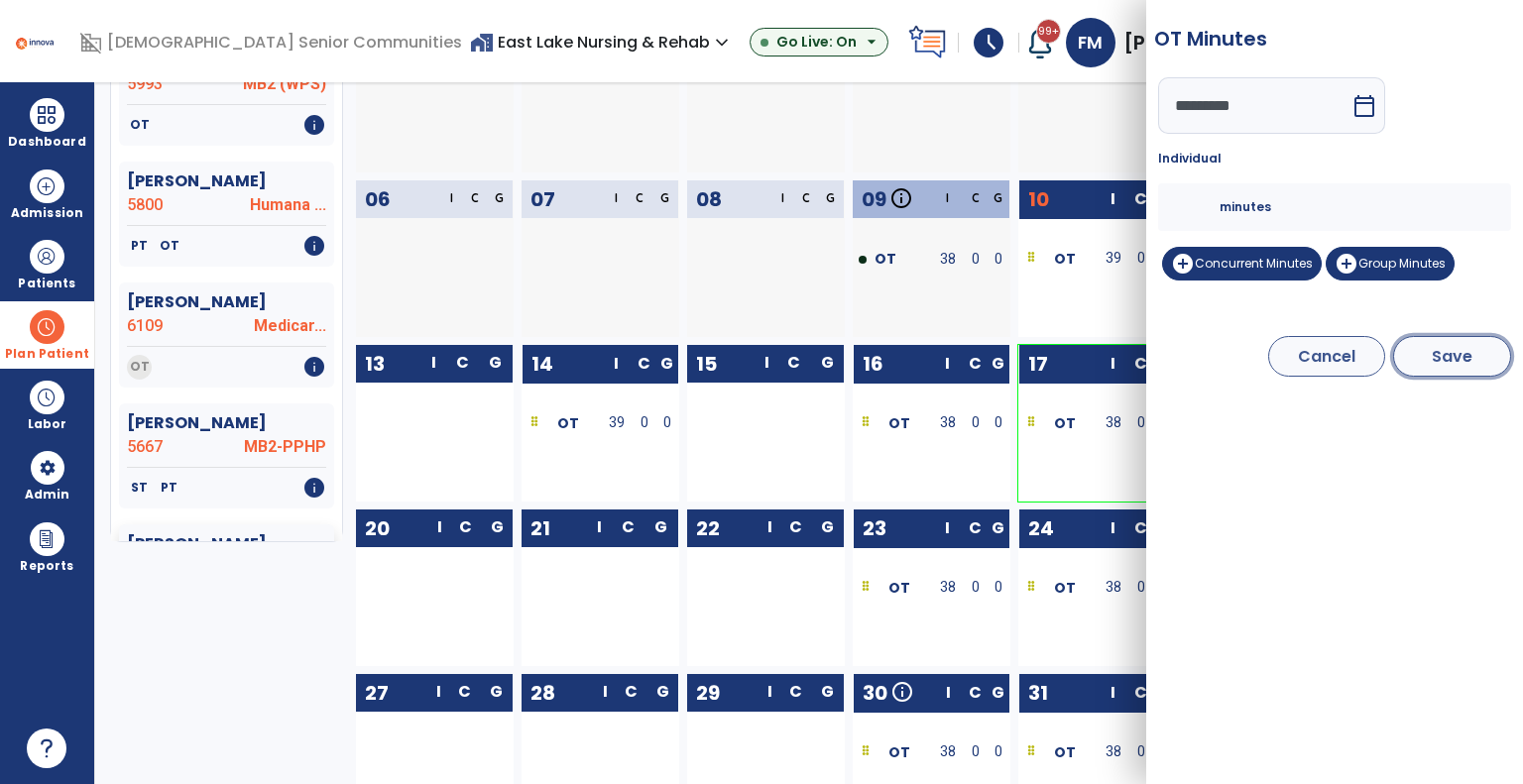 drag, startPoint x: 1467, startPoint y: 362, endPoint x: 1453, endPoint y: 360, distance: 14.142136 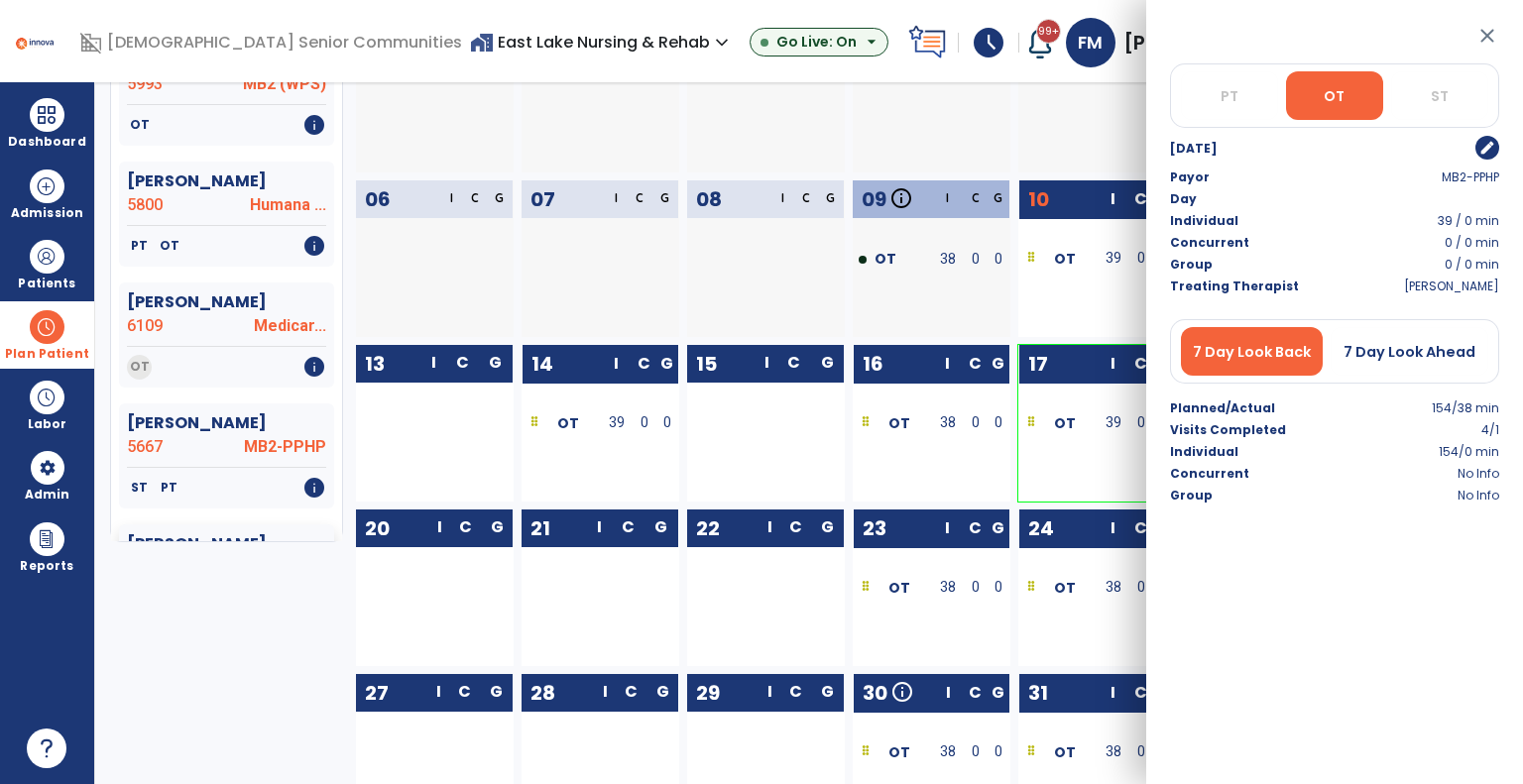 click on "close" at bounding box center [1487, 36] 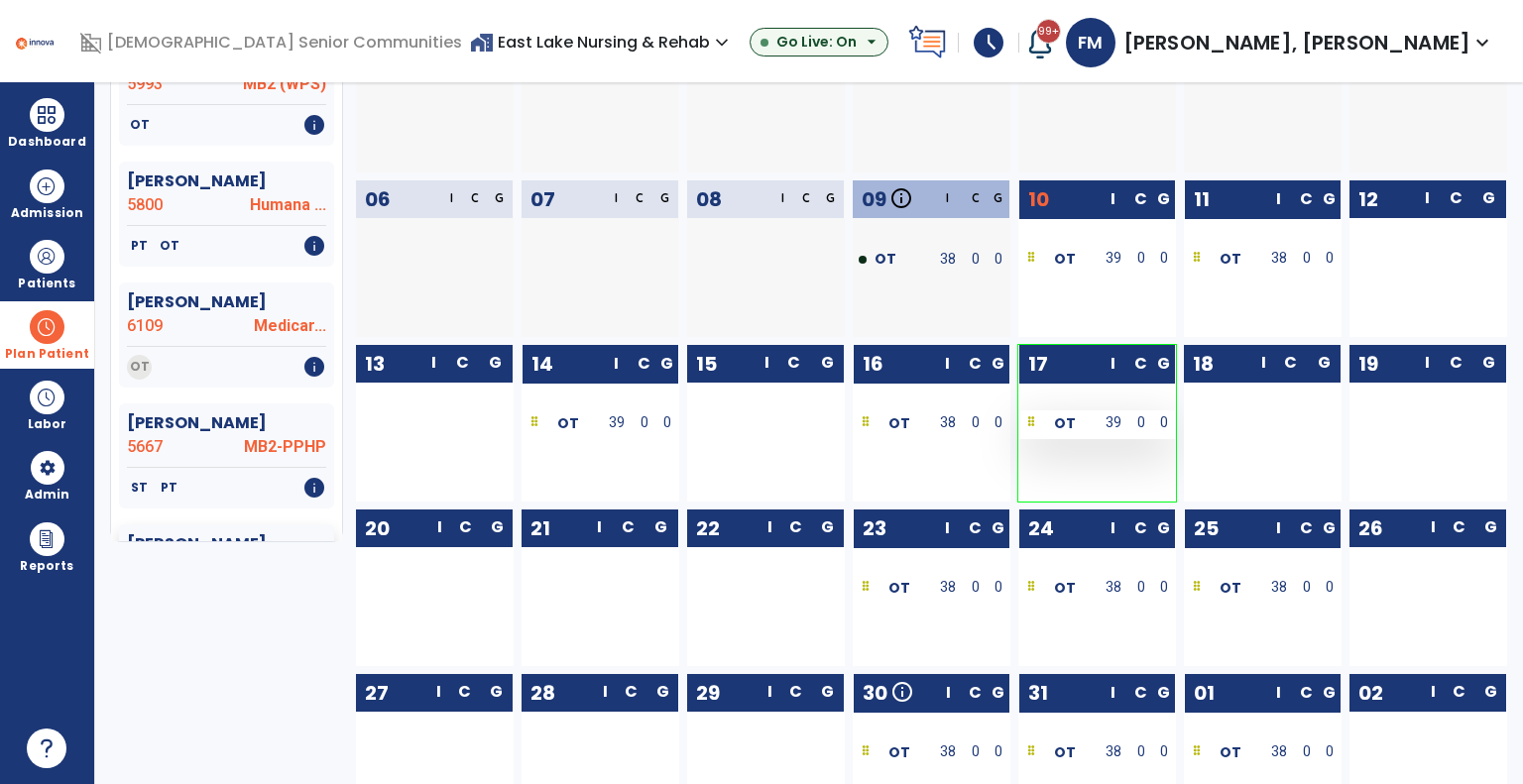 click at bounding box center (1031, 423) 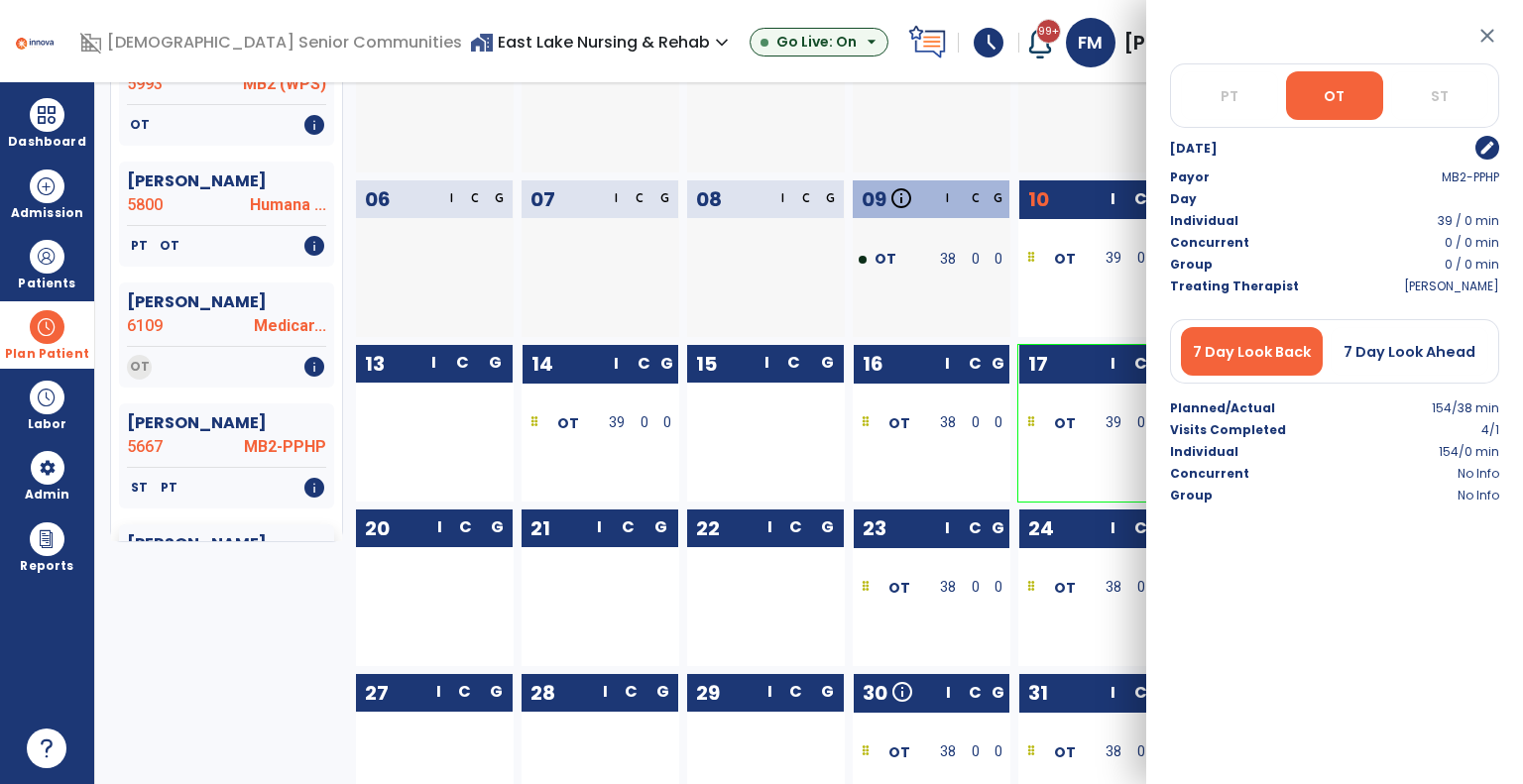 click on "edit" at bounding box center [1487, 148] 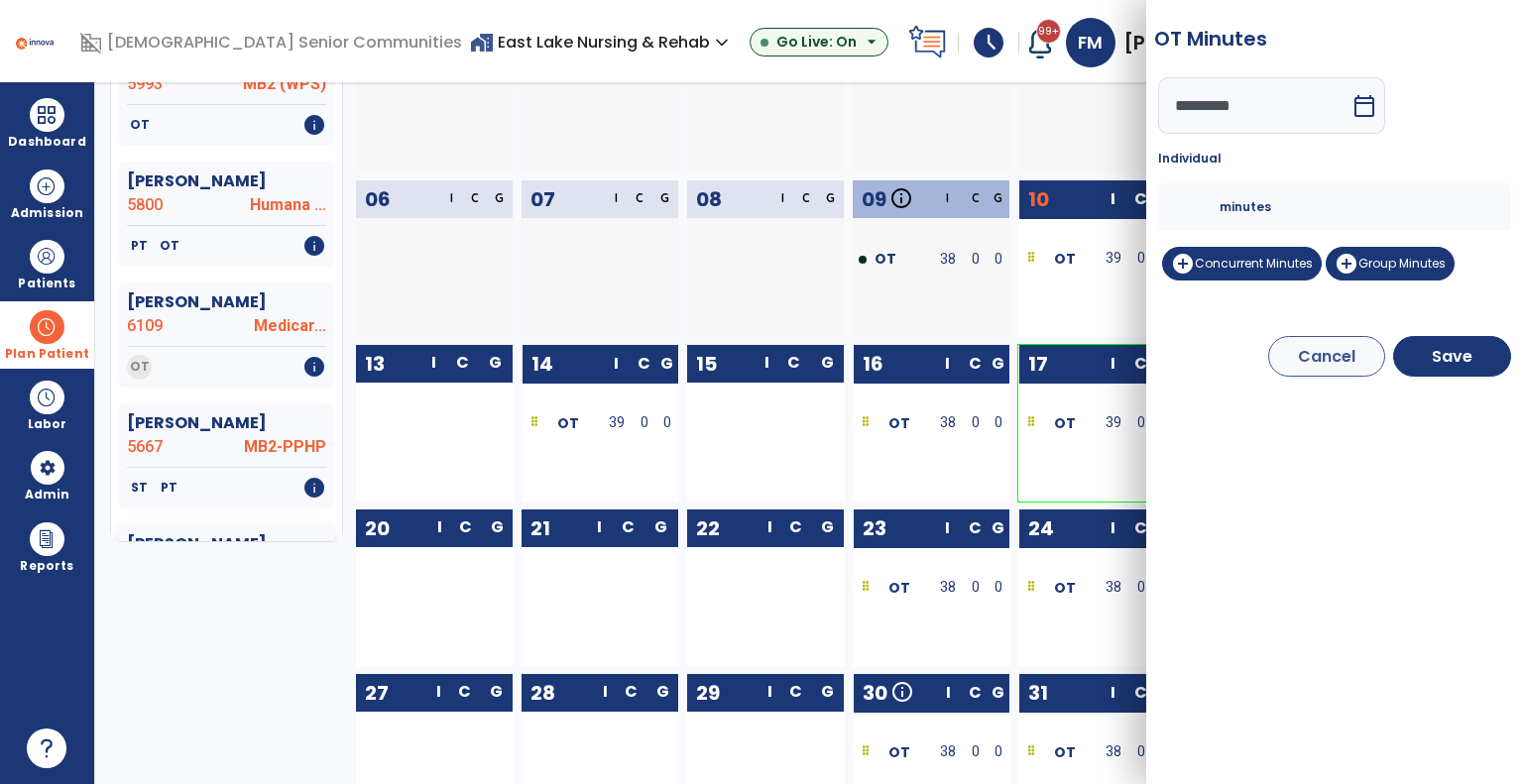 click on "calendar_today" at bounding box center (1364, 106) 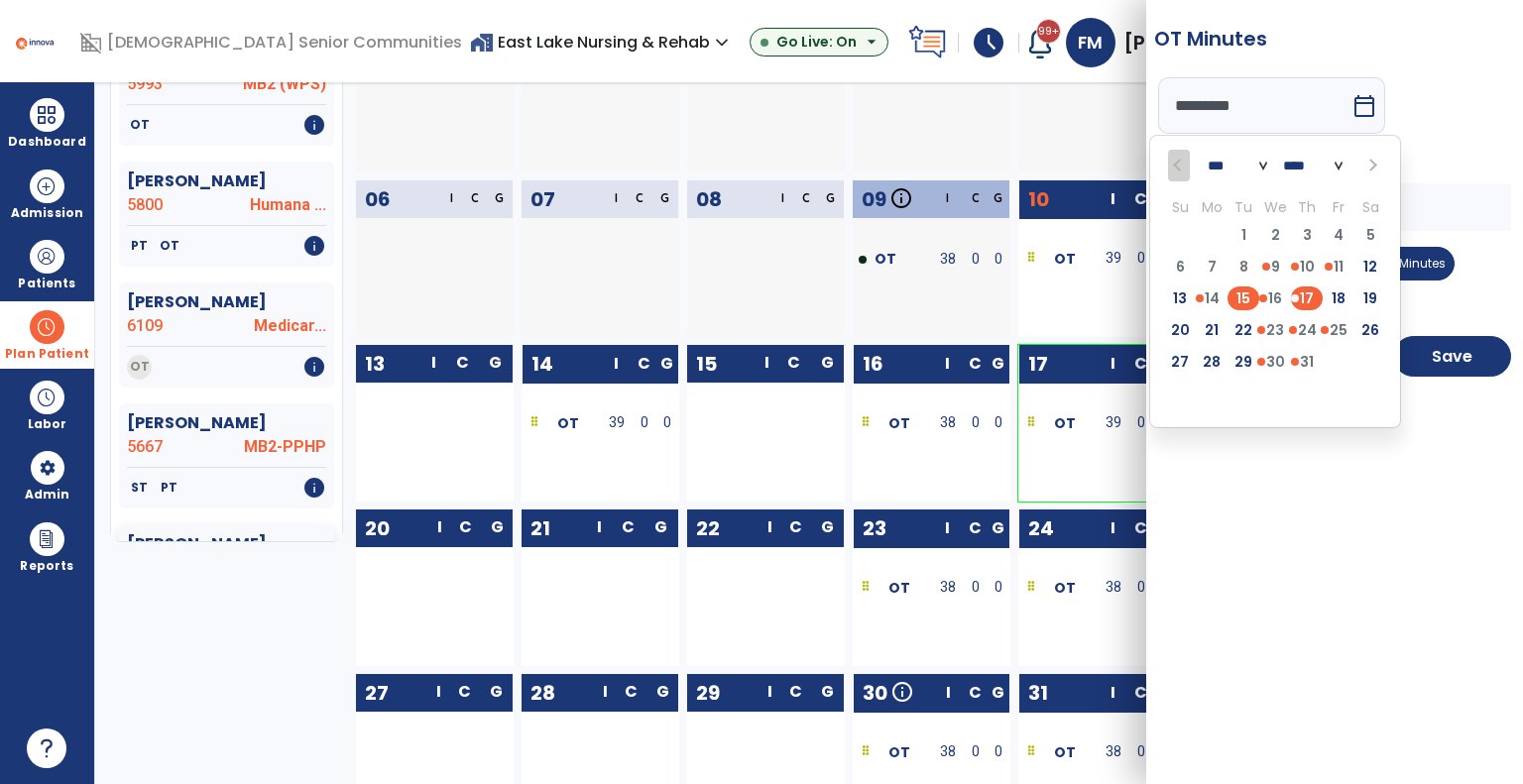 click on "15" at bounding box center (1243, 298) 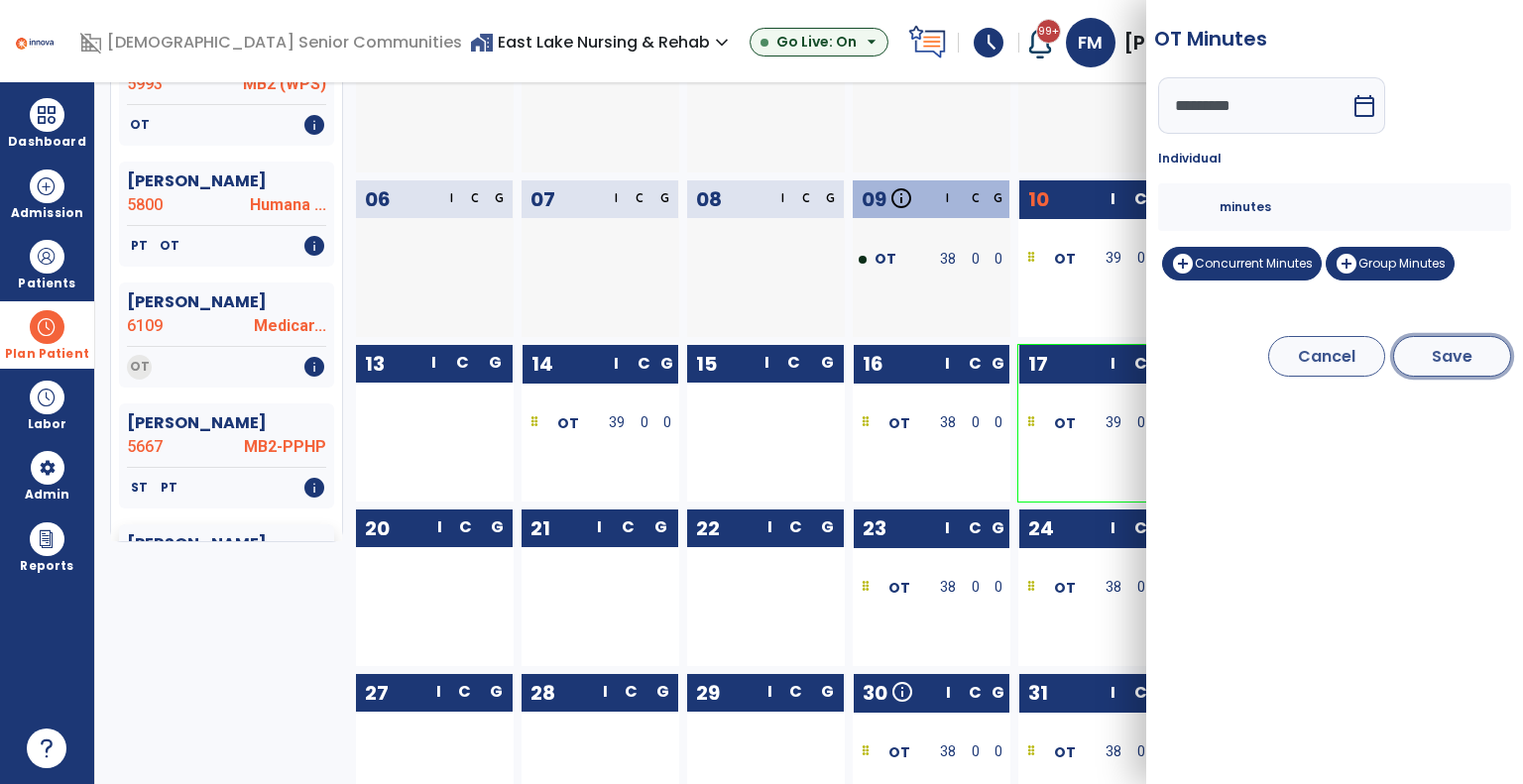 click on "Save" at bounding box center (1452, 356) 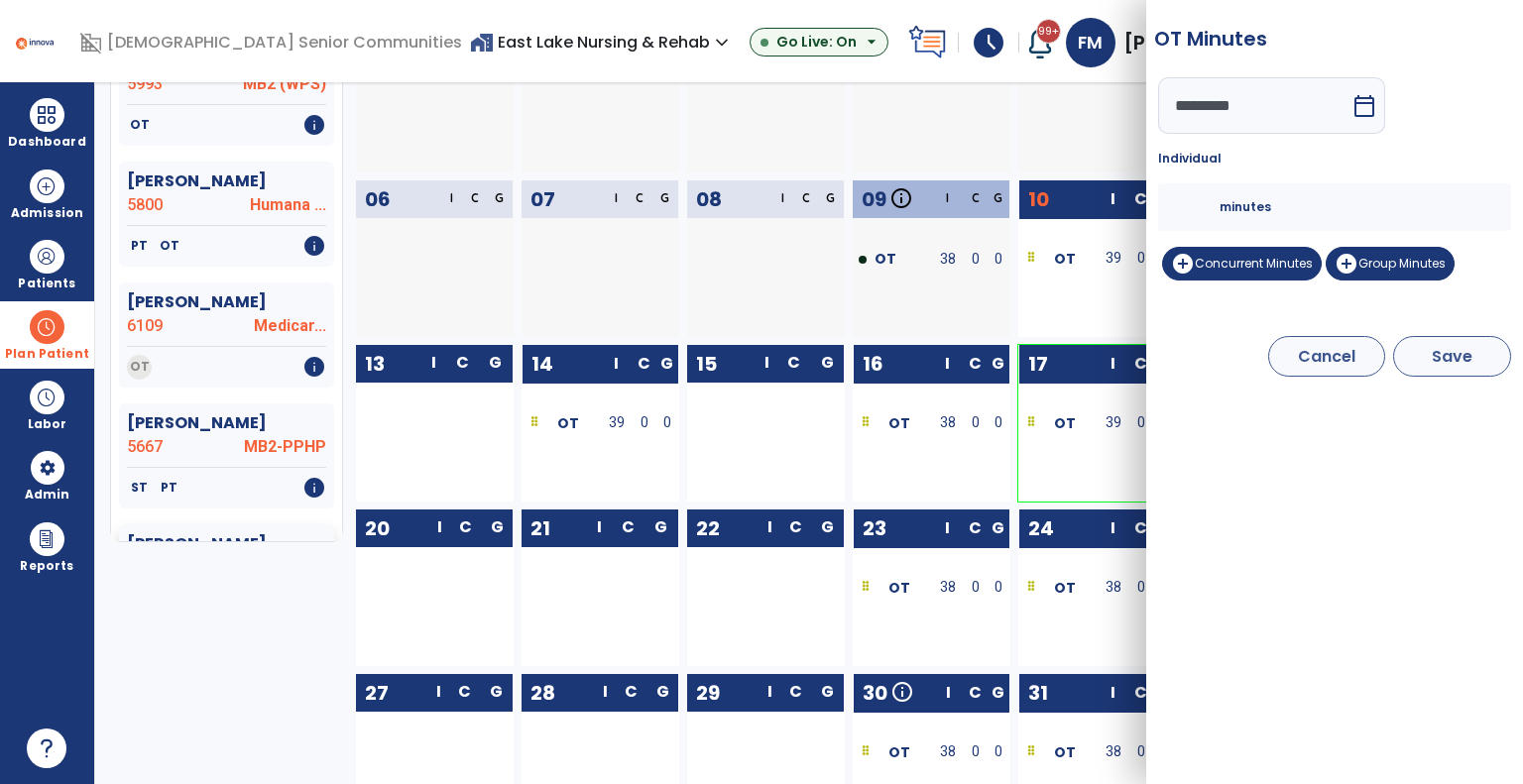type on "*********" 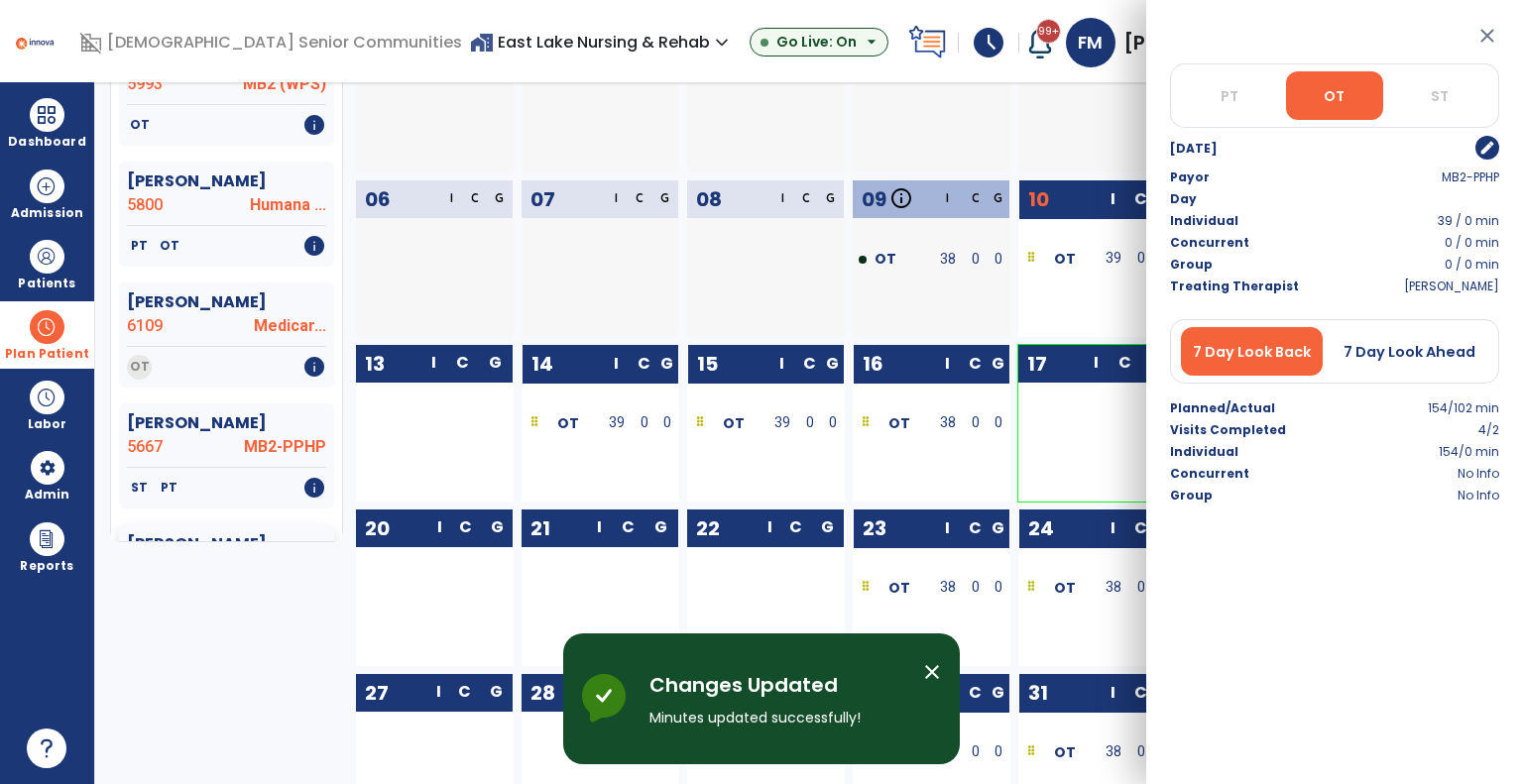 click on "close" at bounding box center [1487, 36] 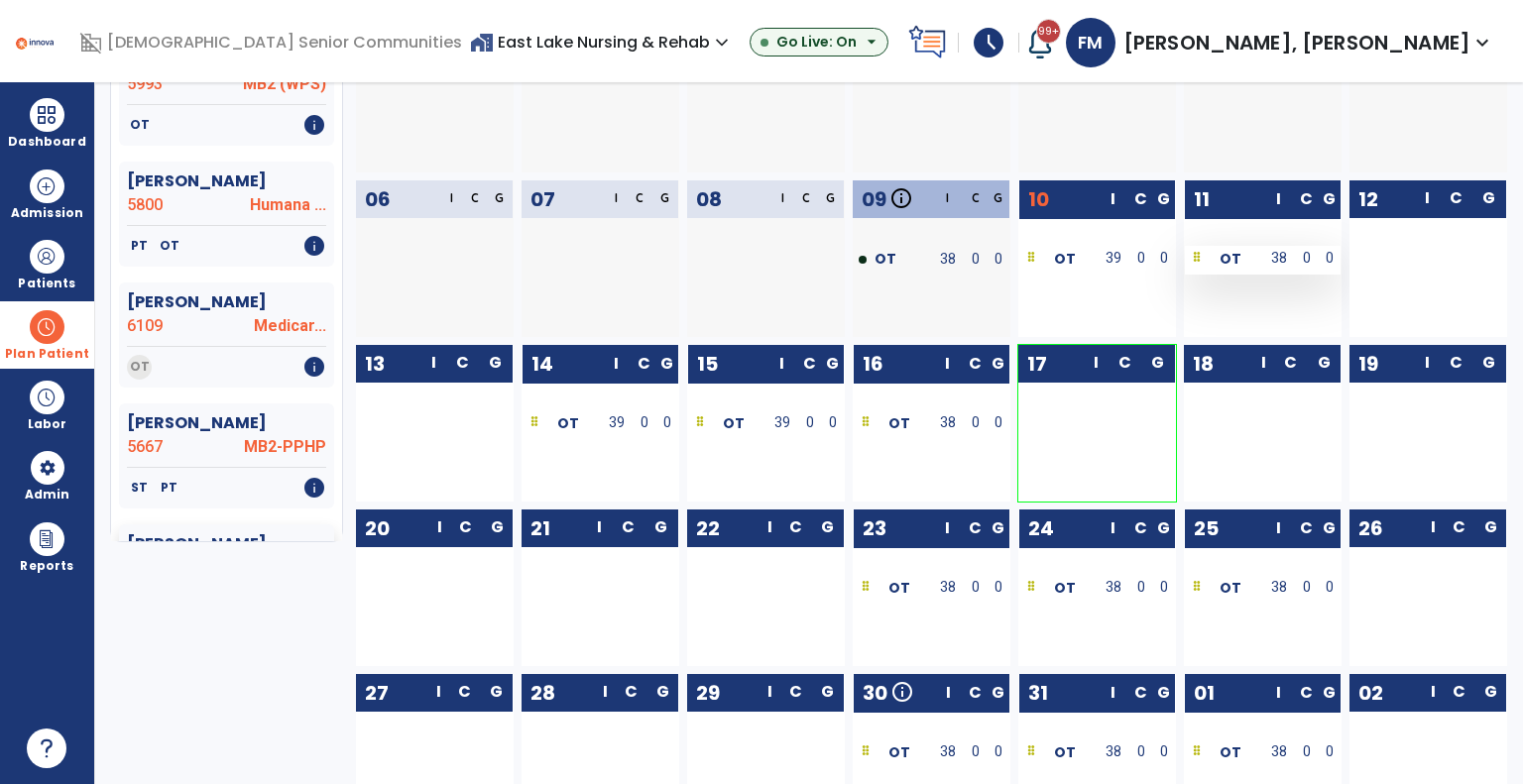 click at bounding box center [1197, 259] 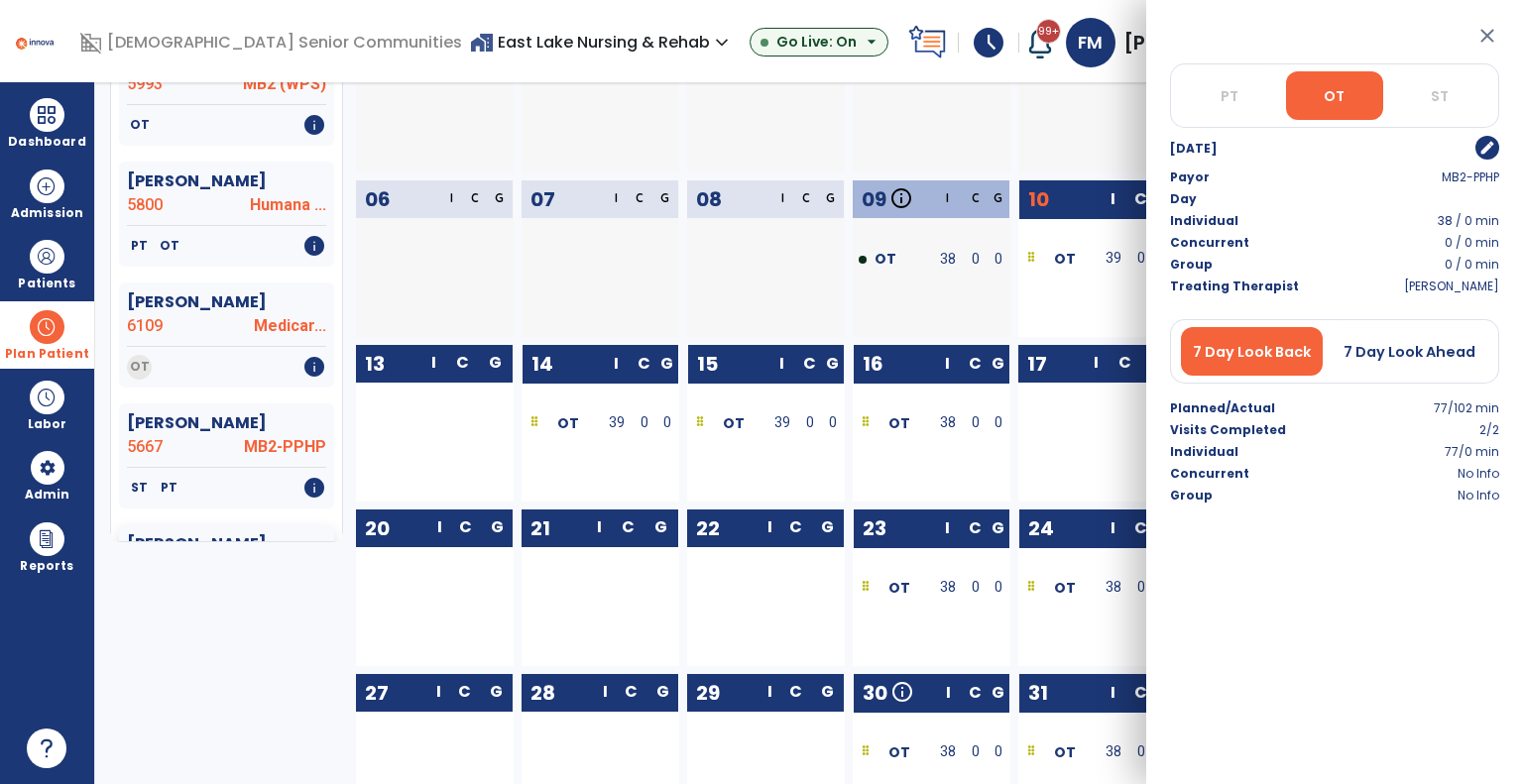 click on "edit" at bounding box center (1487, 148) 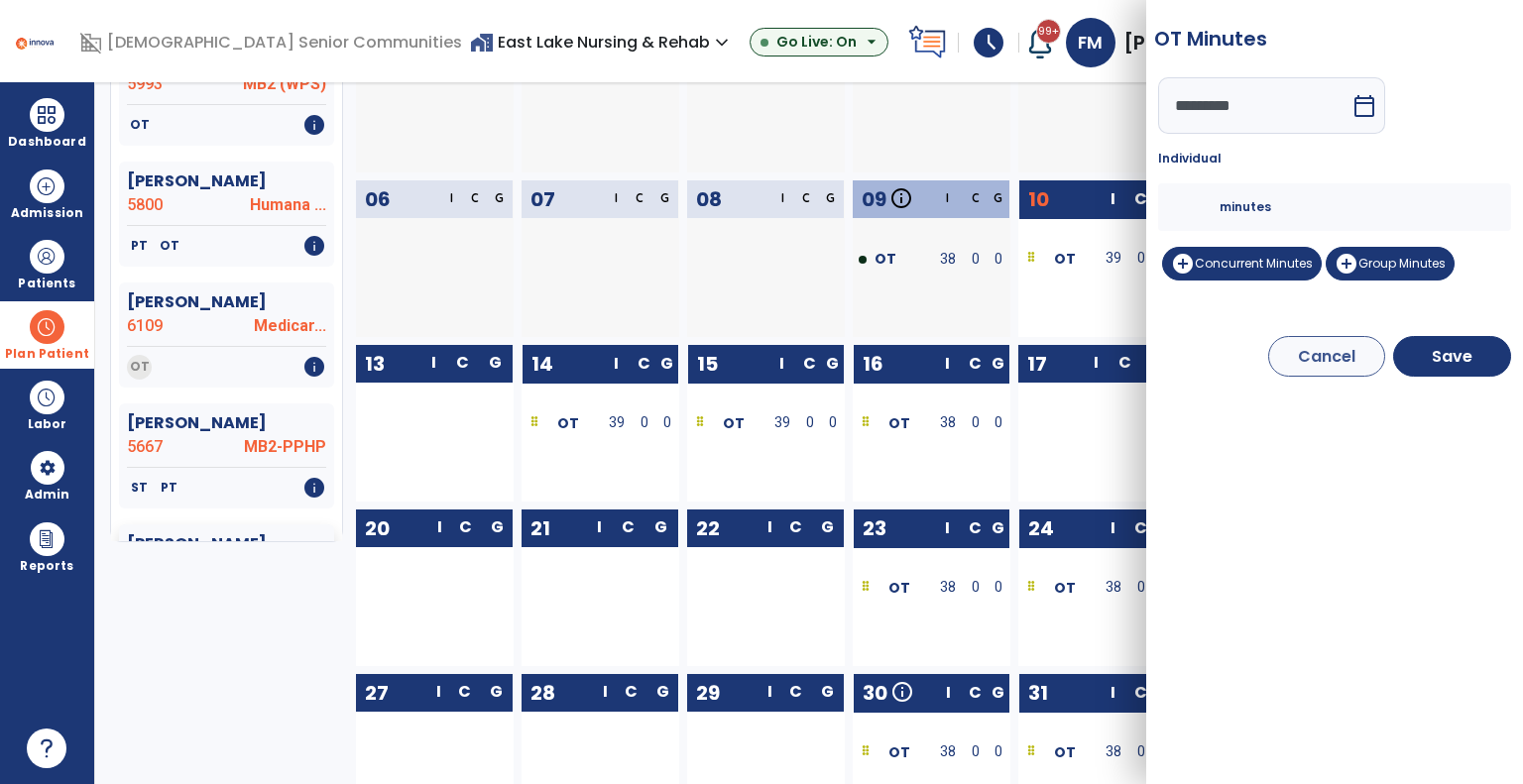 click on "**" at bounding box center (1196, 207) 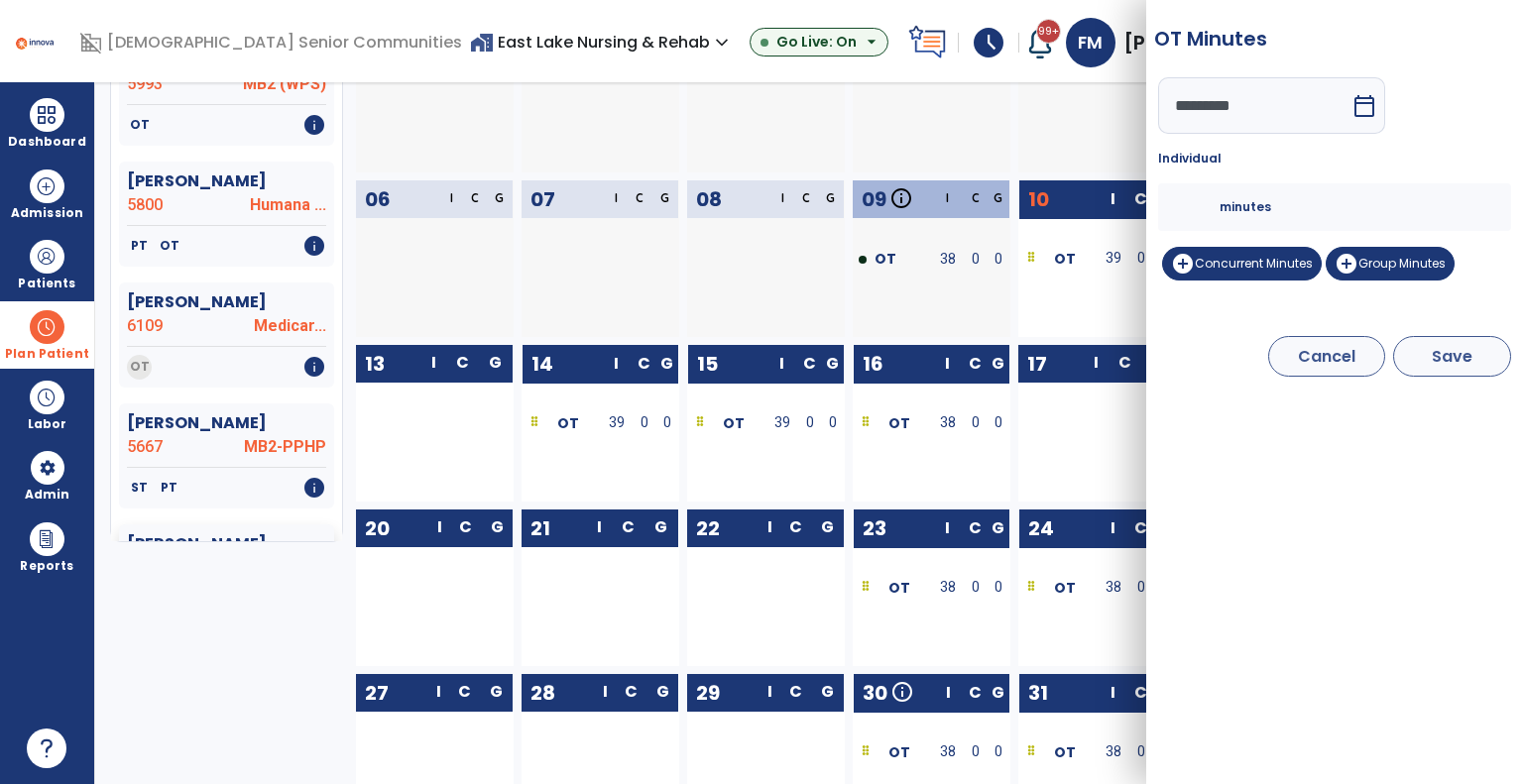 type on "**" 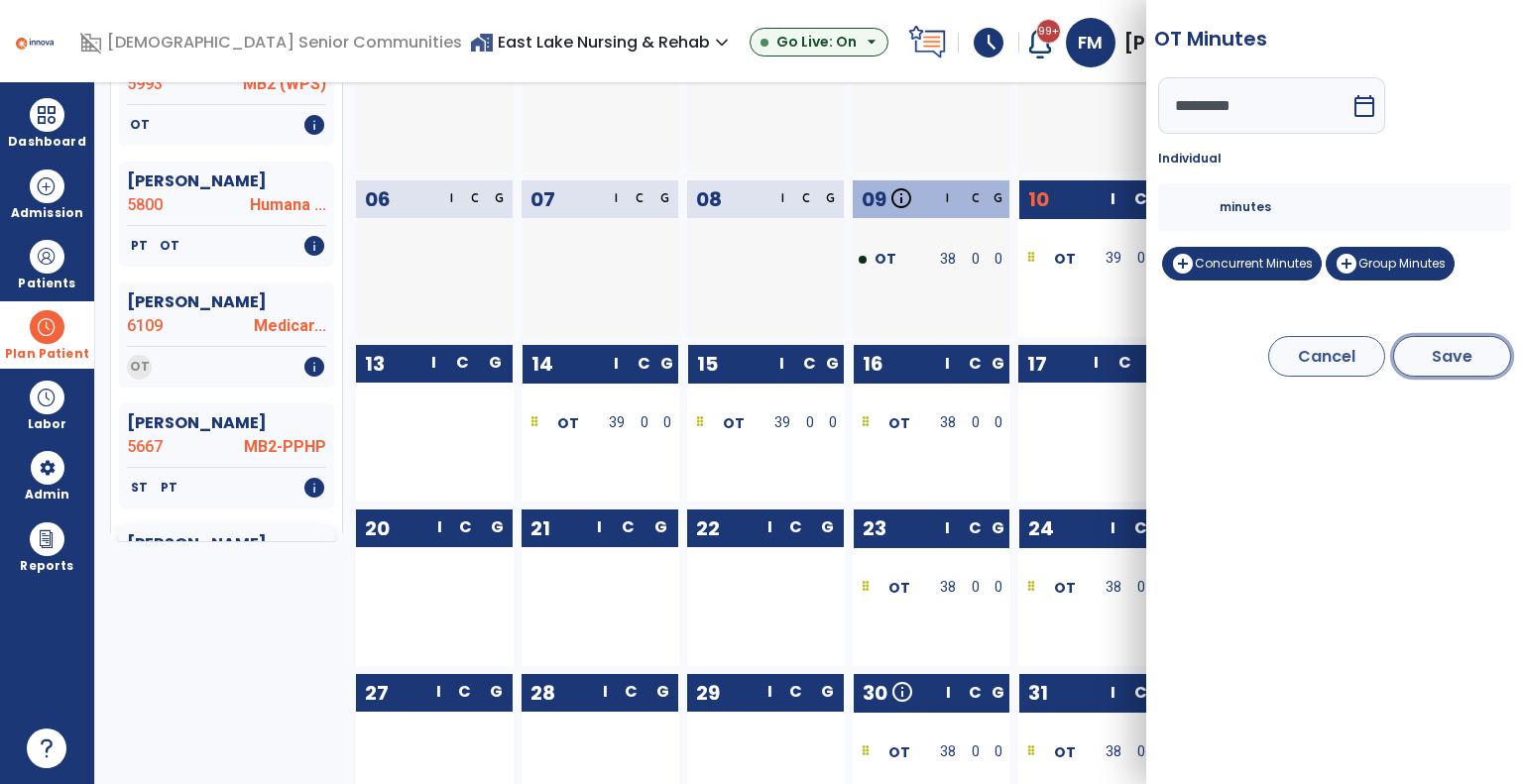 click on "Save" at bounding box center [1452, 356] 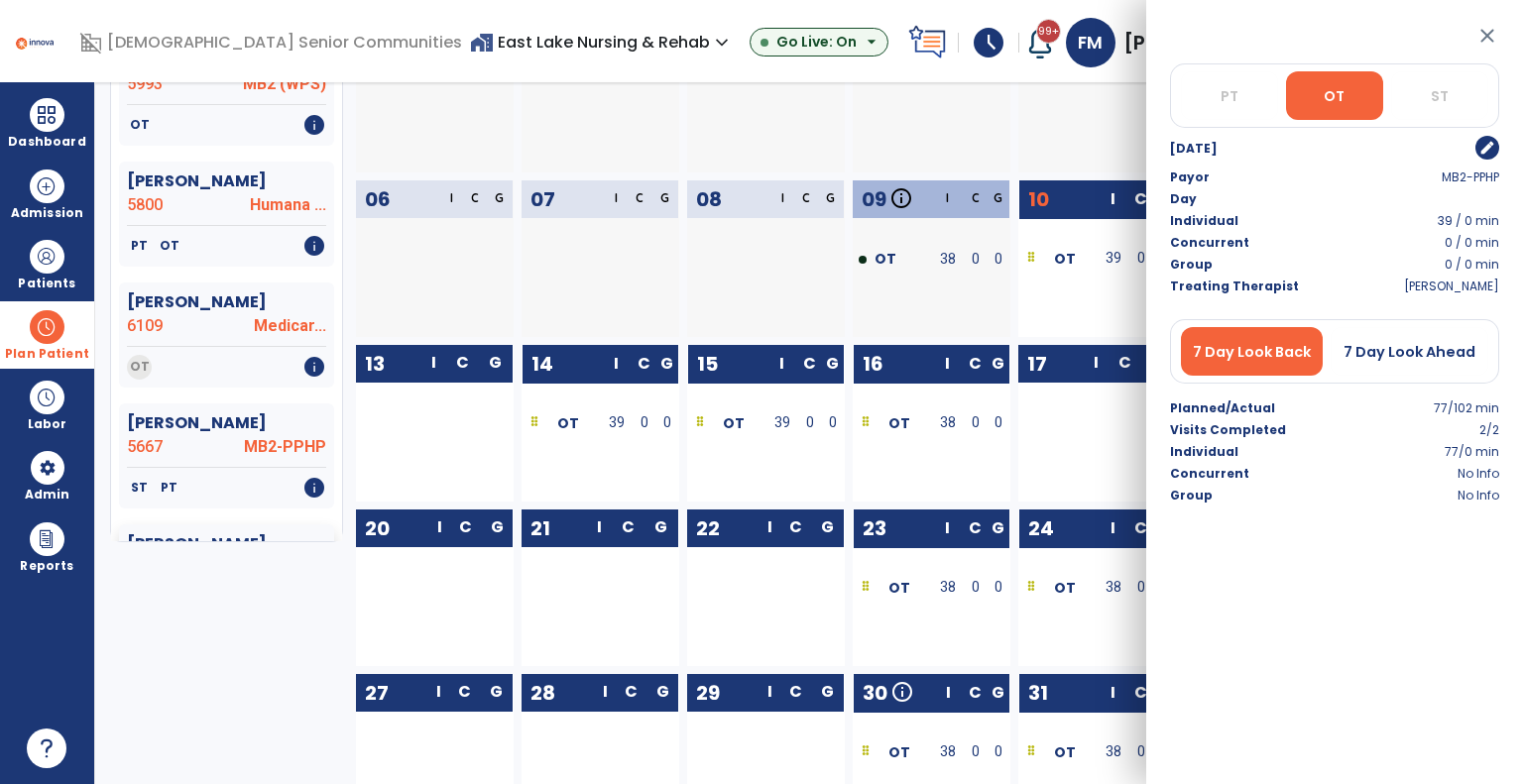 click on "close" at bounding box center (1487, 36) 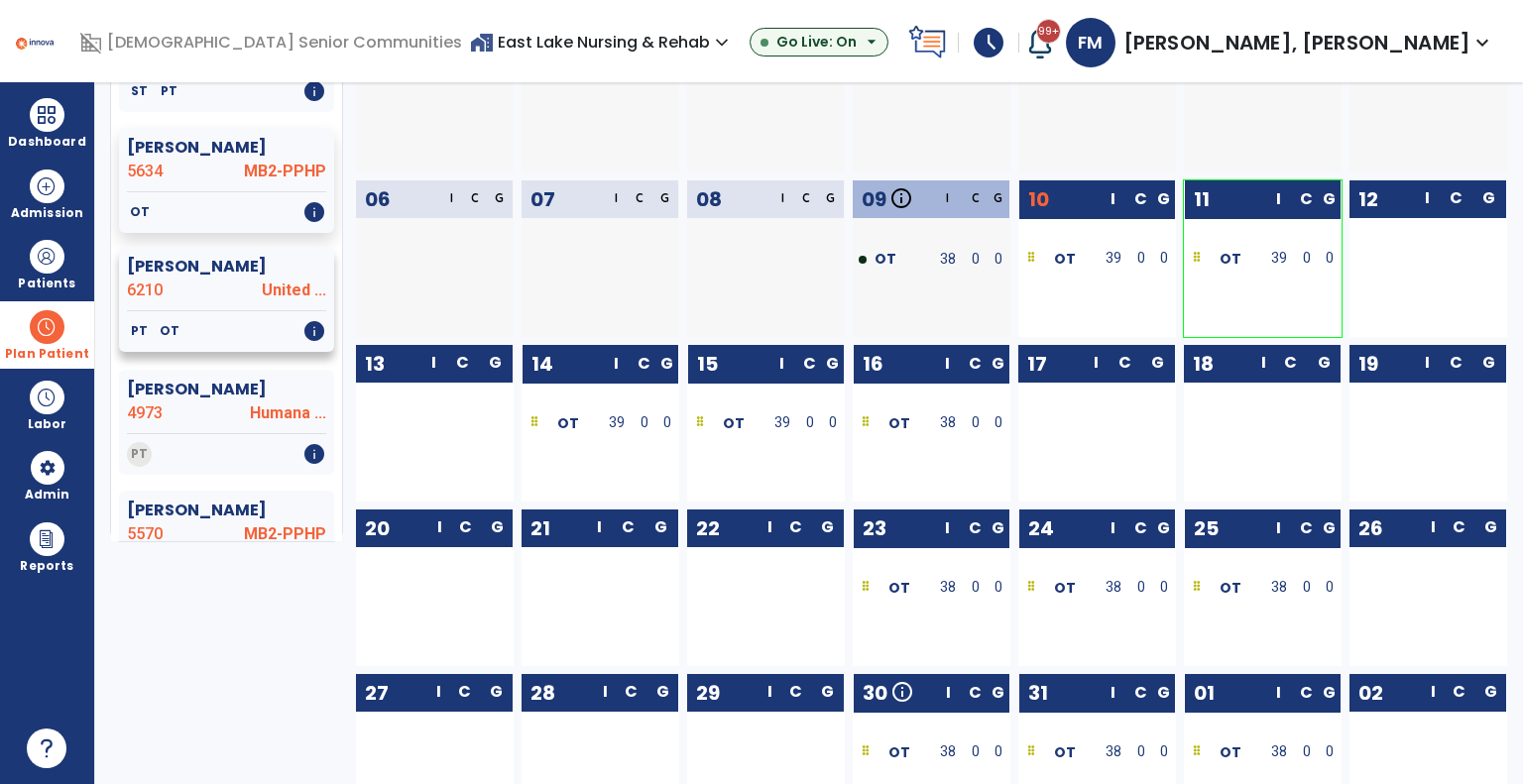 scroll, scrollTop: 2898, scrollLeft: 0, axis: vertical 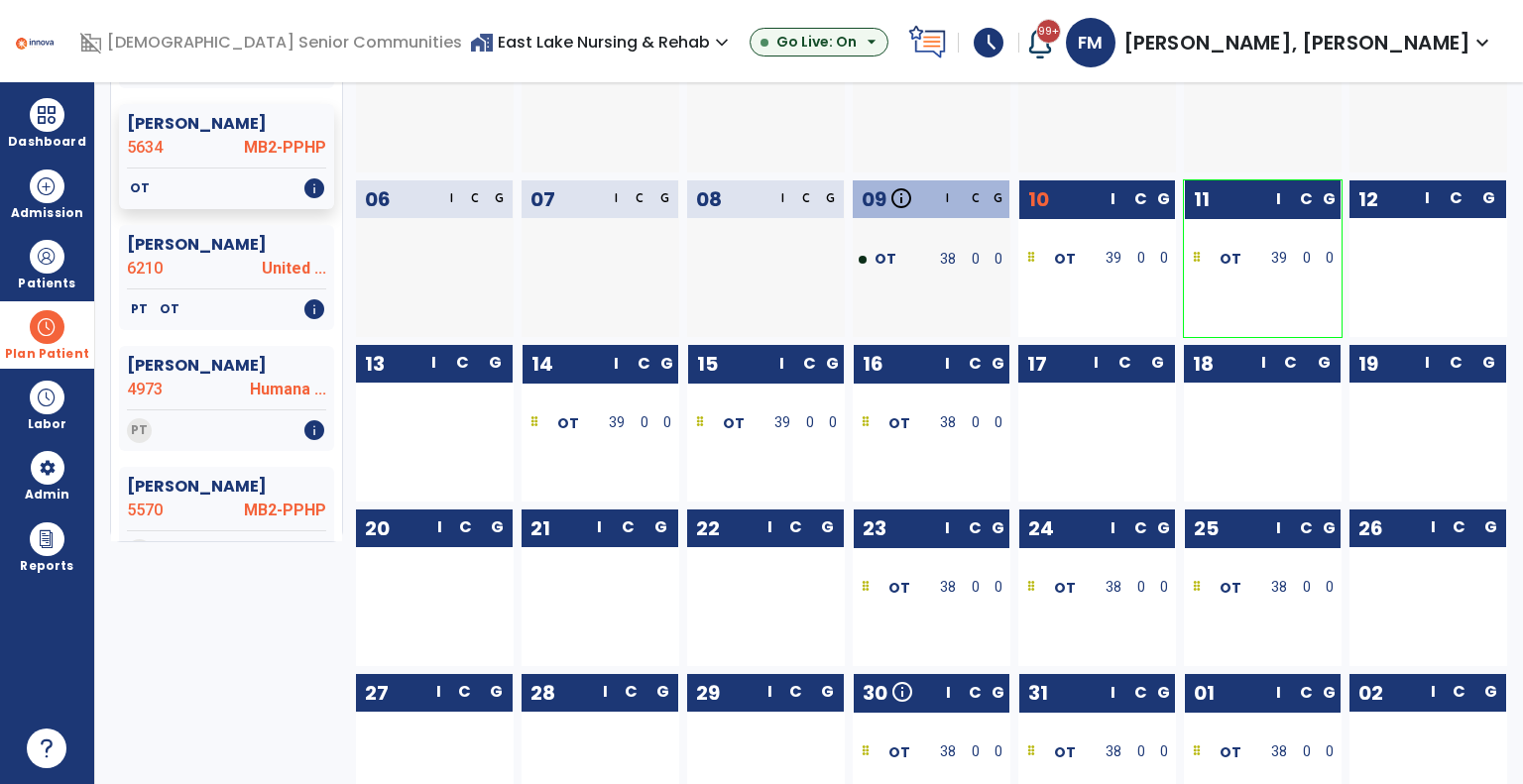 click on "Planner   Planned   Unplanned   tune   [PERSON_NAME]  4085 MB2-PPHP   ST   info   [PERSON_NAME]  6182 Managed...   PT   OT   info   Blue, [PERSON_NAME]  6205 Anthem ...   PT   OT   info   [PERSON_NAME]  5435 Medicar...   OT   info   [PERSON_NAME]  5813 Medicar...   PT   info   [PERSON_NAME]  5757 MB2-PPHP   OT   info   [PERSON_NAME]  6029 MCC-VCA   PT   OT   info   [PERSON_NAME]  5786 Medicar...   OT   info   [PERSON_NAME]  6213 Medicar...   OT   info   [PERSON_NAME]  4176 Medicar...   [GEOGRAPHIC_DATA][PERSON_NAME] Medicar...   OT   PT   info   [PERSON_NAME]  6215 Anthem ...   OT   info   [PERSON_NAME]  6203 Medicar...   PT   OT   info   [PERSON_NAME]  6120 MB2-VCA   OT   info   [PERSON_NAME]  5715 United ...   PT   OT   info   [PERSON_NAME]  6066 MB2 (WPS)   ST   info   [PERSON_NAME]  6022 Medicar...   ST   info   [PERSON_NAME]  5930 MB2 (WPS)   OT   info   [PERSON_NAME]  6191 Medicar...   PT   OT   [GEOGRAPHIC_DATA][PERSON_NAME] Medicar...   PT   OT   ST   info   [PERSON_NAME]" at bounding box center [809, 433] 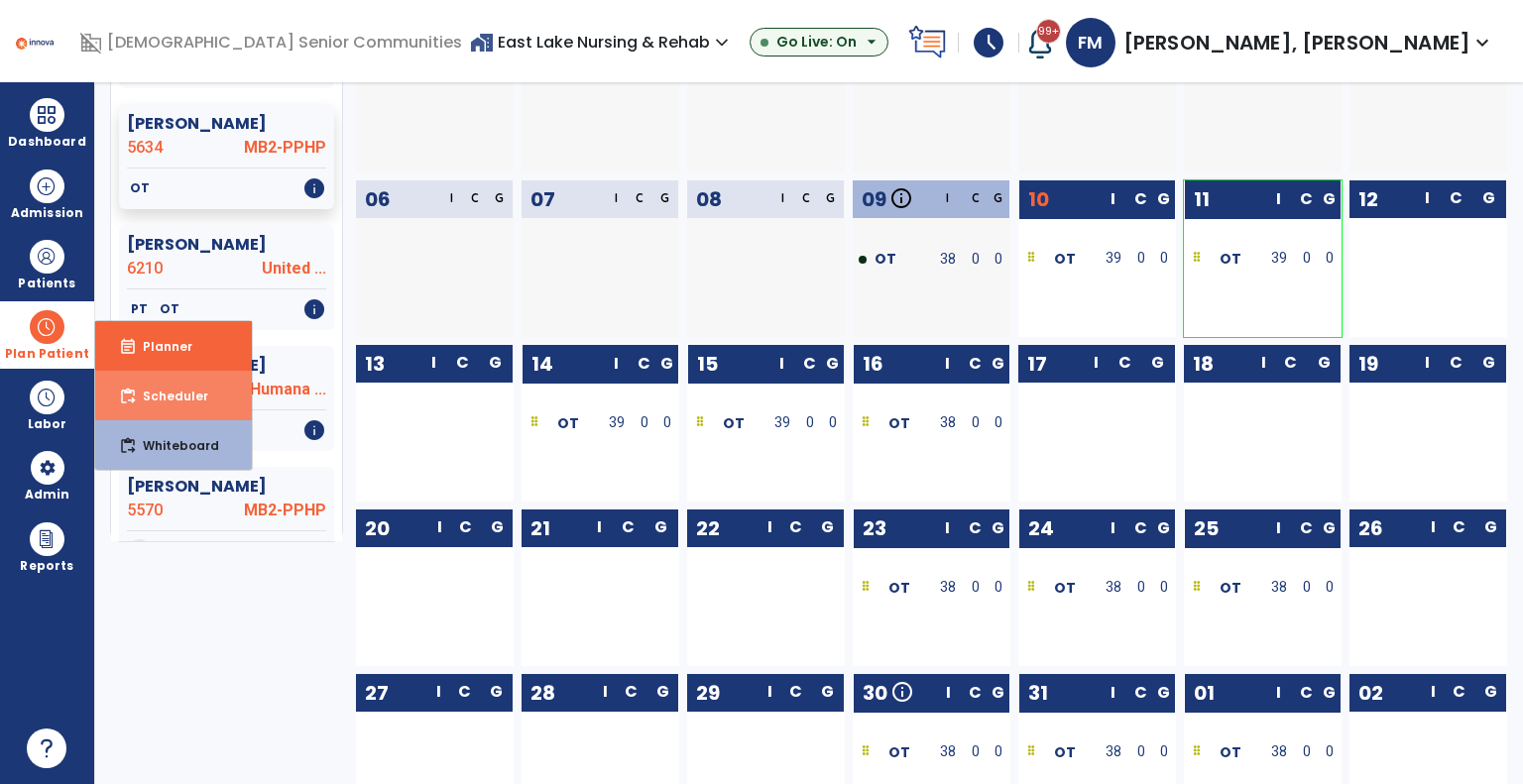 drag, startPoint x: 167, startPoint y: 398, endPoint x: 193, endPoint y: 387, distance: 28.231188 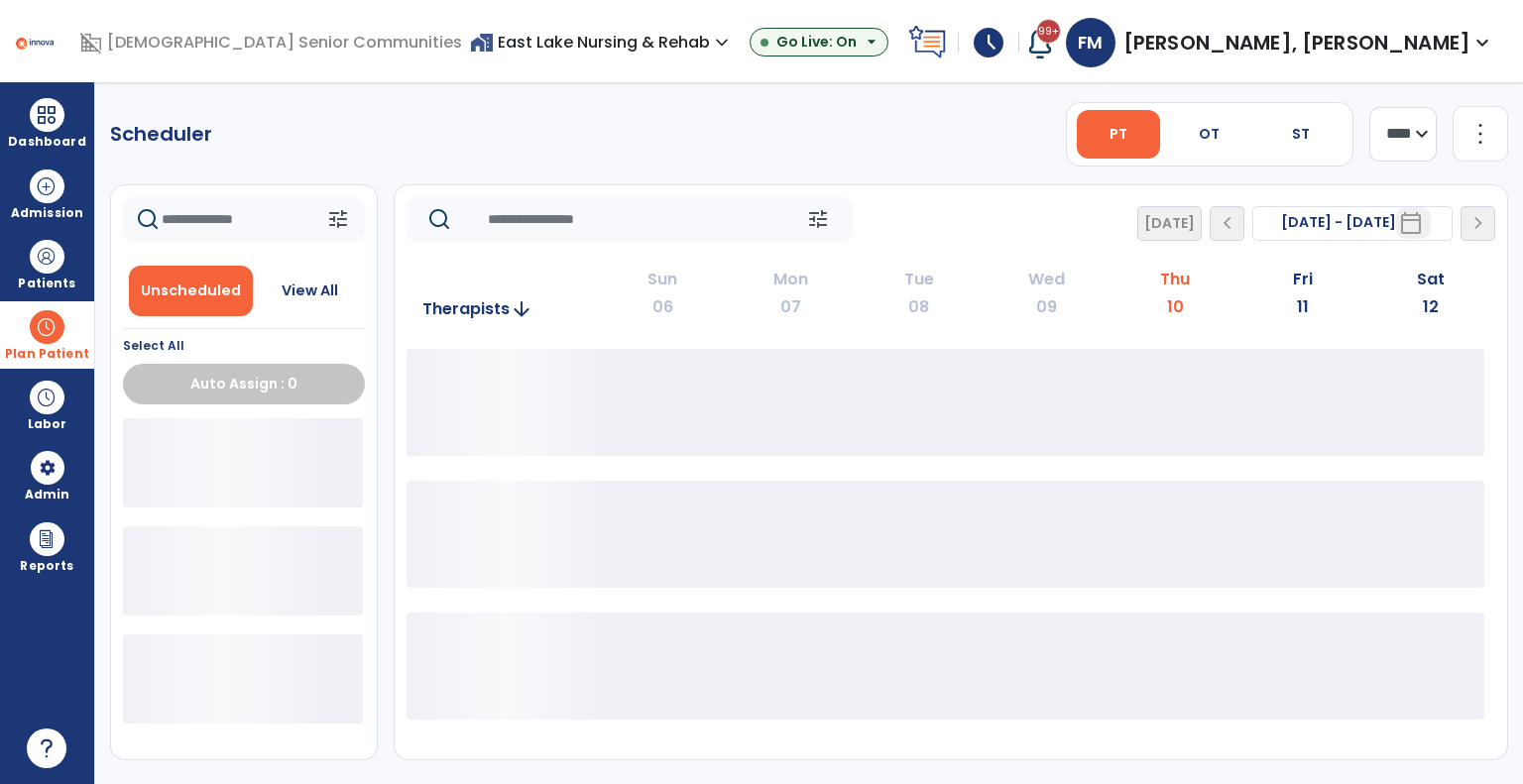 scroll, scrollTop: 0, scrollLeft: 0, axis: both 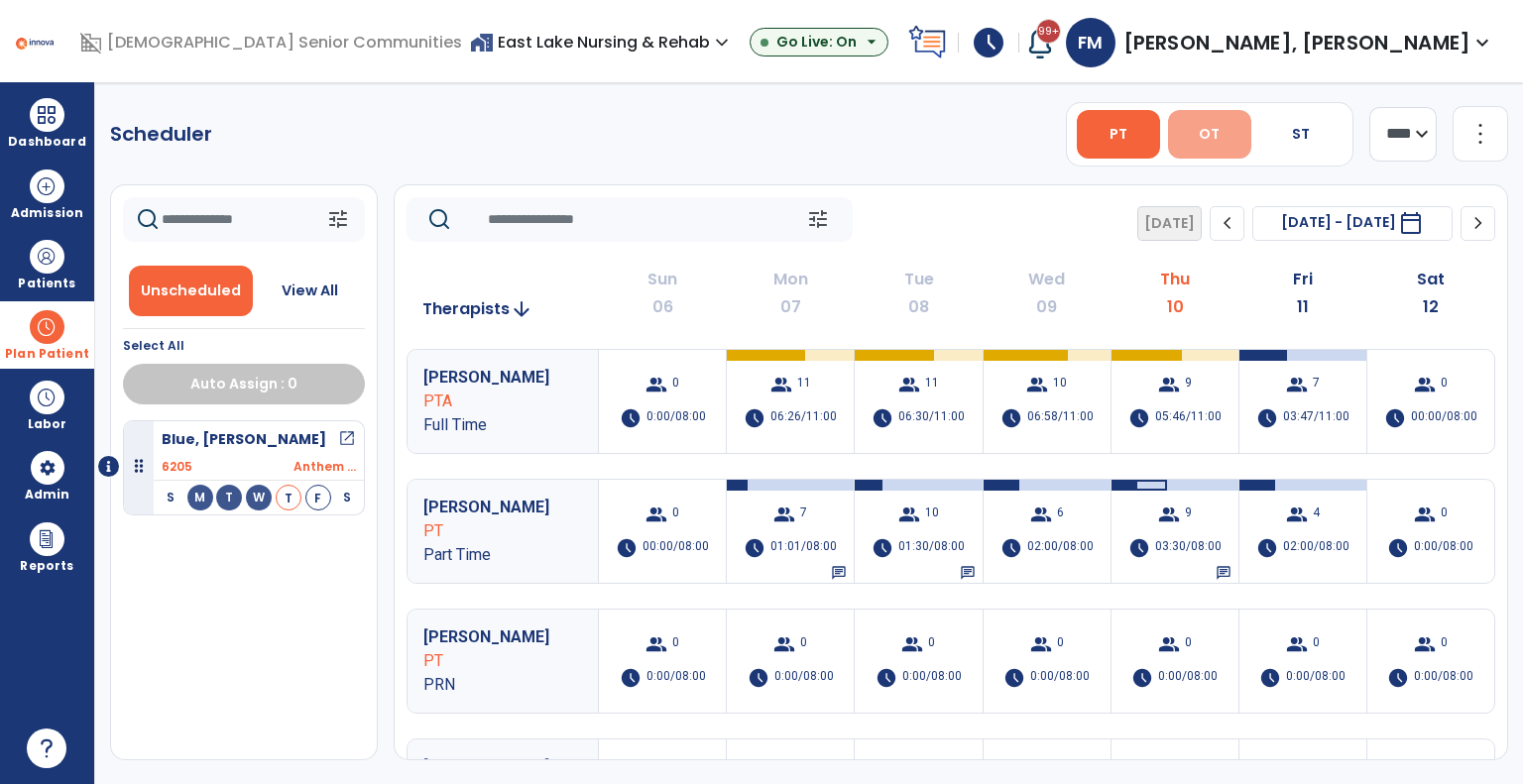 click on "OT" at bounding box center [1209, 134] 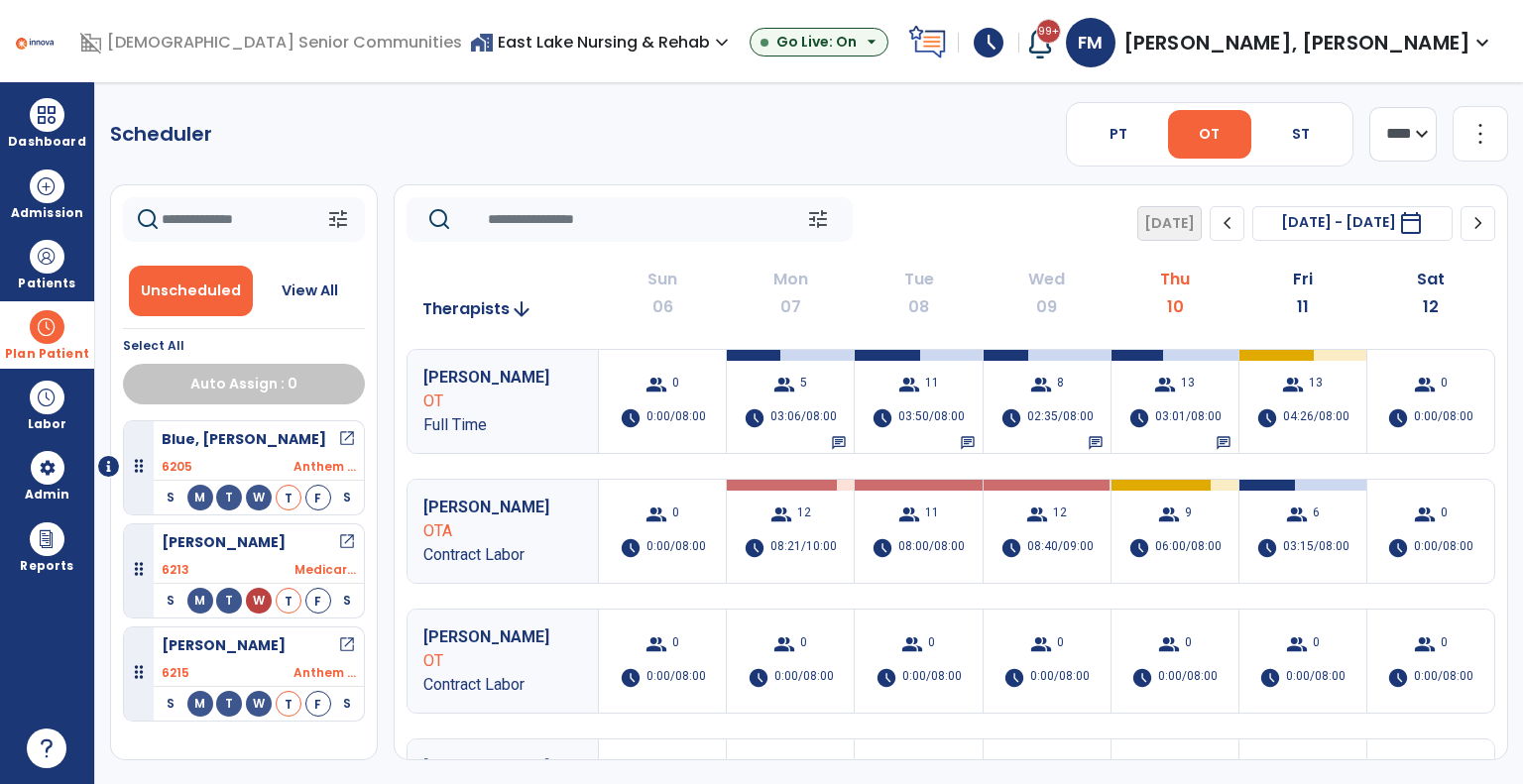 click on "tune   [DATE]  chevron_left [DATE] - [DATE]  *********  calendar_today  chevron_right" 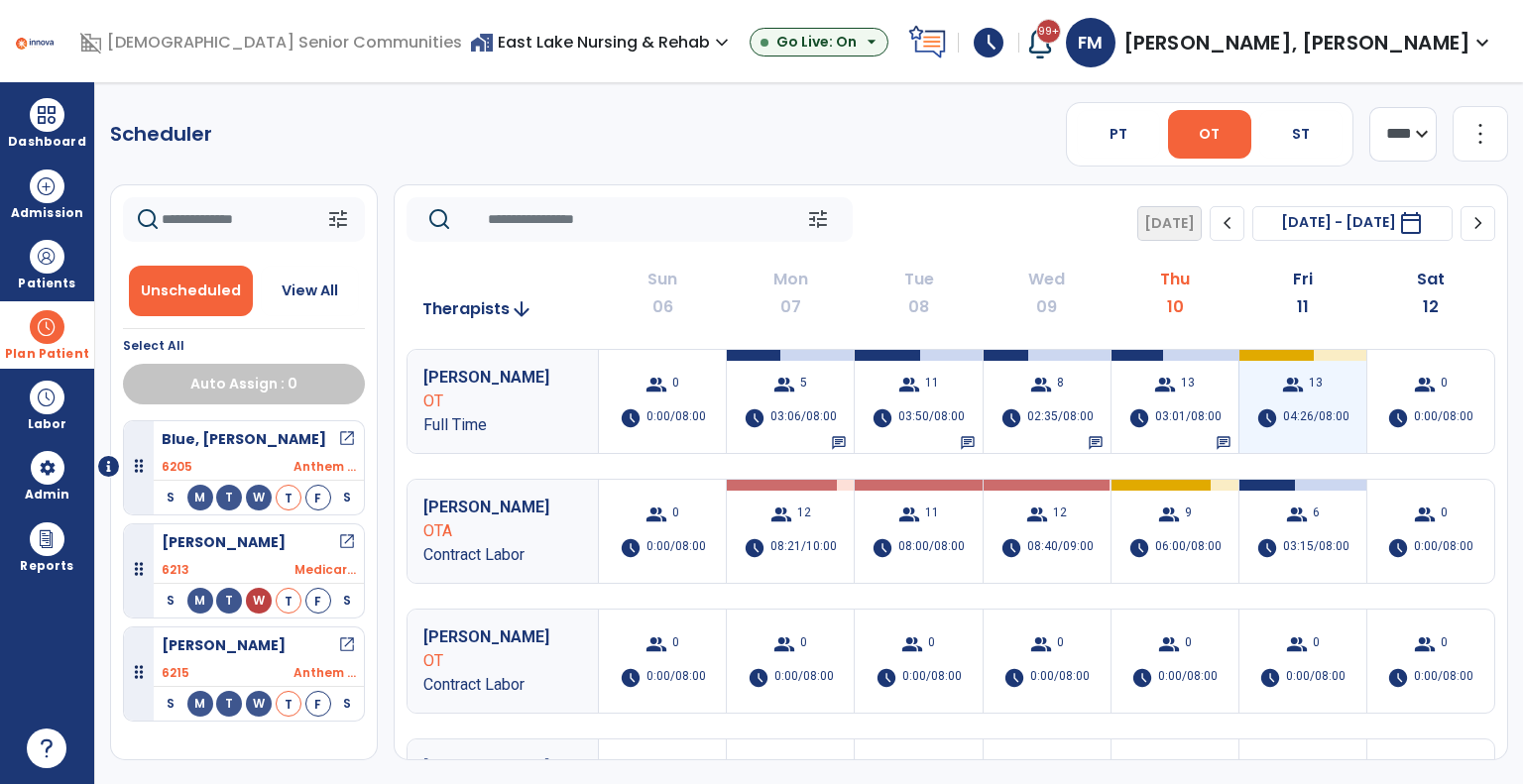 click on "04:26/08:00" at bounding box center [1316, 418] 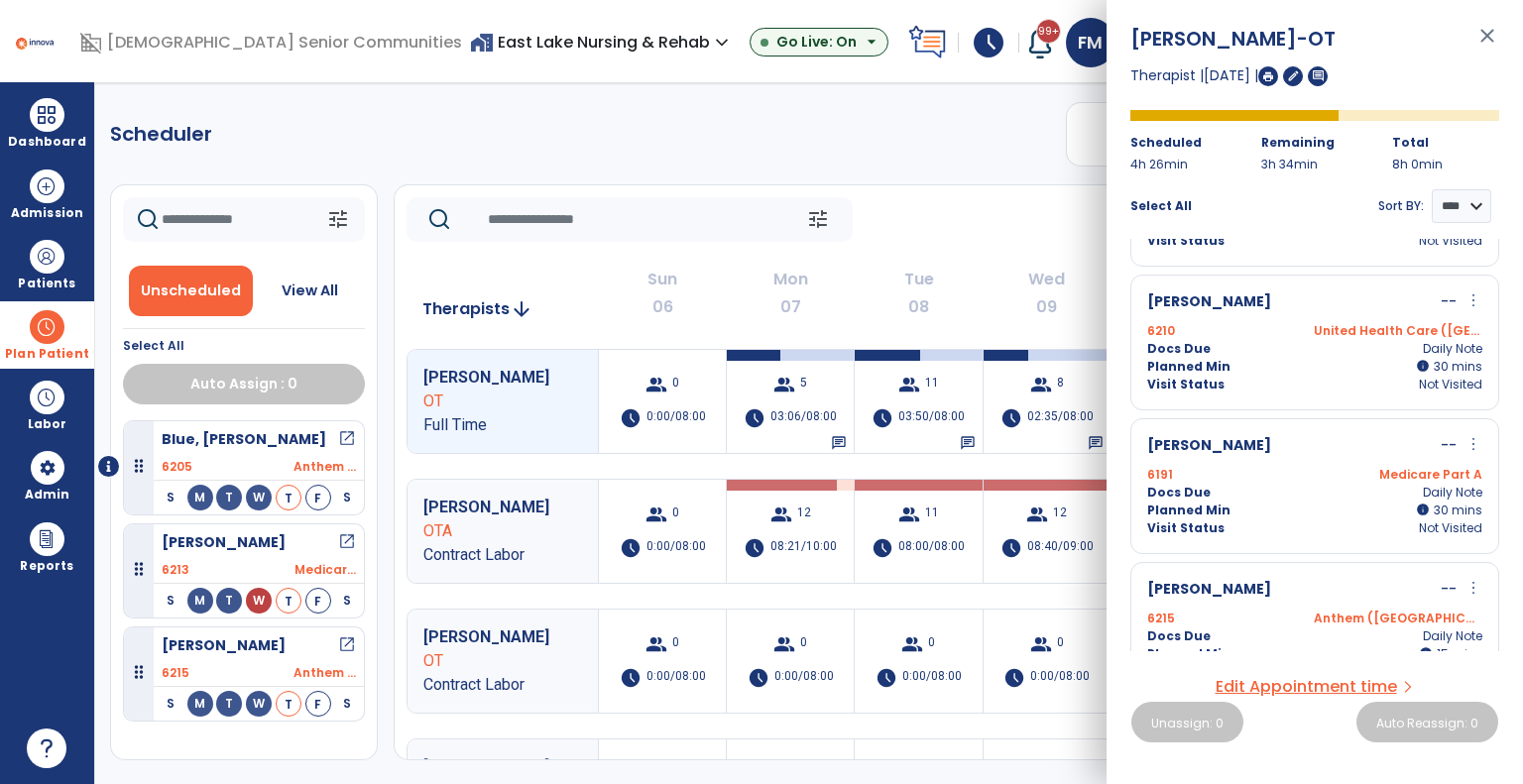 scroll, scrollTop: 647, scrollLeft: 0, axis: vertical 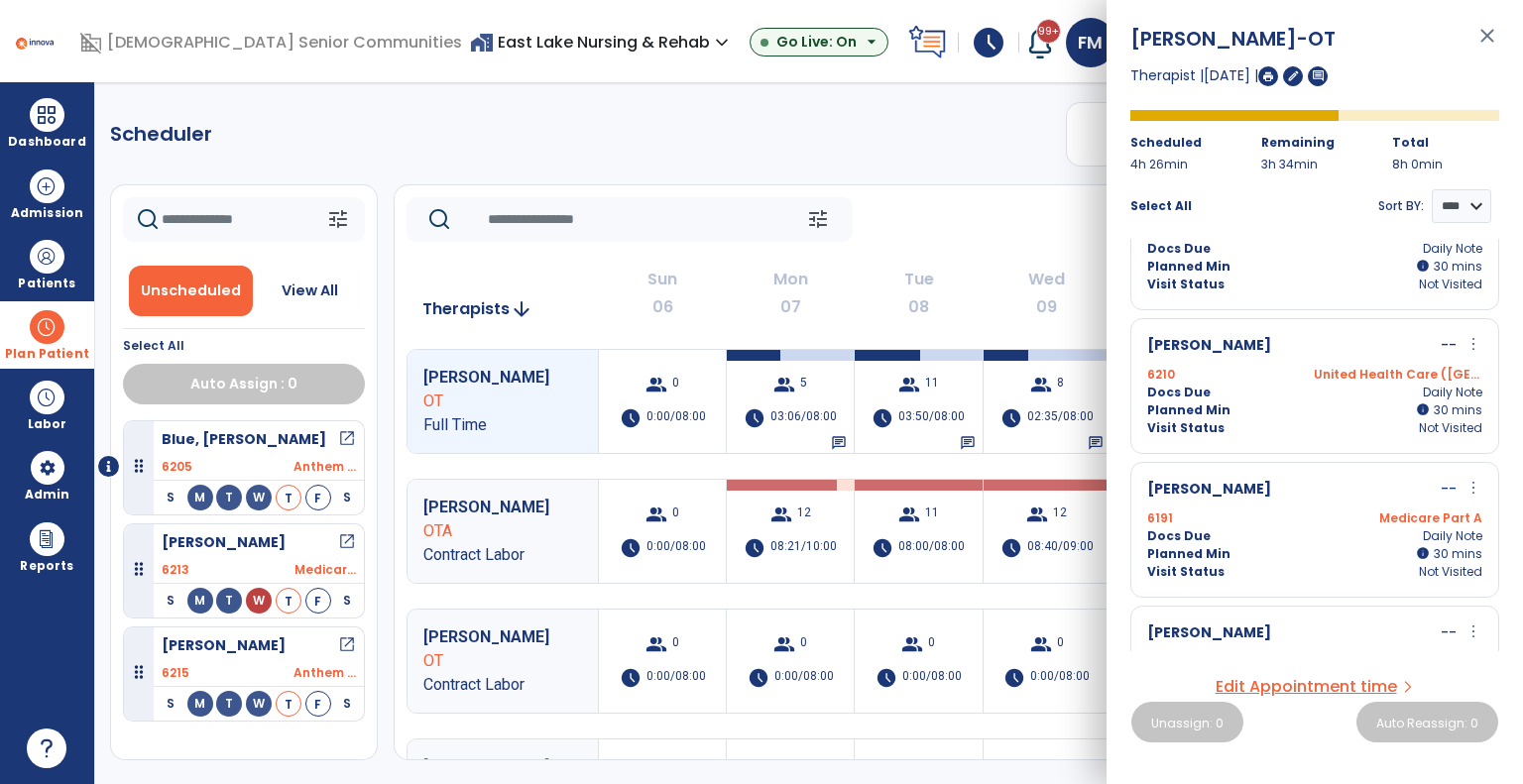 drag, startPoint x: 1236, startPoint y: 504, endPoint x: 1244, endPoint y: 494, distance: 12.806248 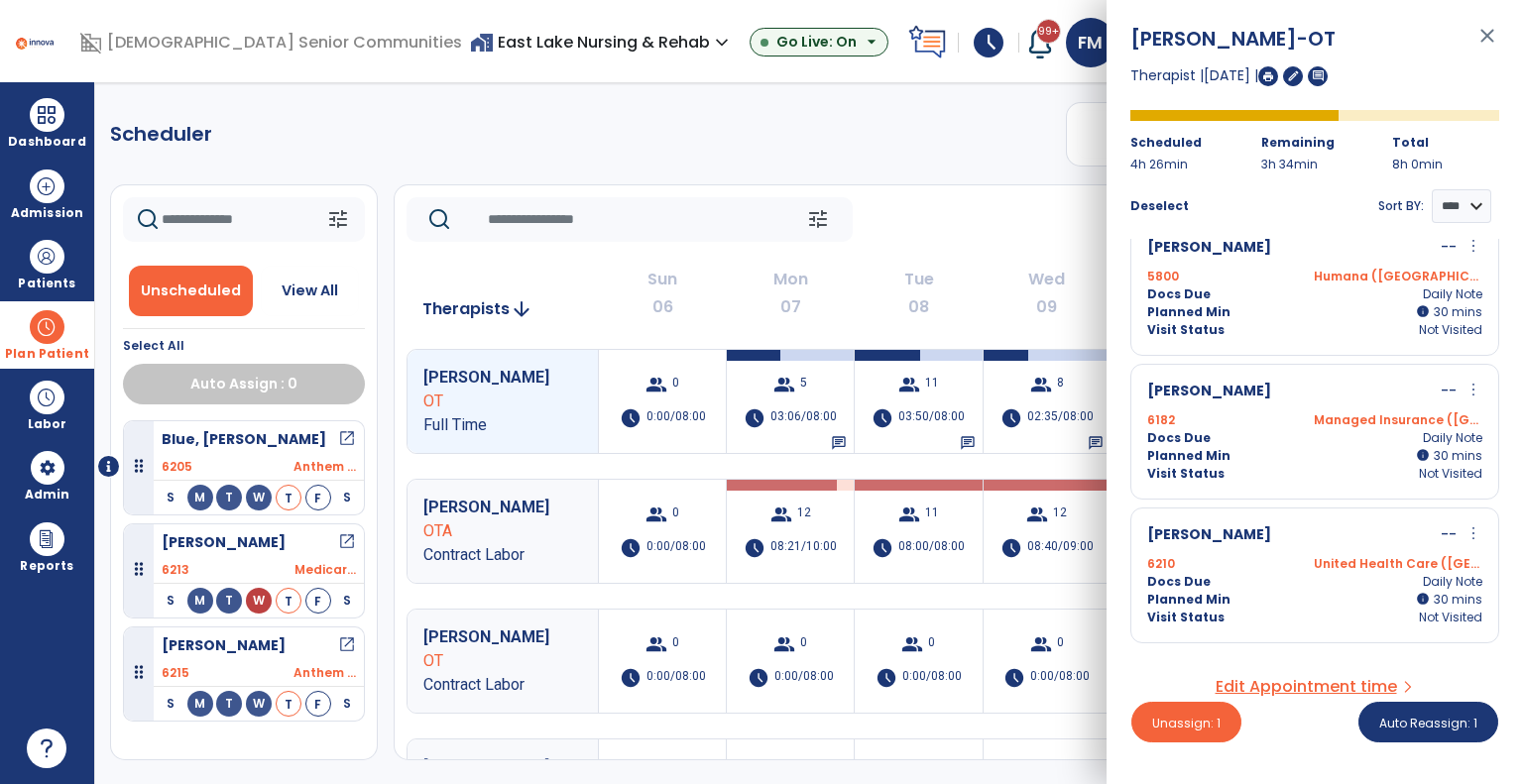 scroll, scrollTop: 449, scrollLeft: 0, axis: vertical 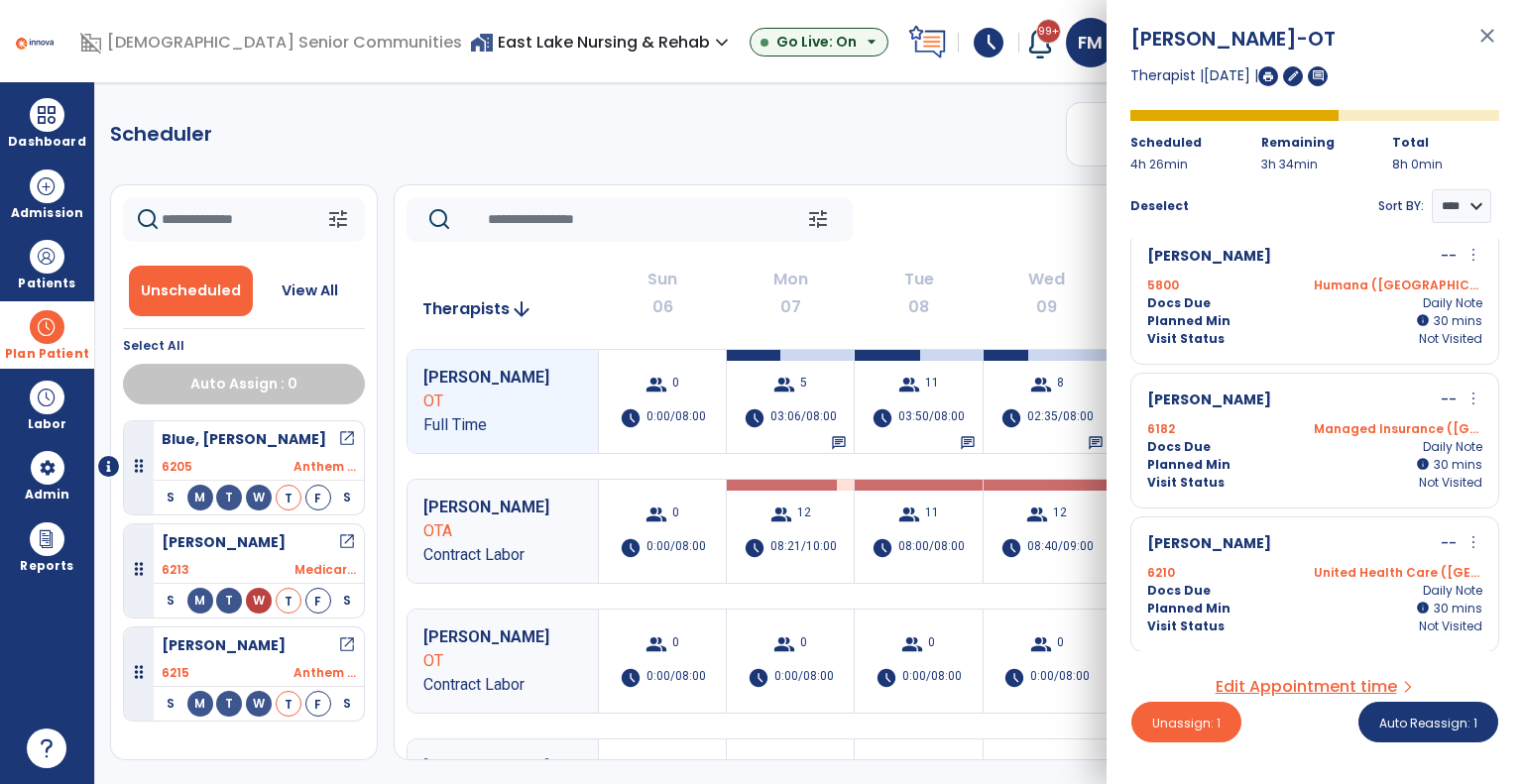 click on "Docs Due Daily Note" at bounding box center (1315, 447) 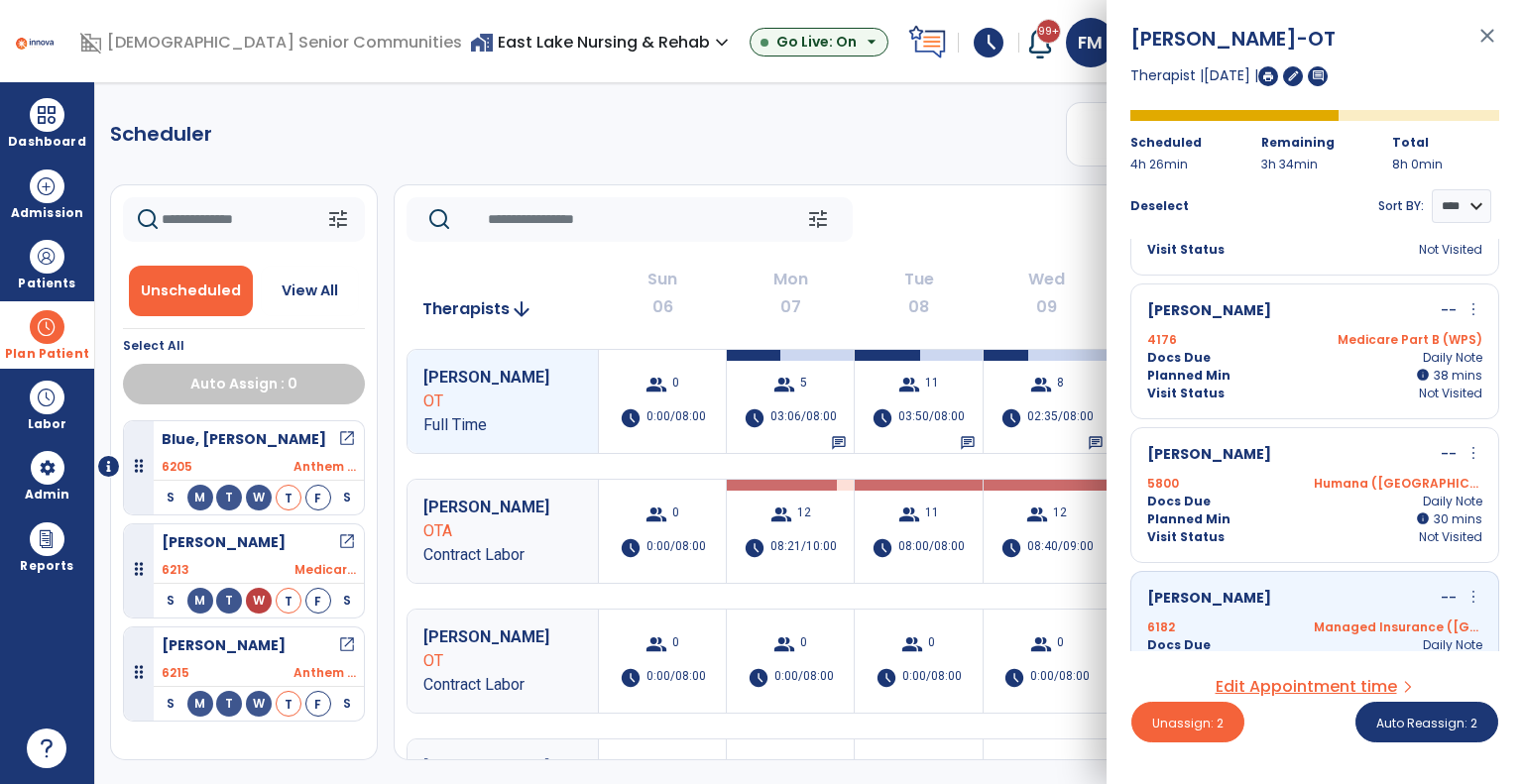 scroll, scrollTop: 152, scrollLeft: 0, axis: vertical 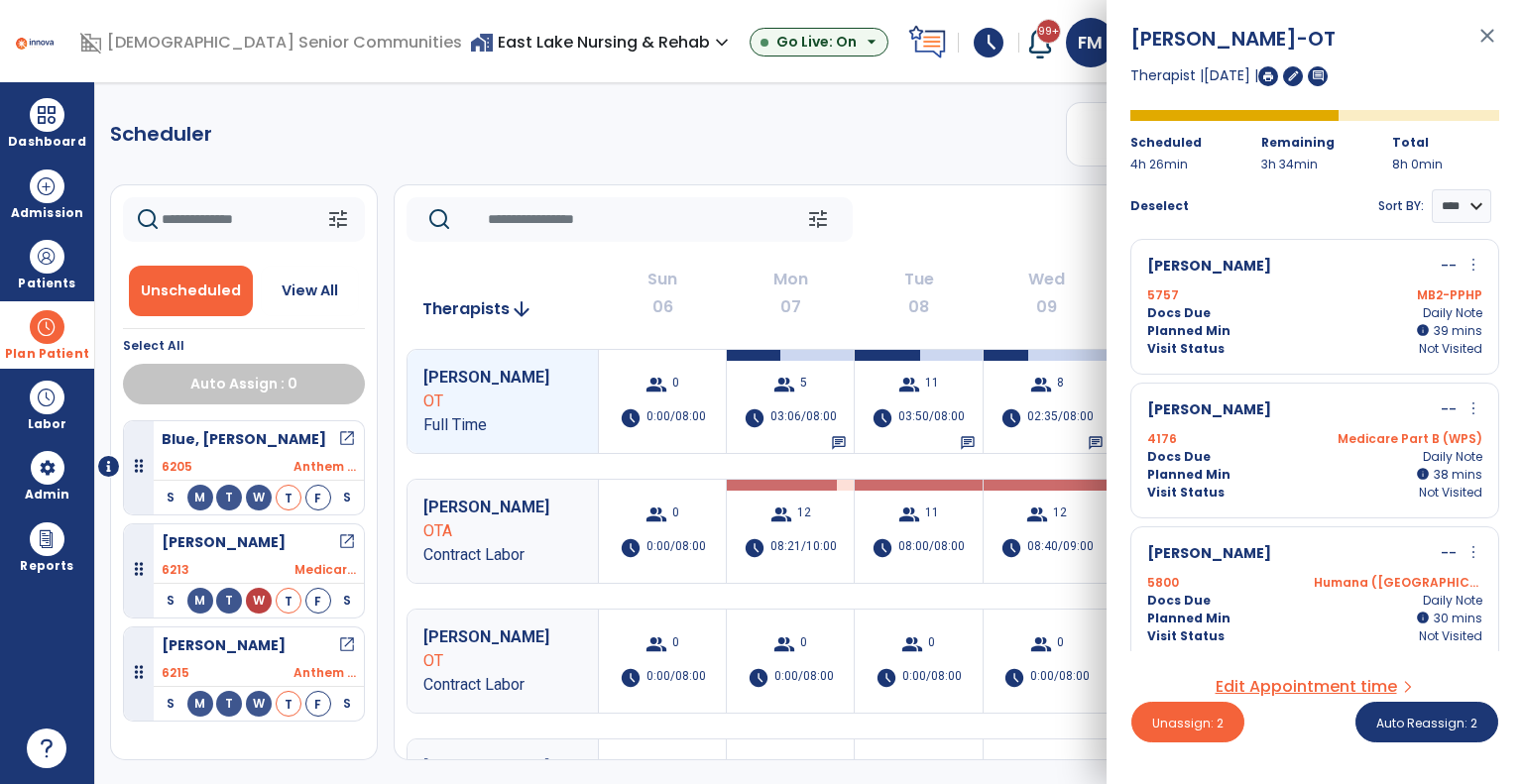 click on "5800 Humana ([GEOGRAPHIC_DATA])" at bounding box center (1315, 583) 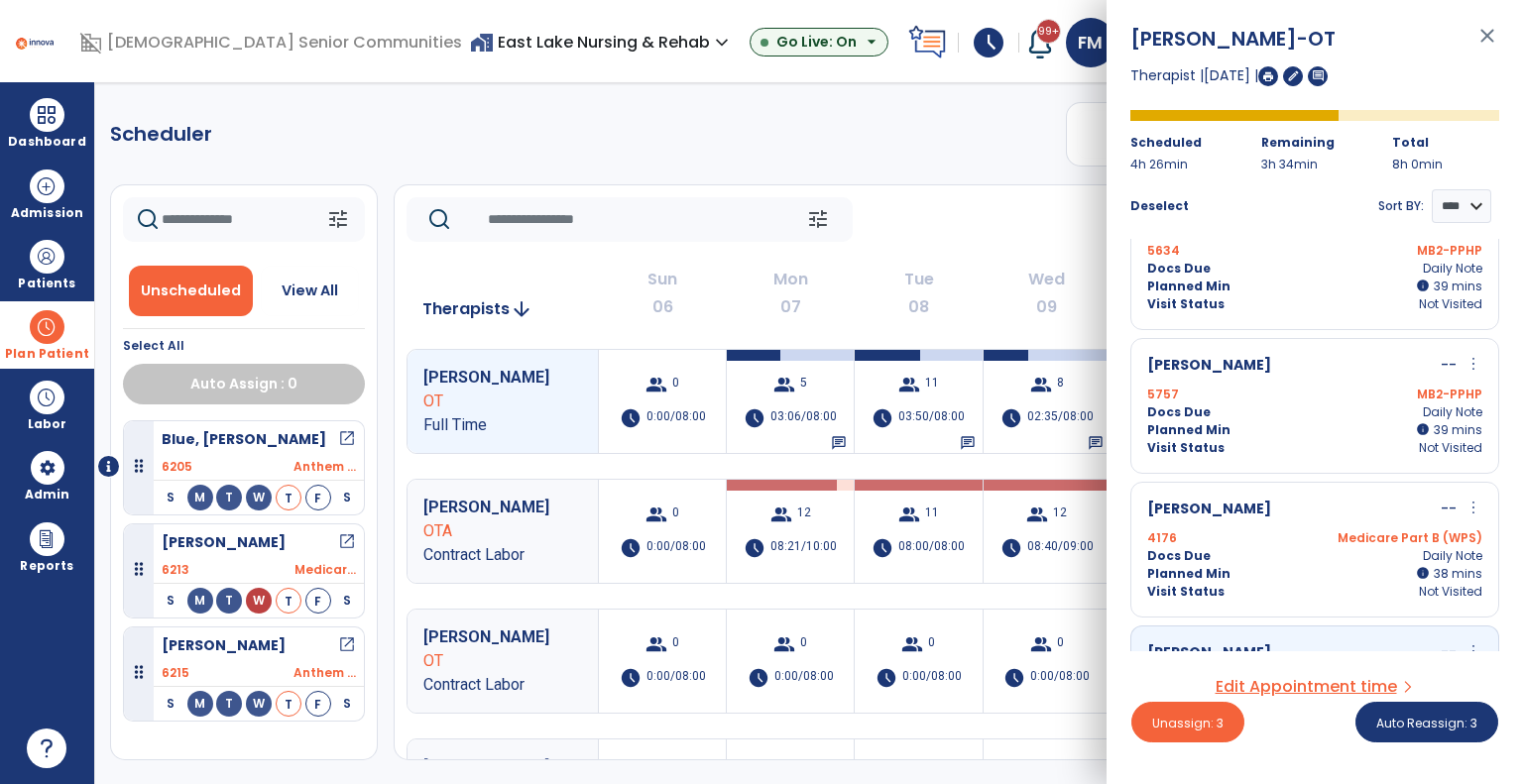 scroll, scrollTop: 0, scrollLeft: 0, axis: both 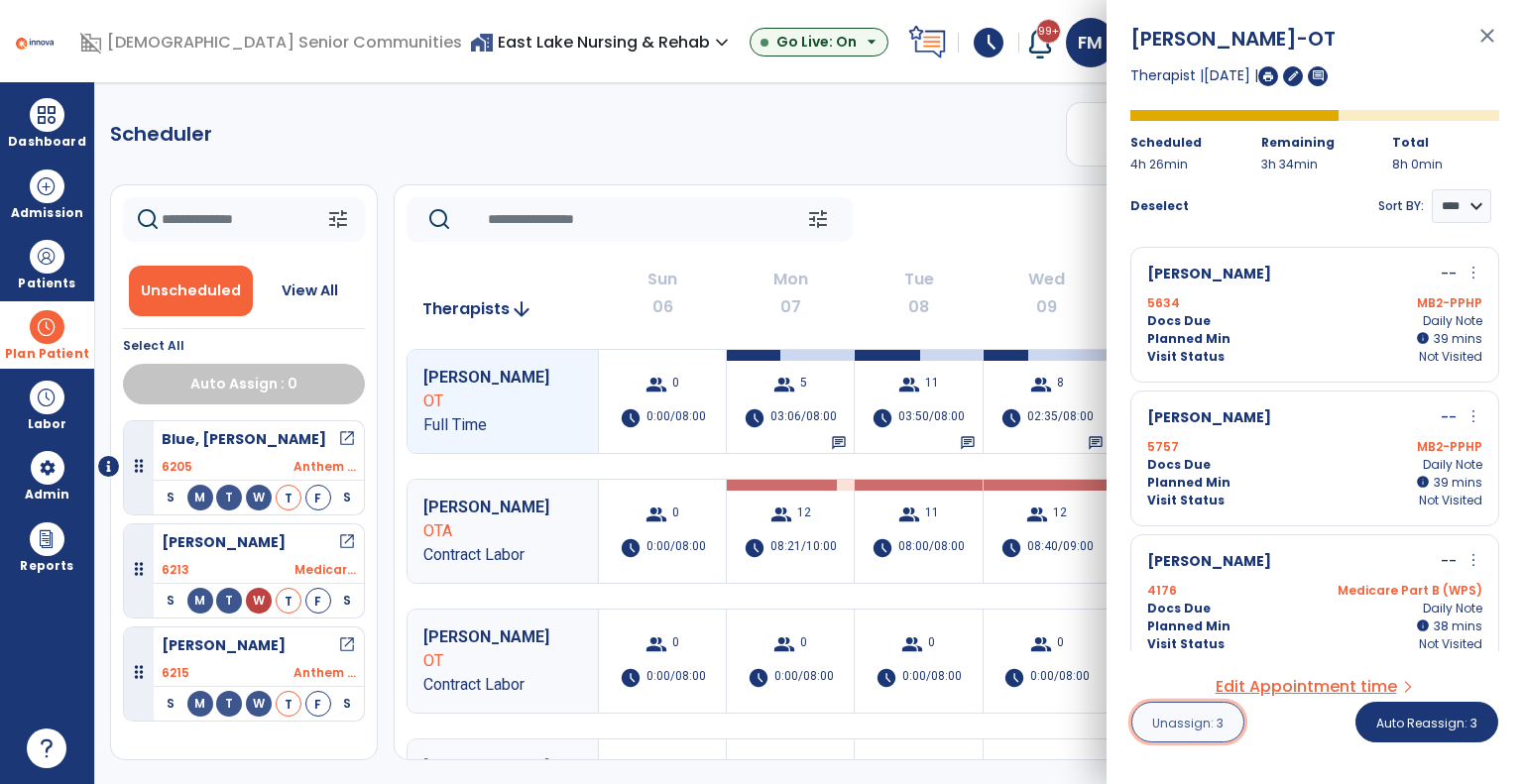 click on "Unassign: 3" at bounding box center (1188, 723) 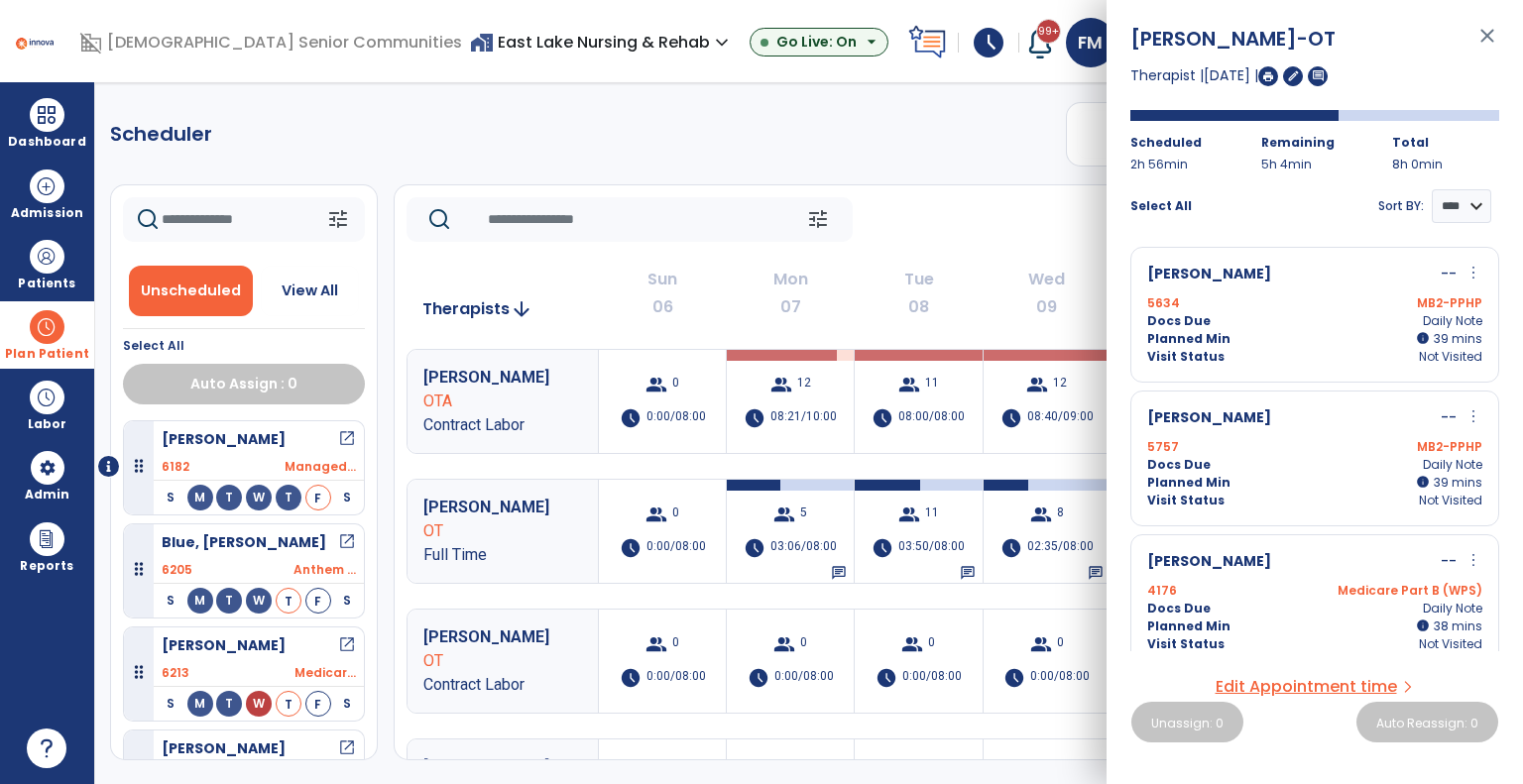 click on "tune   [DATE]  chevron_left [DATE] - [DATE]  *********  calendar_today  chevron_right" 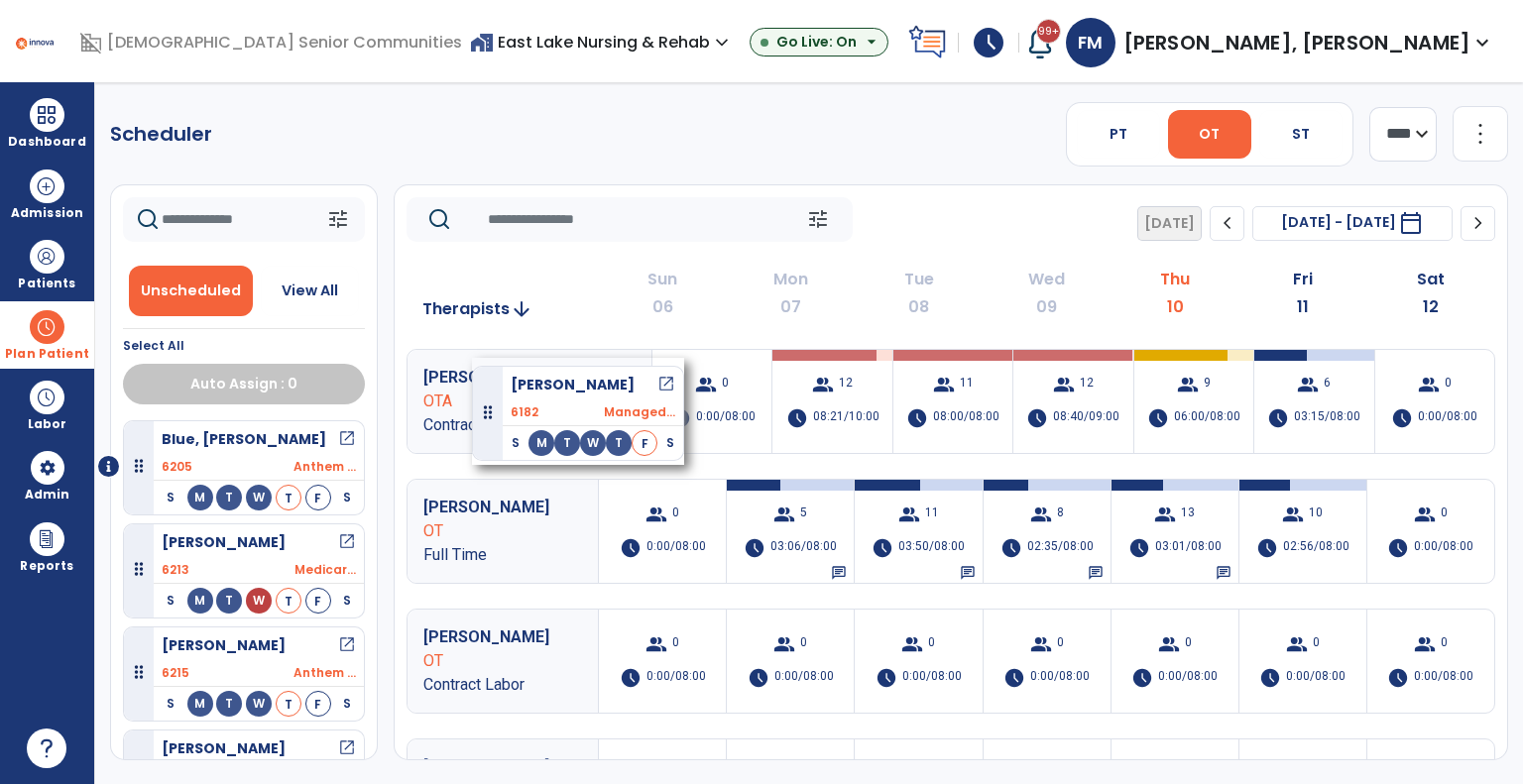 drag, startPoint x: 254, startPoint y: 463, endPoint x: 472, endPoint y: 358, distance: 241.96901 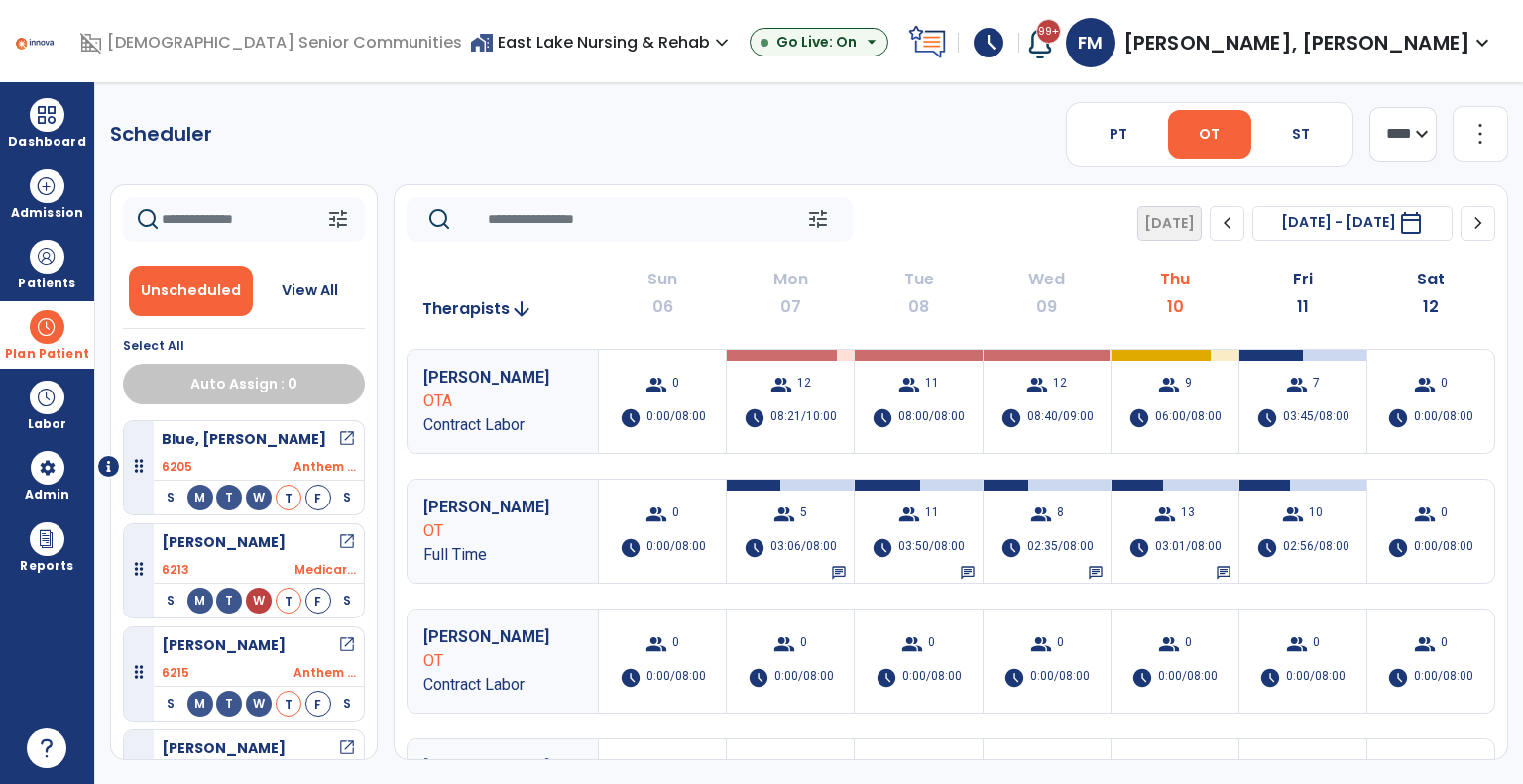 scroll, scrollTop: 99, scrollLeft: 0, axis: vertical 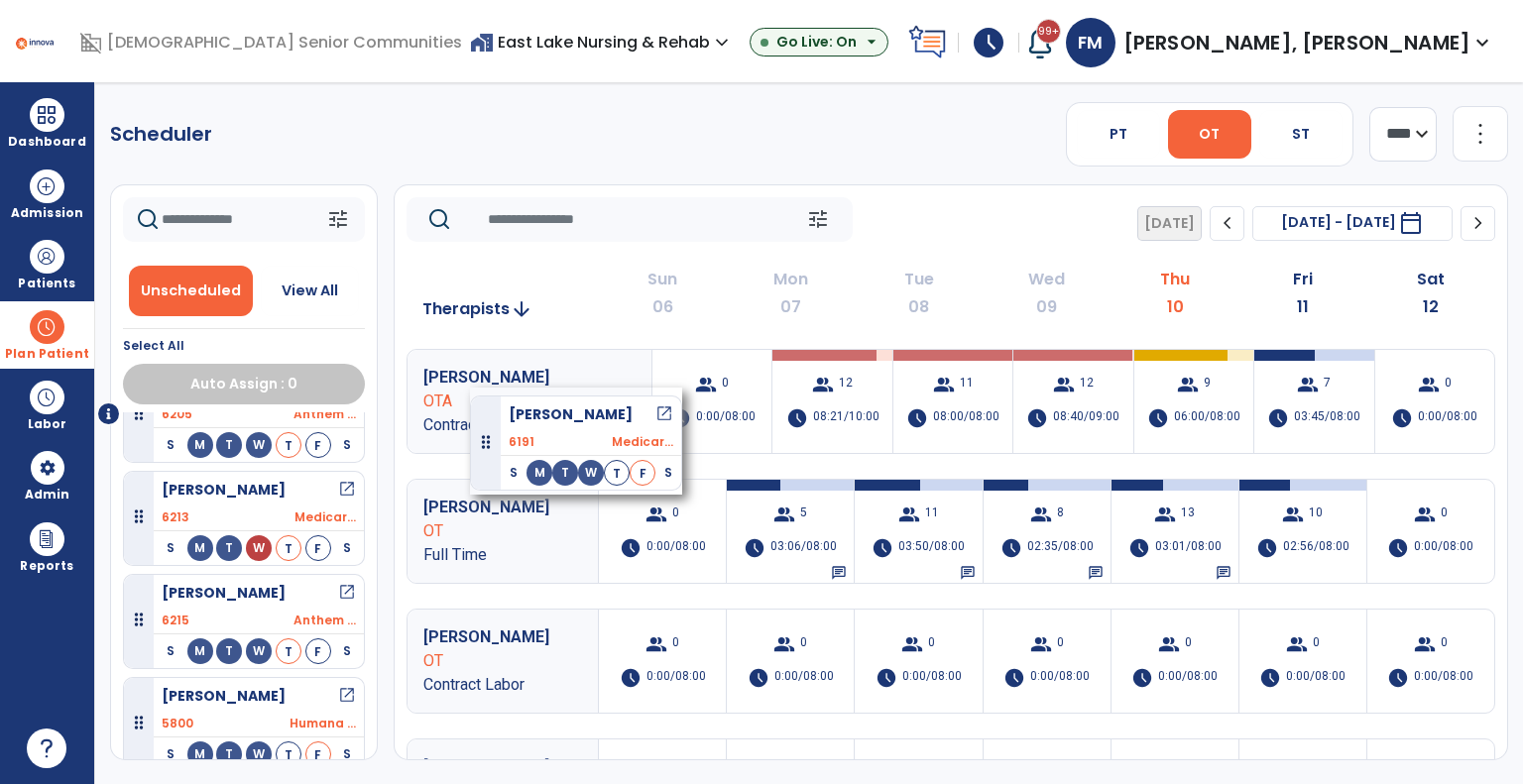 drag, startPoint x: 218, startPoint y: 669, endPoint x: 470, endPoint y: 388, distance: 377.44536 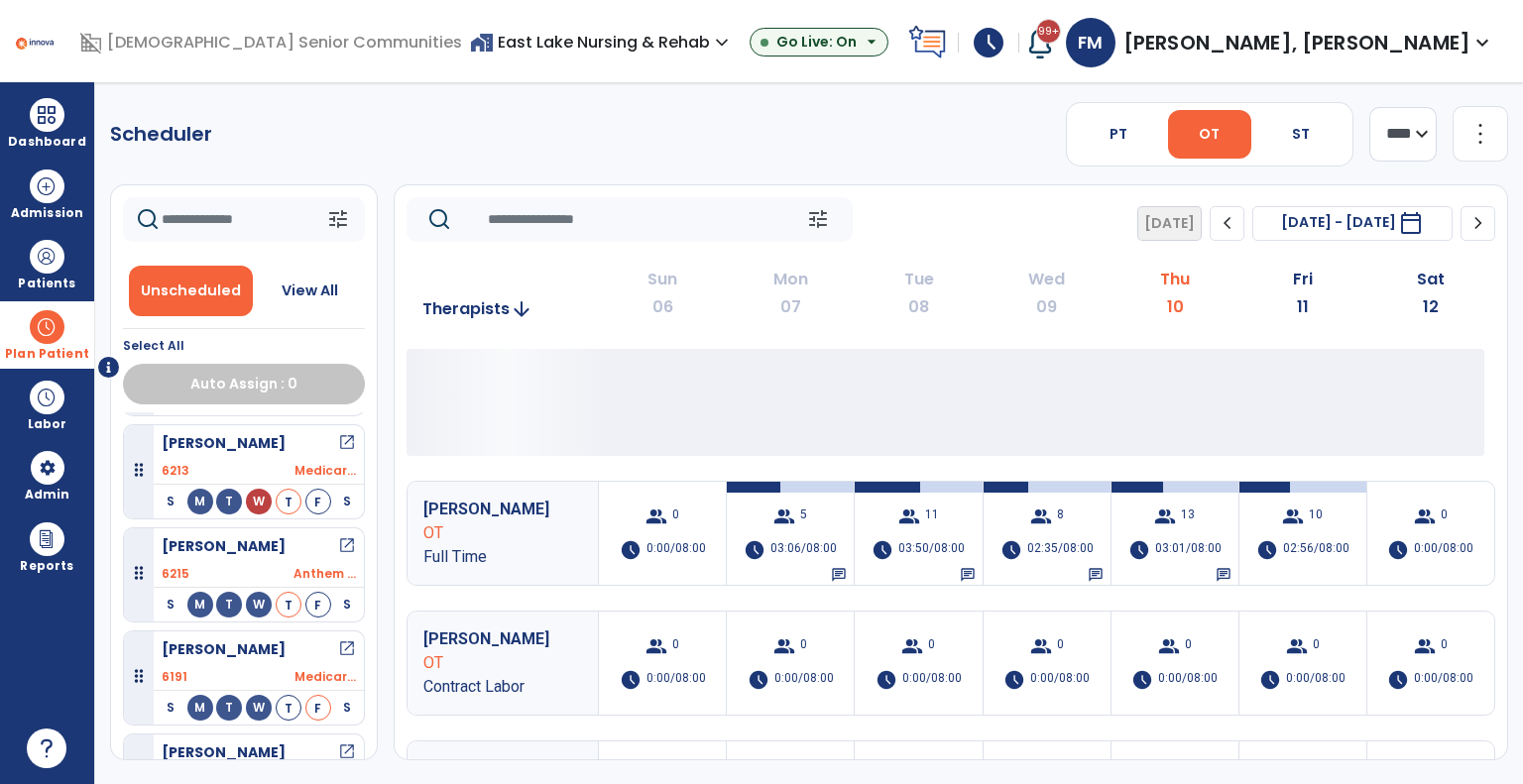 scroll, scrollTop: 53, scrollLeft: 0, axis: vertical 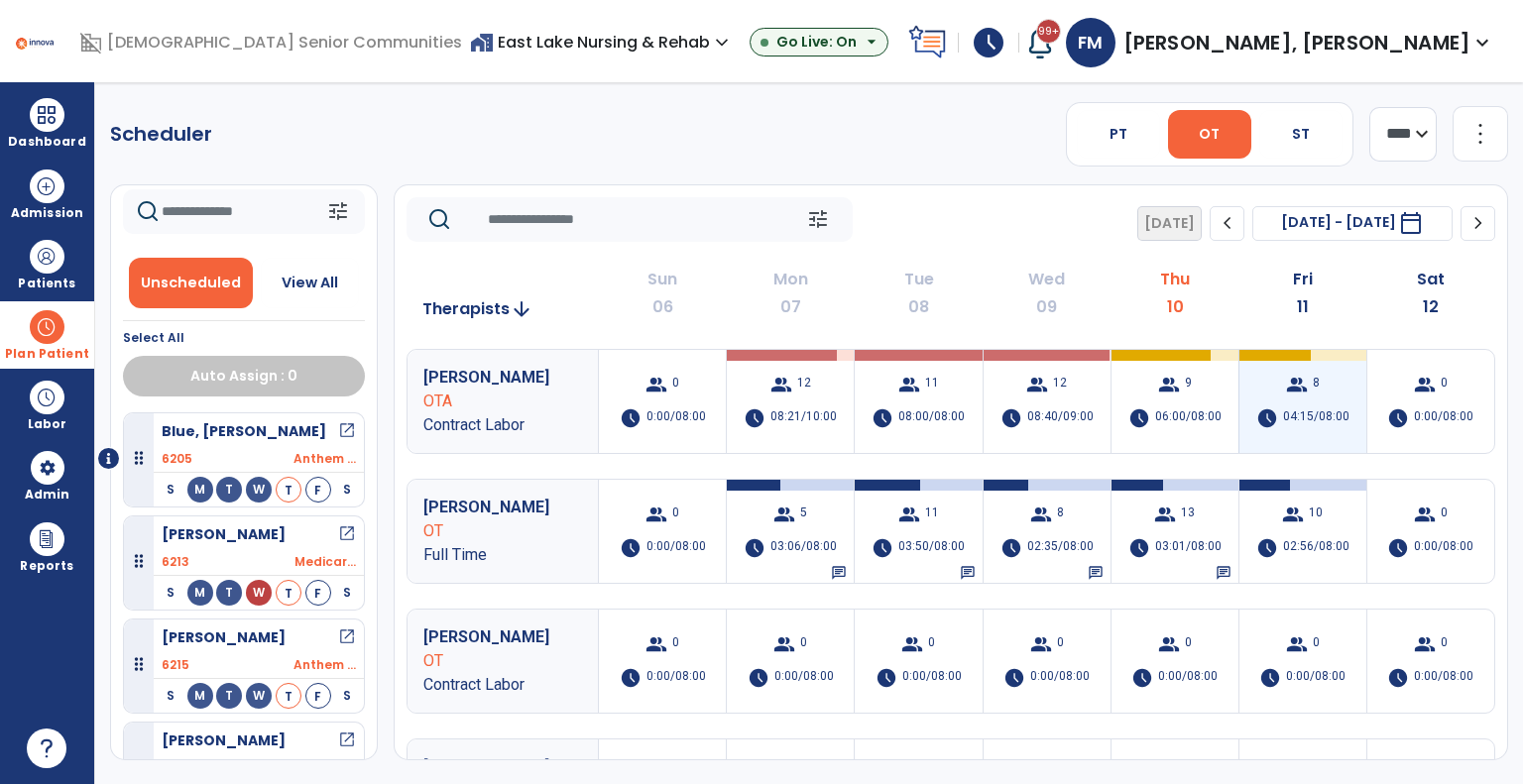 click on "04:15/08:00" at bounding box center (1316, 418) 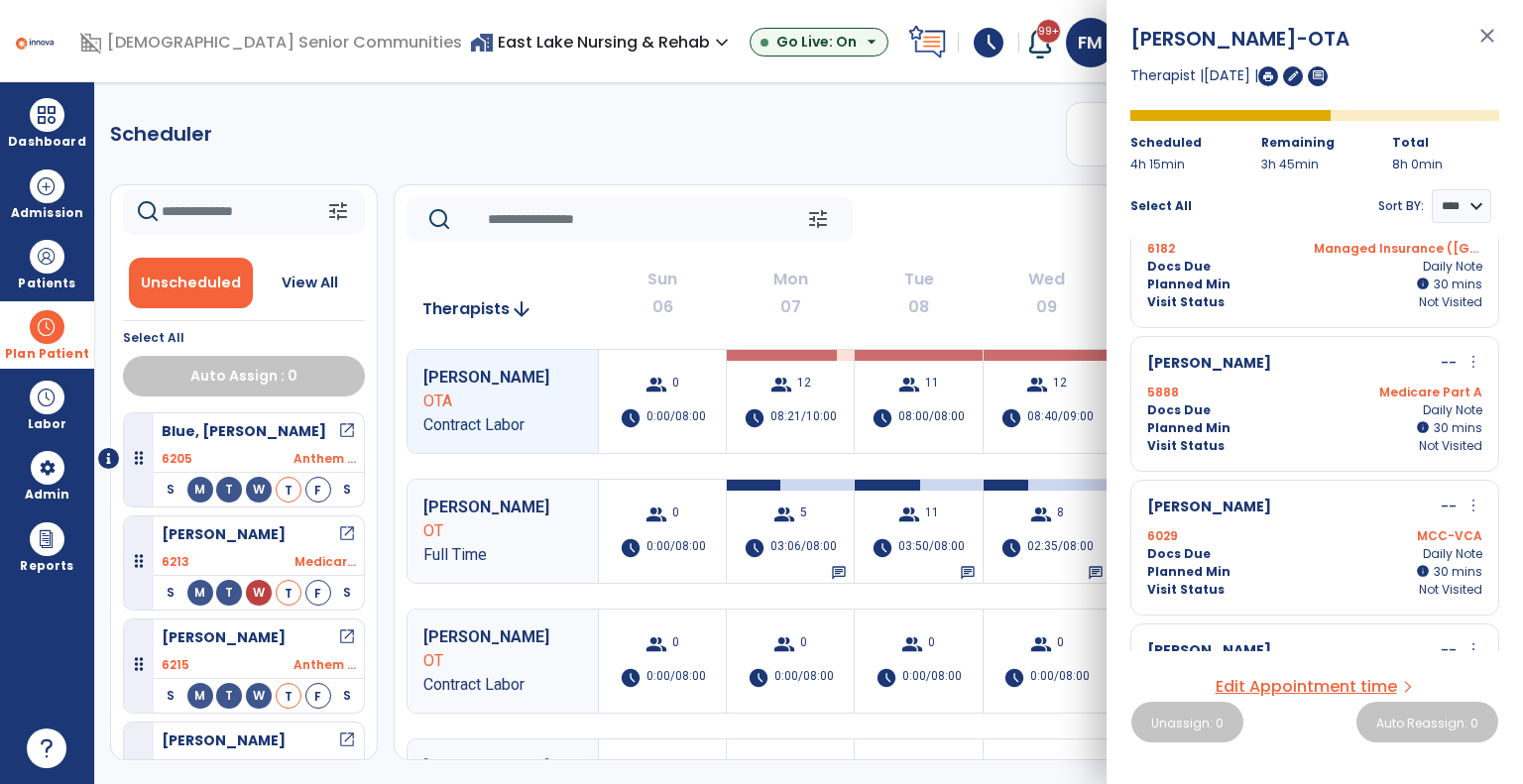 scroll, scrollTop: 297, scrollLeft: 0, axis: vertical 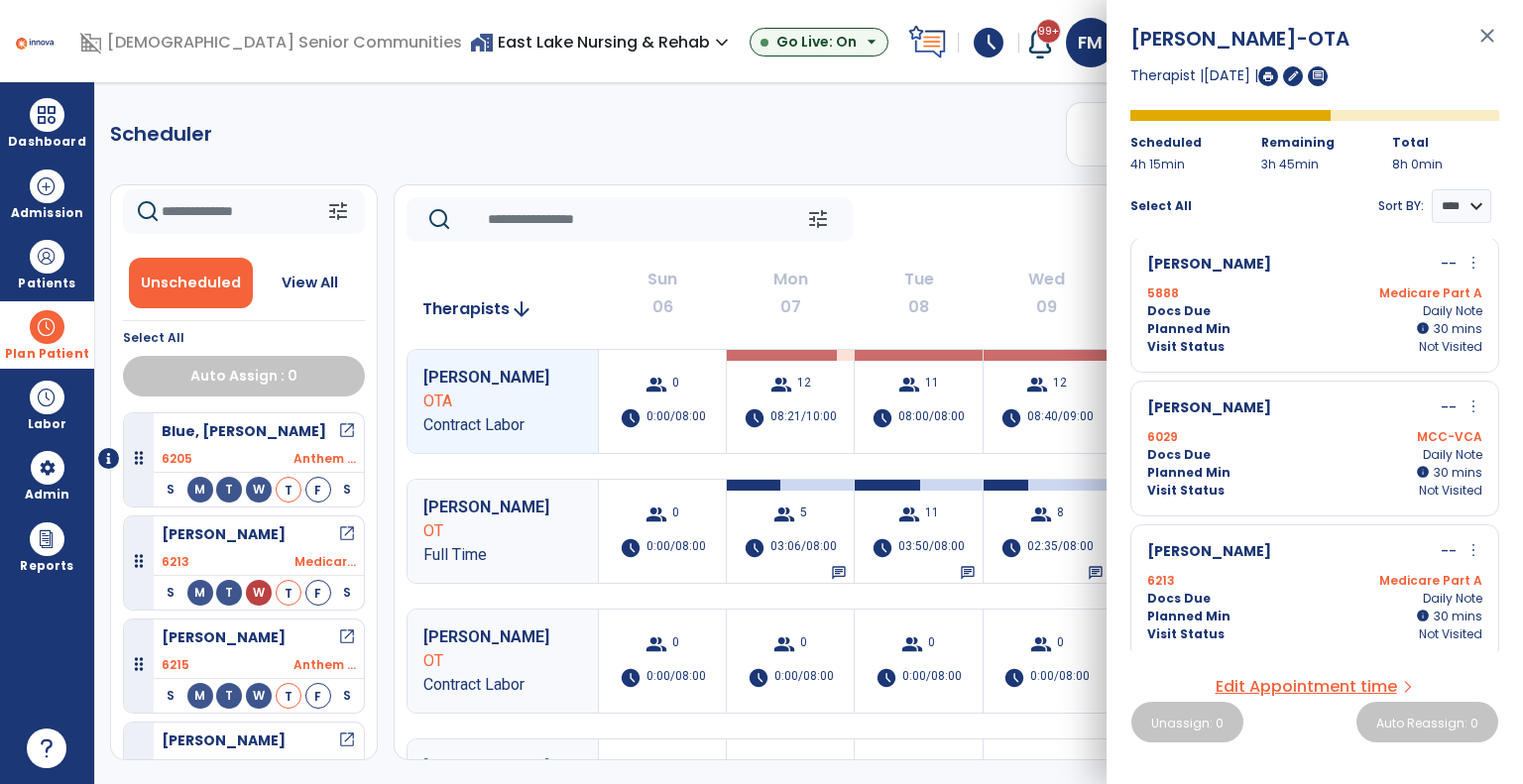click on "Docs Due Daily Note" at bounding box center (1315, 599) 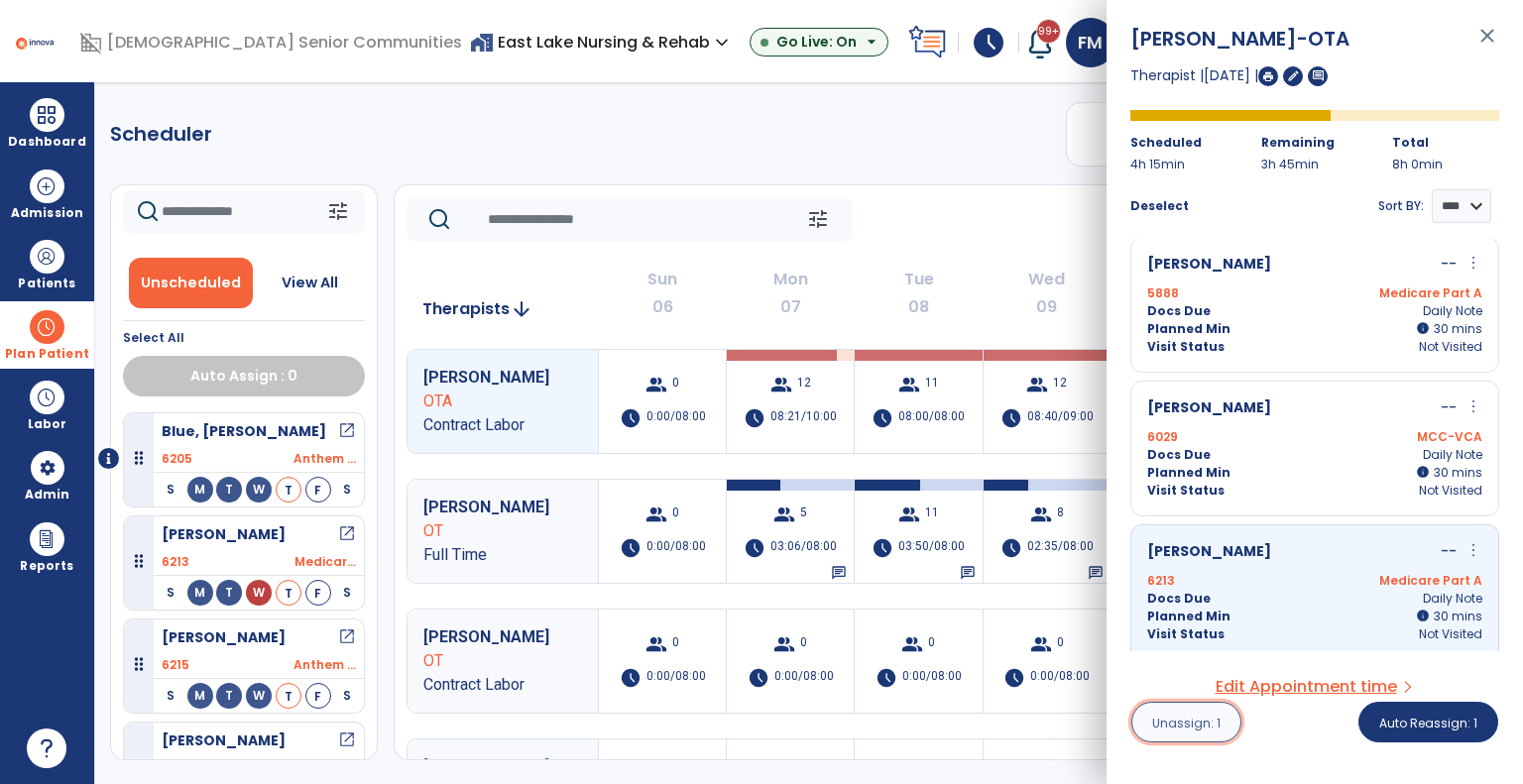 click on "Unassign: 1" at bounding box center (1186, 723) 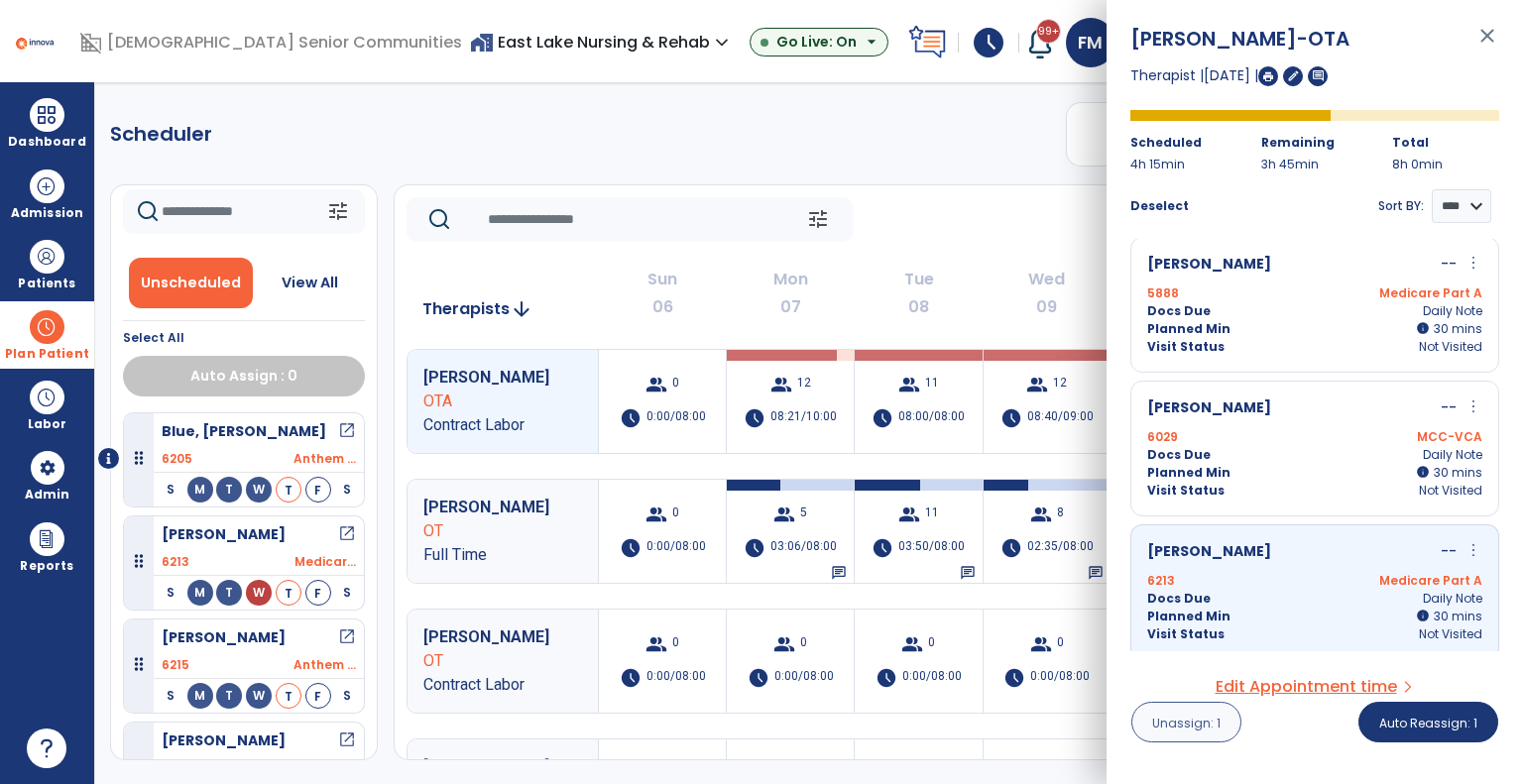 scroll, scrollTop: 0, scrollLeft: 0, axis: both 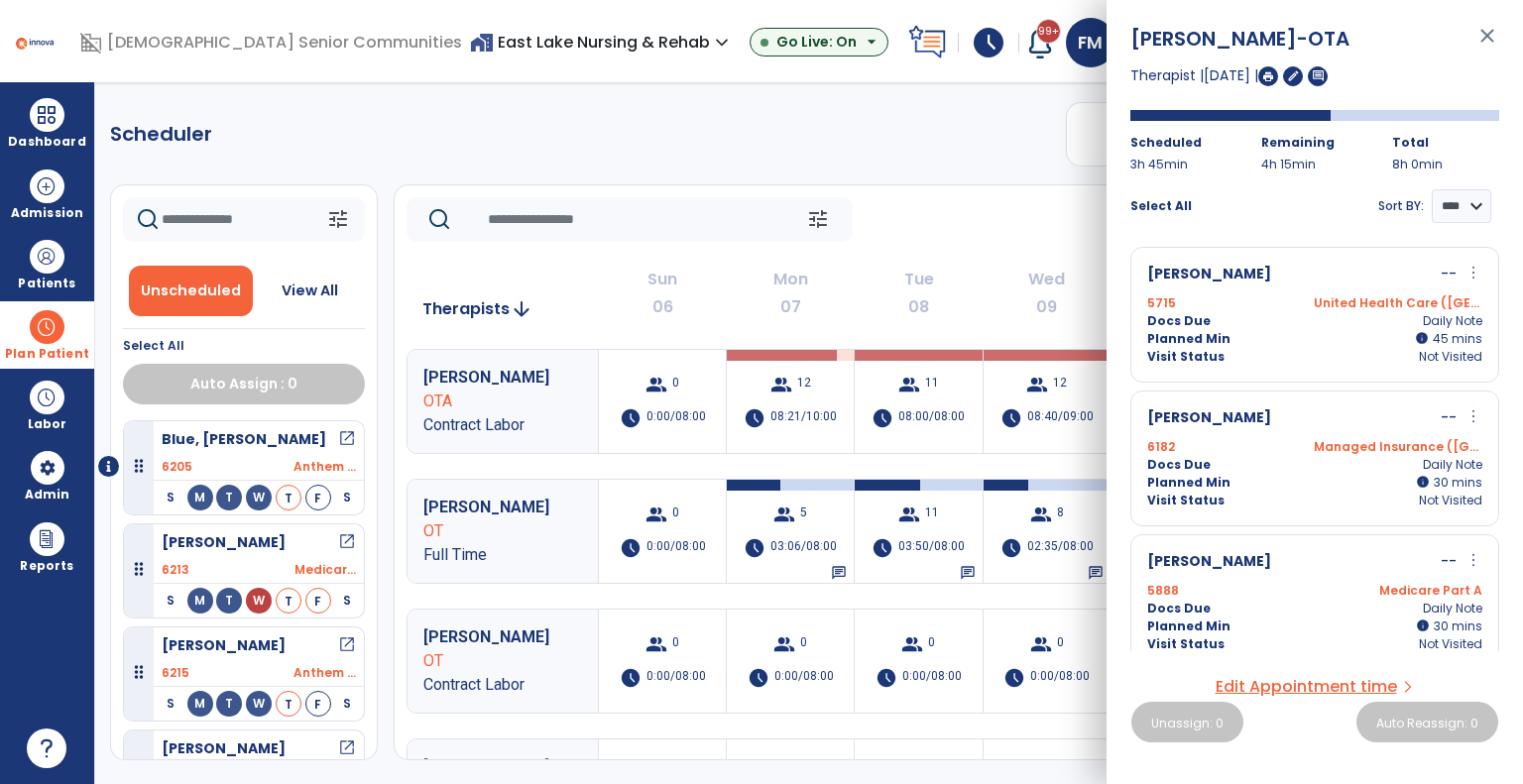 drag, startPoint x: 1055, startPoint y: 223, endPoint x: 1064, endPoint y: 210, distance: 15.811388 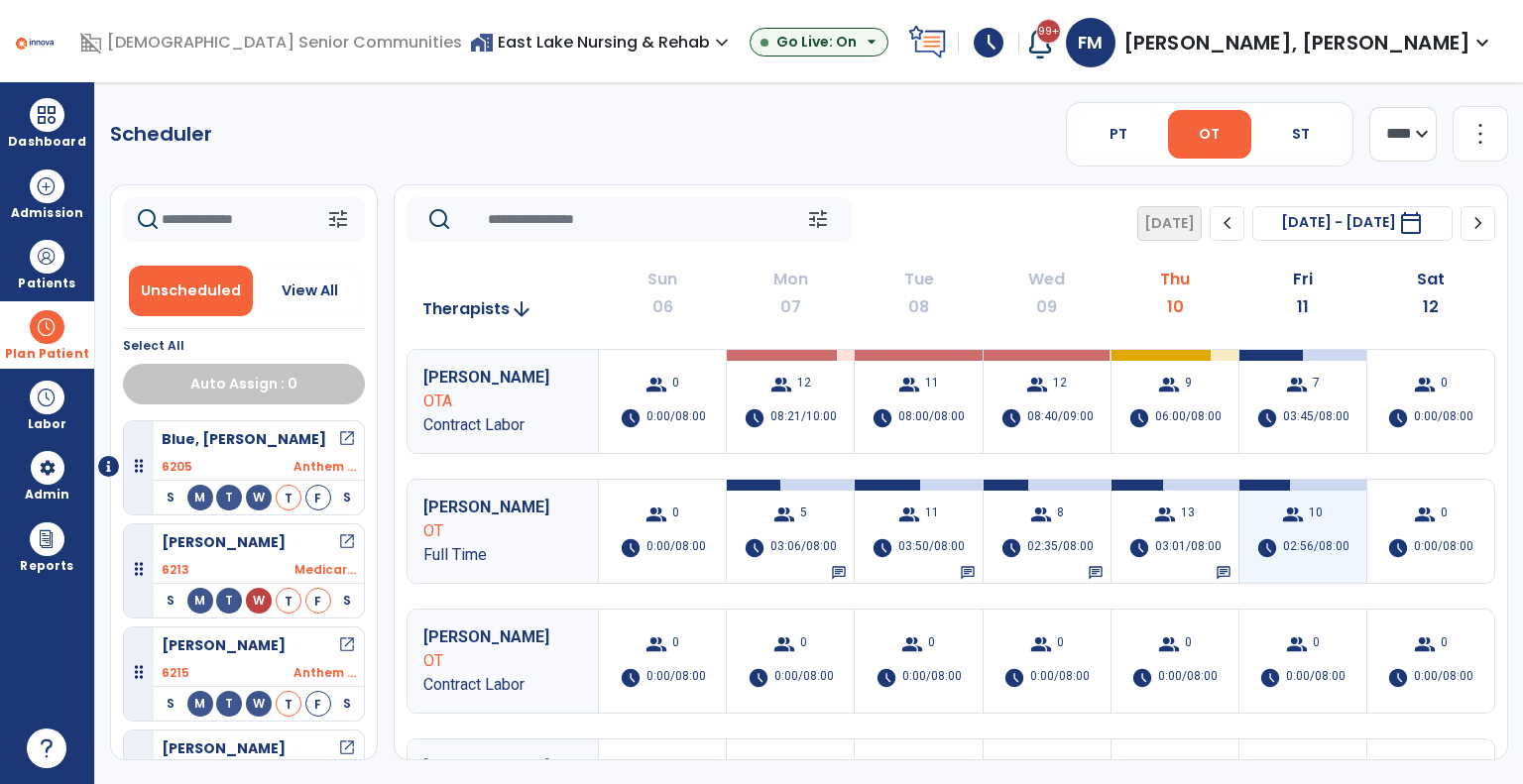 click on "02:56/08:00" at bounding box center [1316, 548] 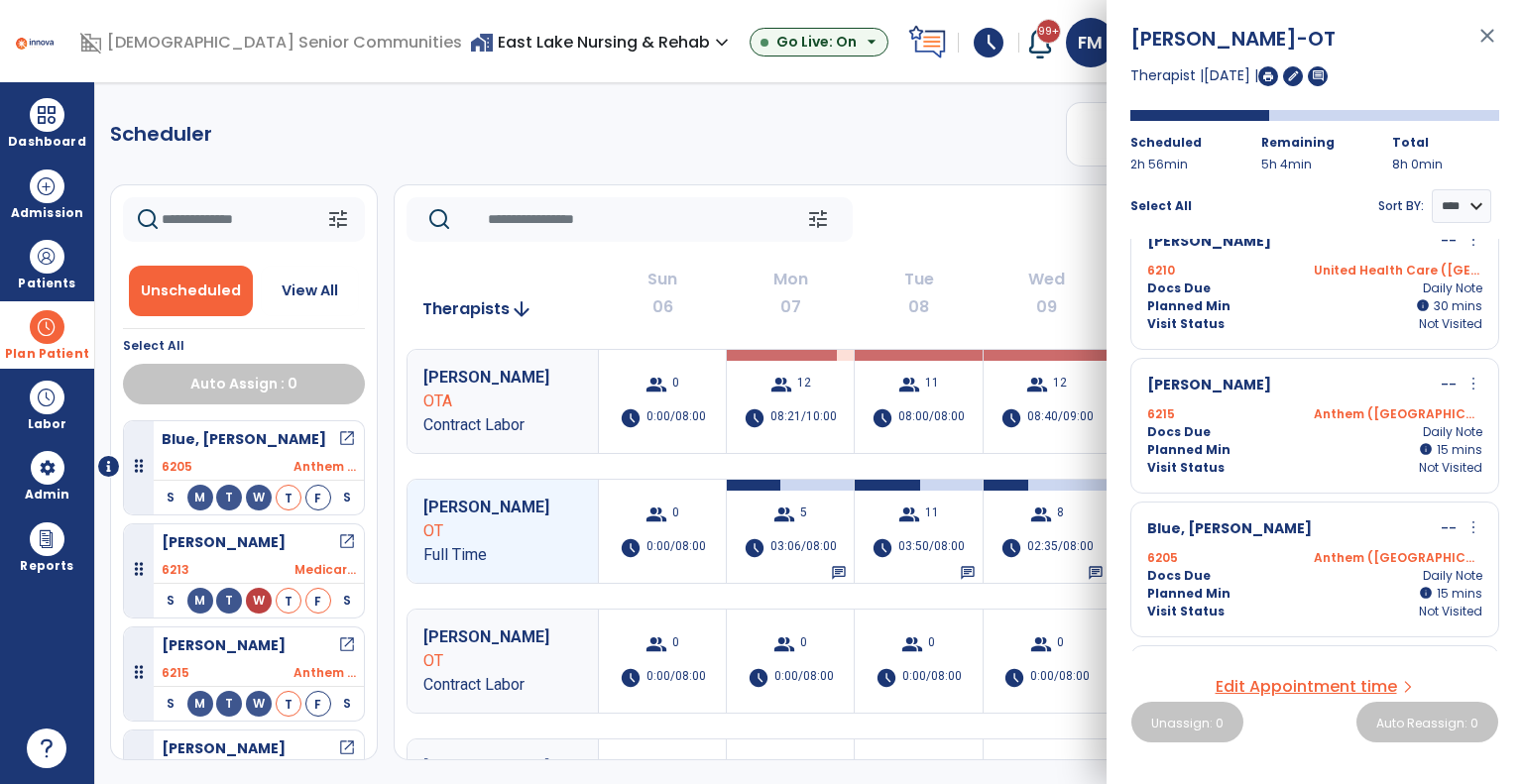 scroll, scrollTop: 496, scrollLeft: 0, axis: vertical 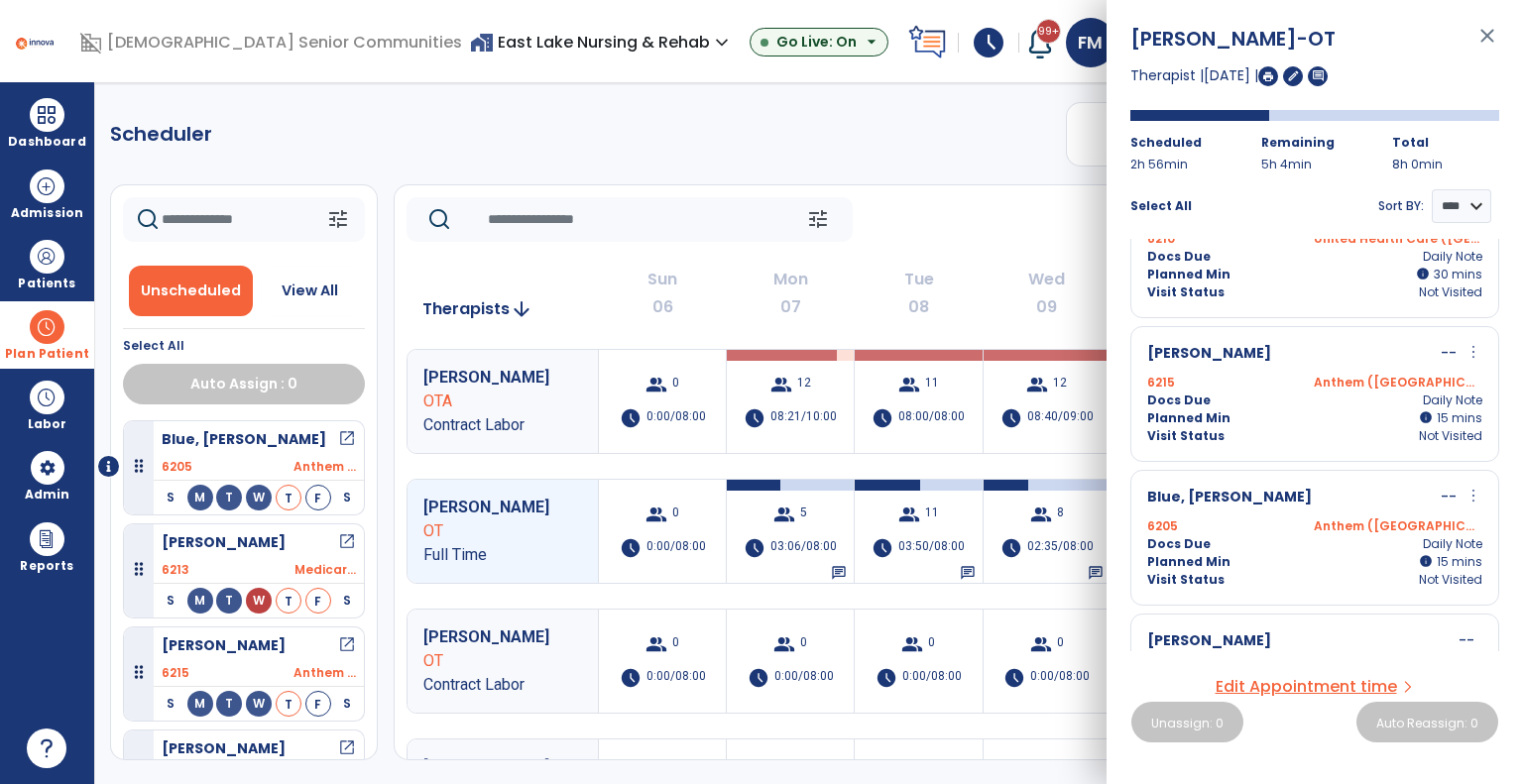 drag, startPoint x: 1253, startPoint y: 400, endPoint x: 1245, endPoint y: 407, distance: 10.630146 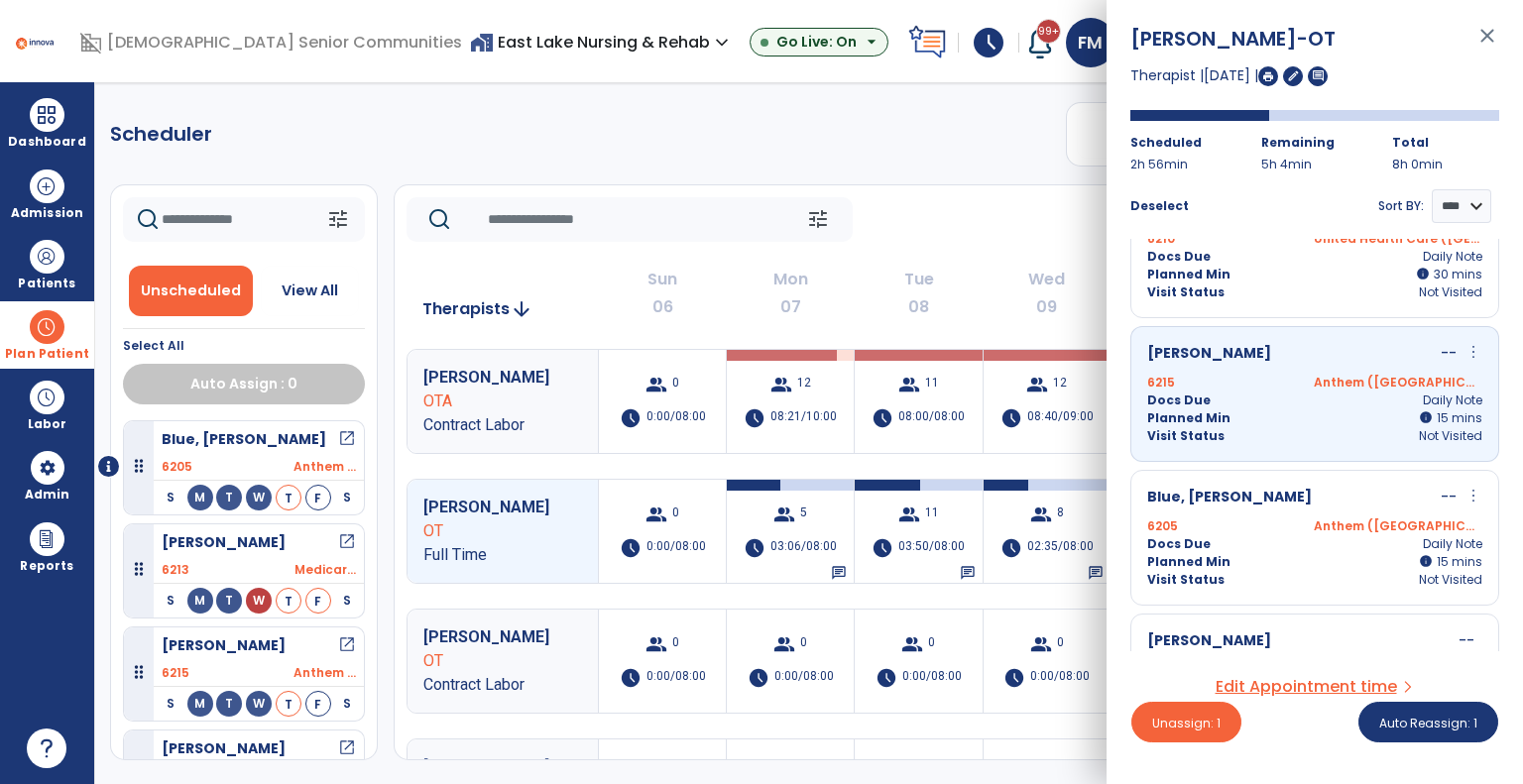 click on "6205 Anthem ([GEOGRAPHIC_DATA])" at bounding box center [1315, 526] 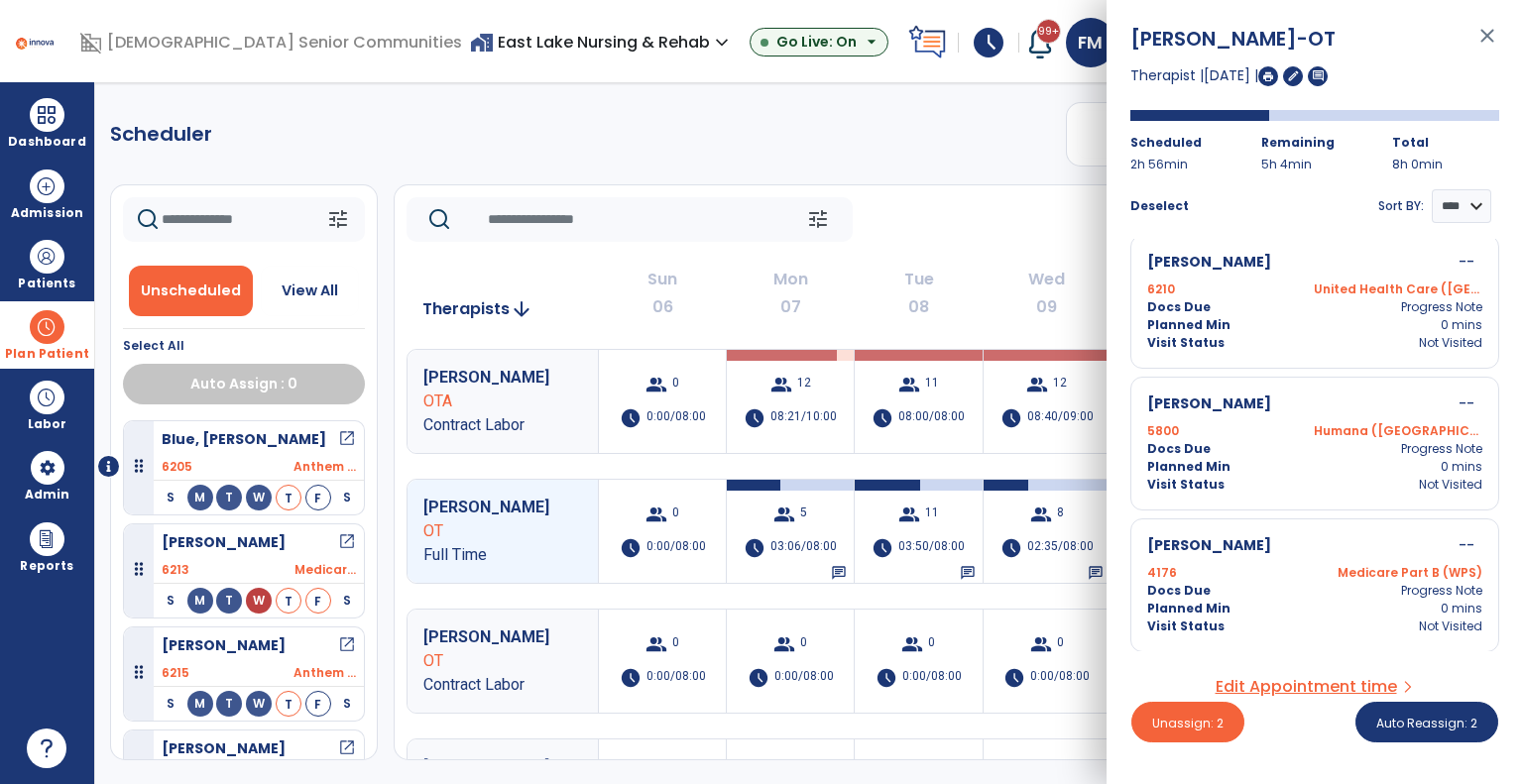 scroll, scrollTop: 892, scrollLeft: 0, axis: vertical 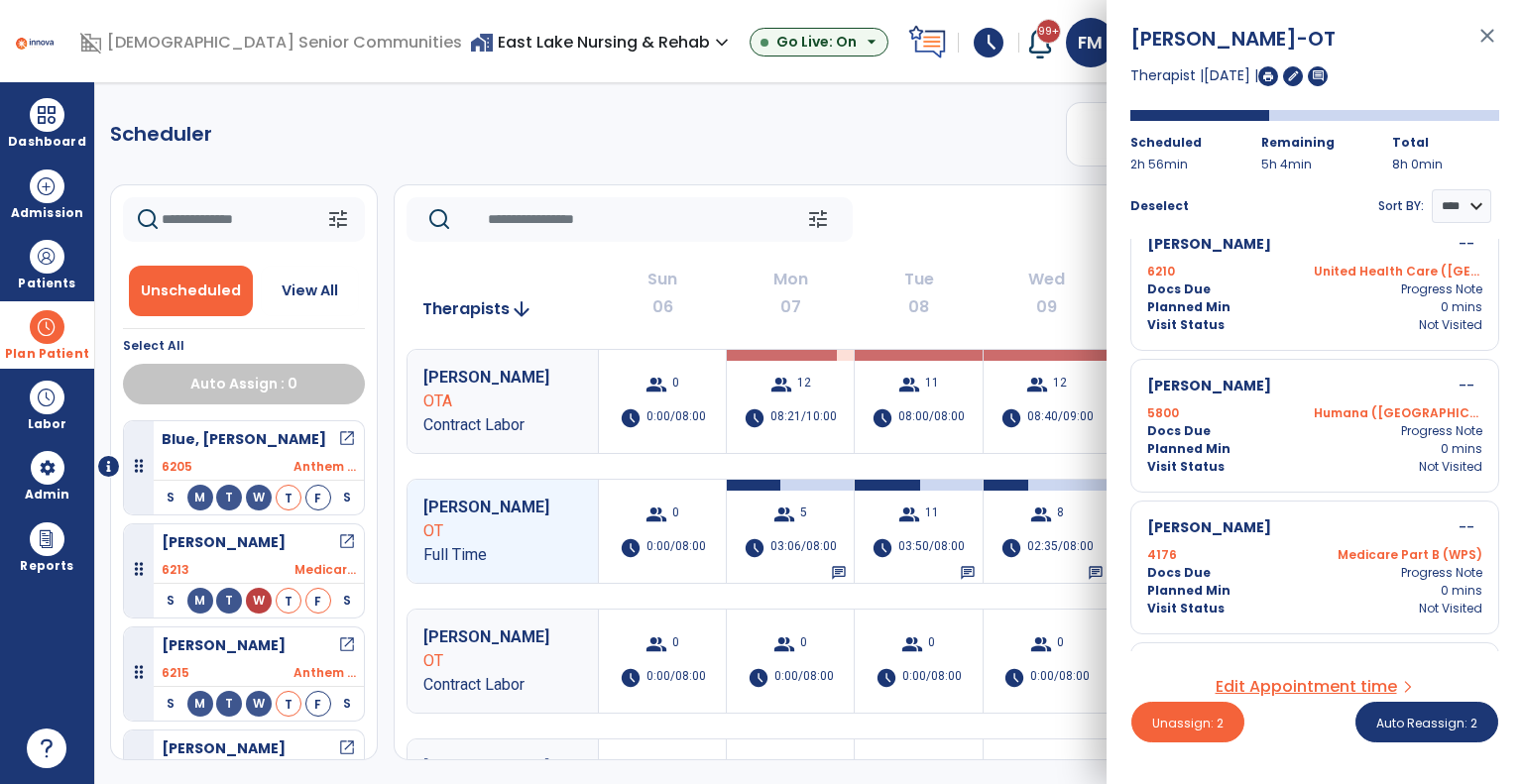 drag, startPoint x: 1267, startPoint y: 427, endPoint x: 1261, endPoint y: 439, distance: 13.416408 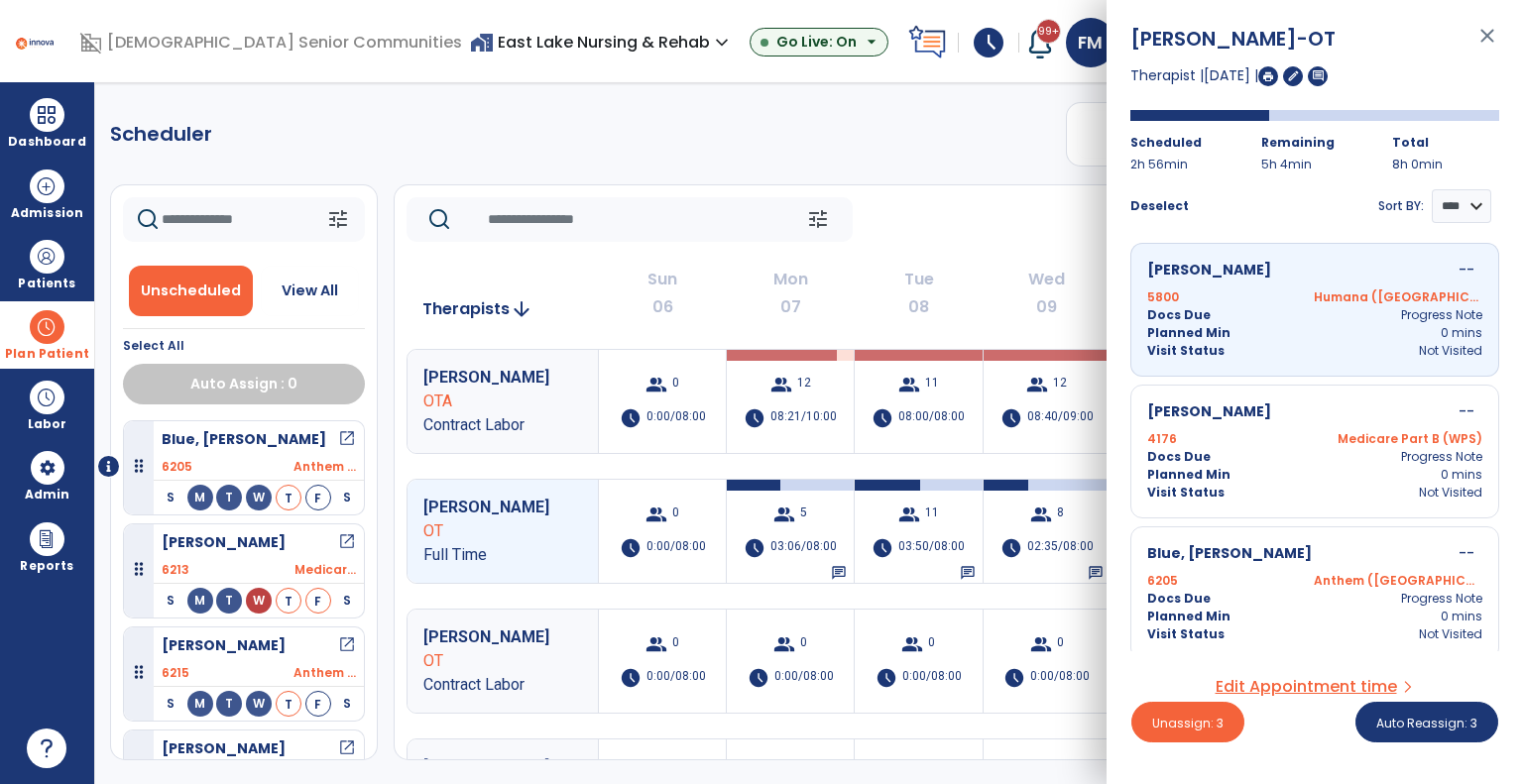 scroll, scrollTop: 1011, scrollLeft: 0, axis: vertical 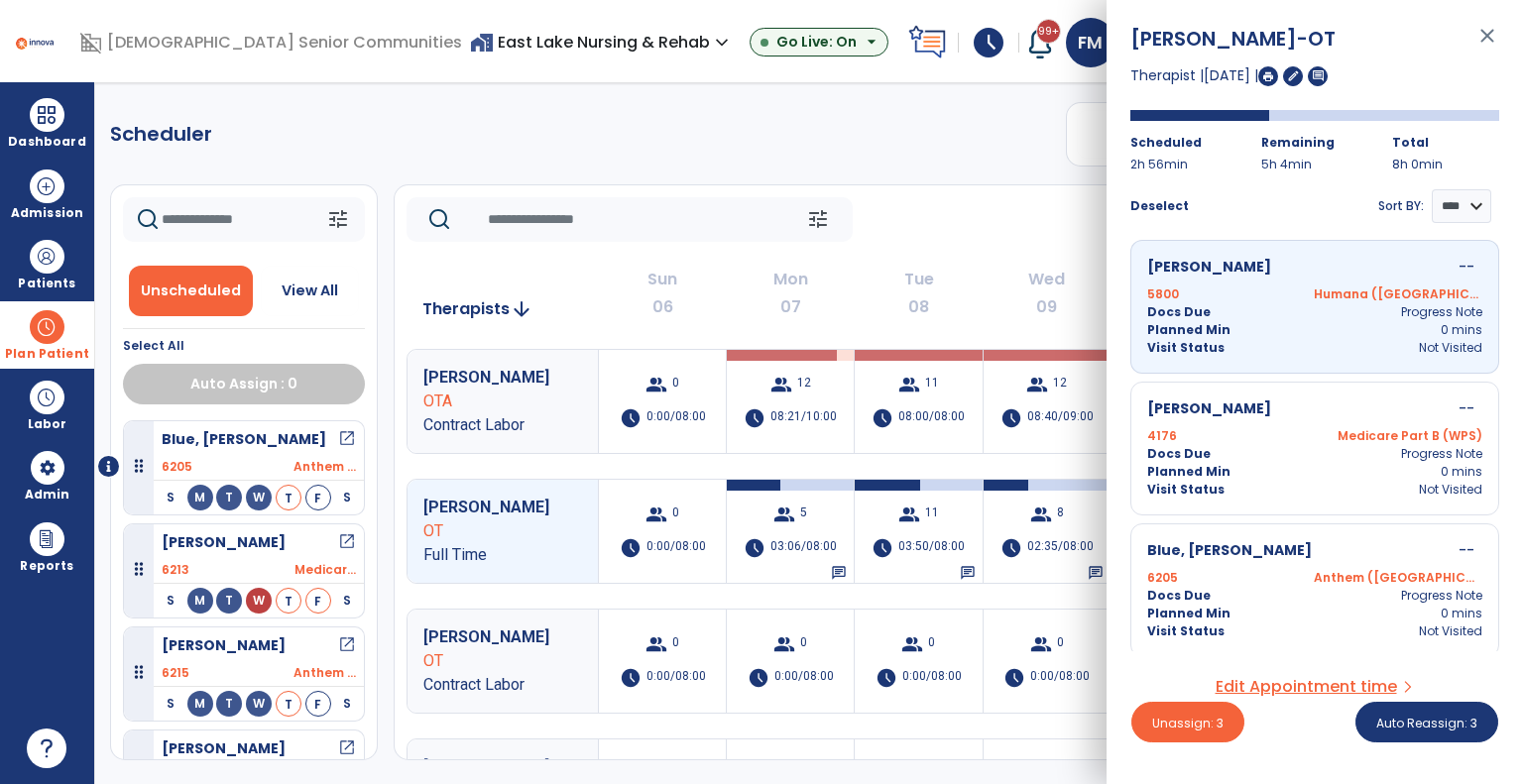 click on "6205 Anthem ([GEOGRAPHIC_DATA])" at bounding box center [1315, 578] 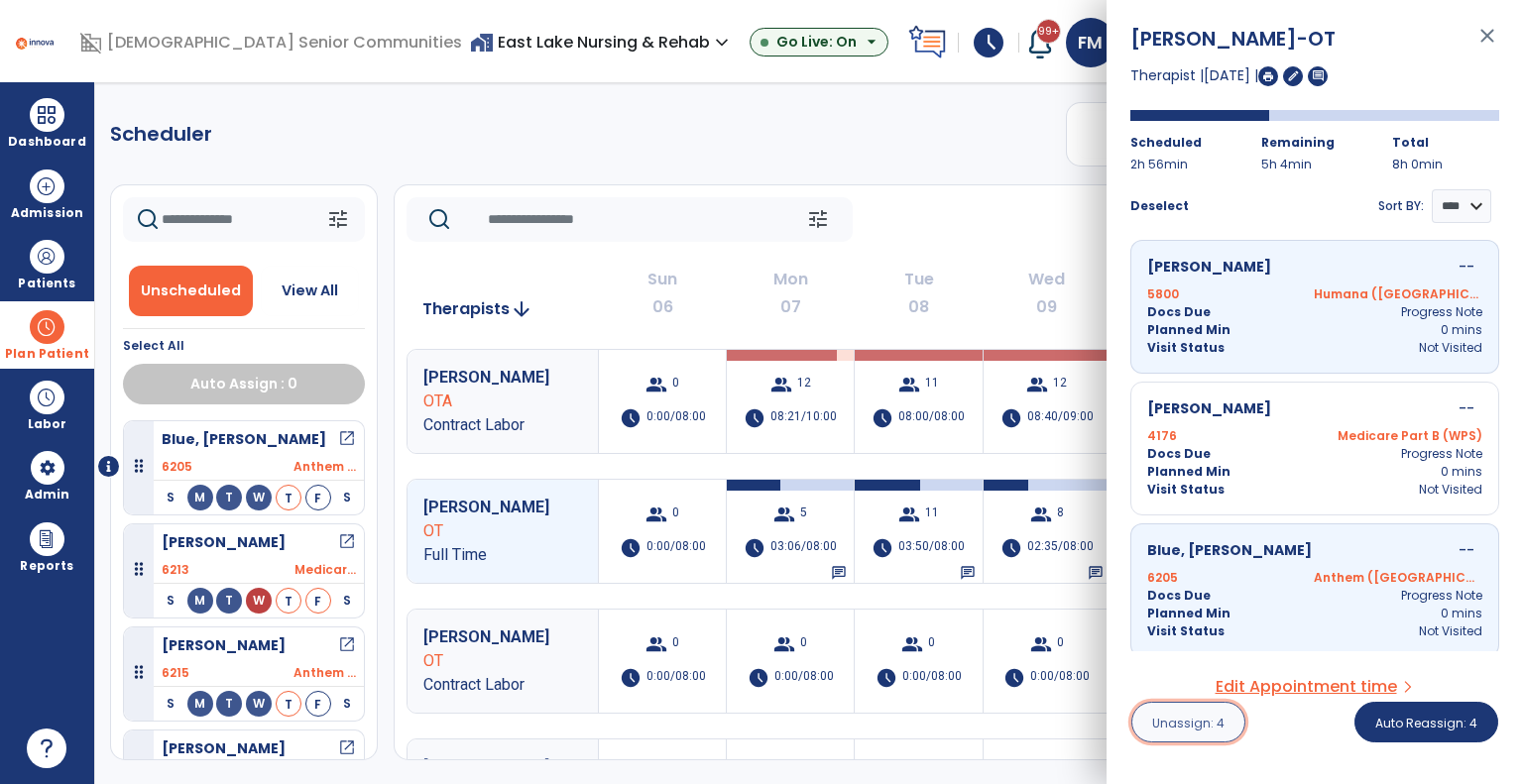 click on "Unassign: 4" at bounding box center [1188, 723] 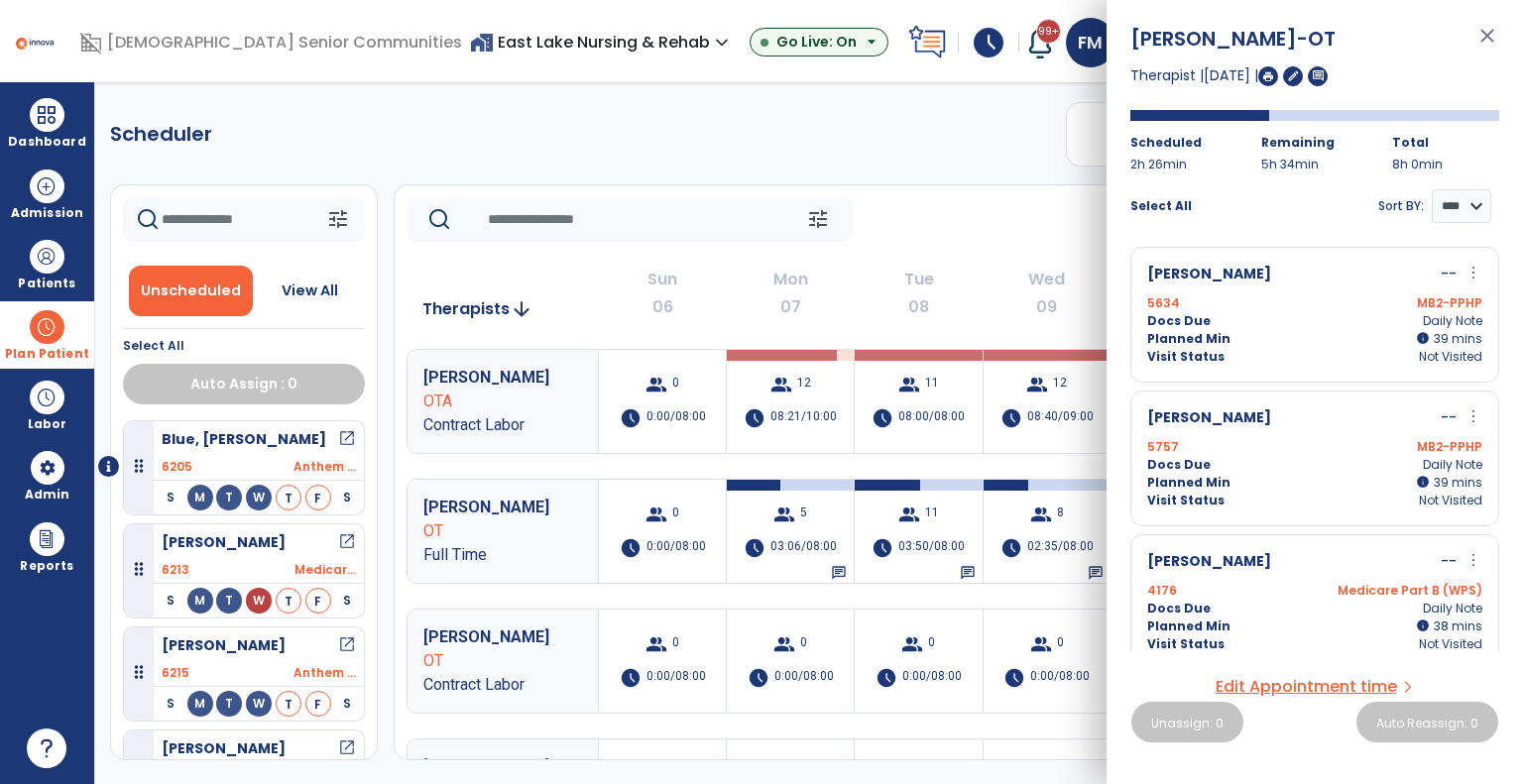 click on "tune   [DATE]  chevron_left [DATE] - [DATE]  *********  calendar_today  chevron_right" 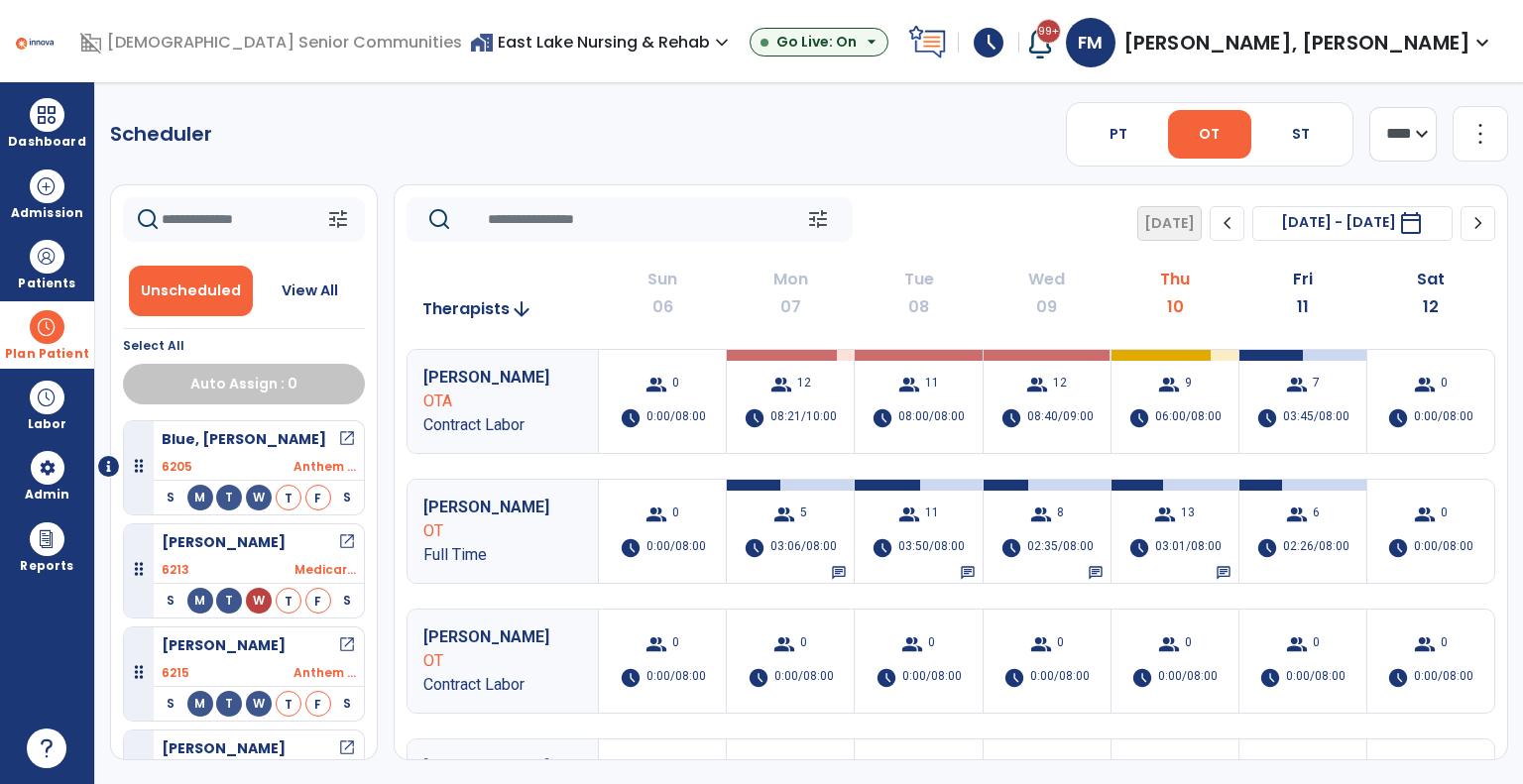 click on "chevron_right" 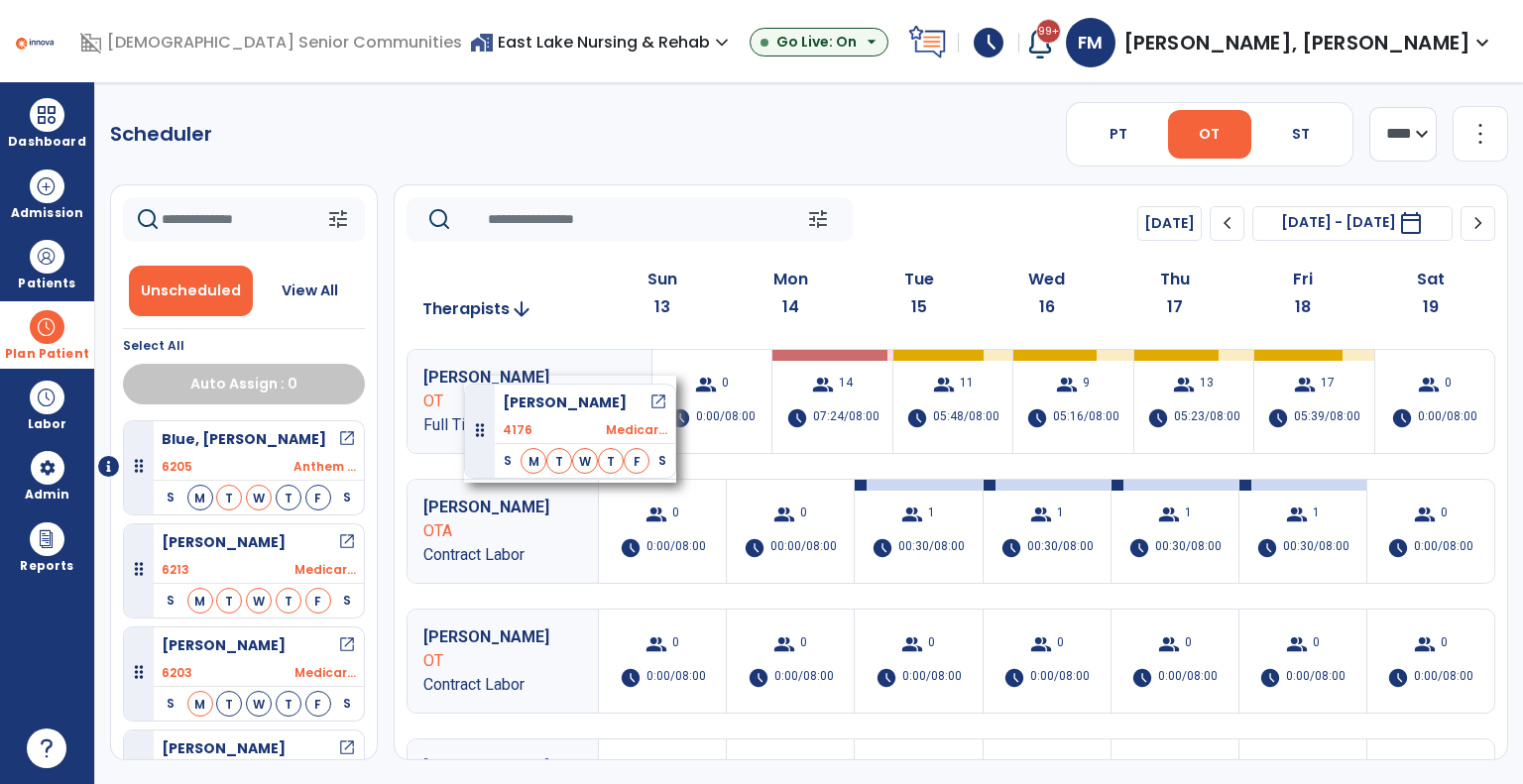 drag, startPoint x: 226, startPoint y: 653, endPoint x: 464, endPoint y: 376, distance: 365.20268 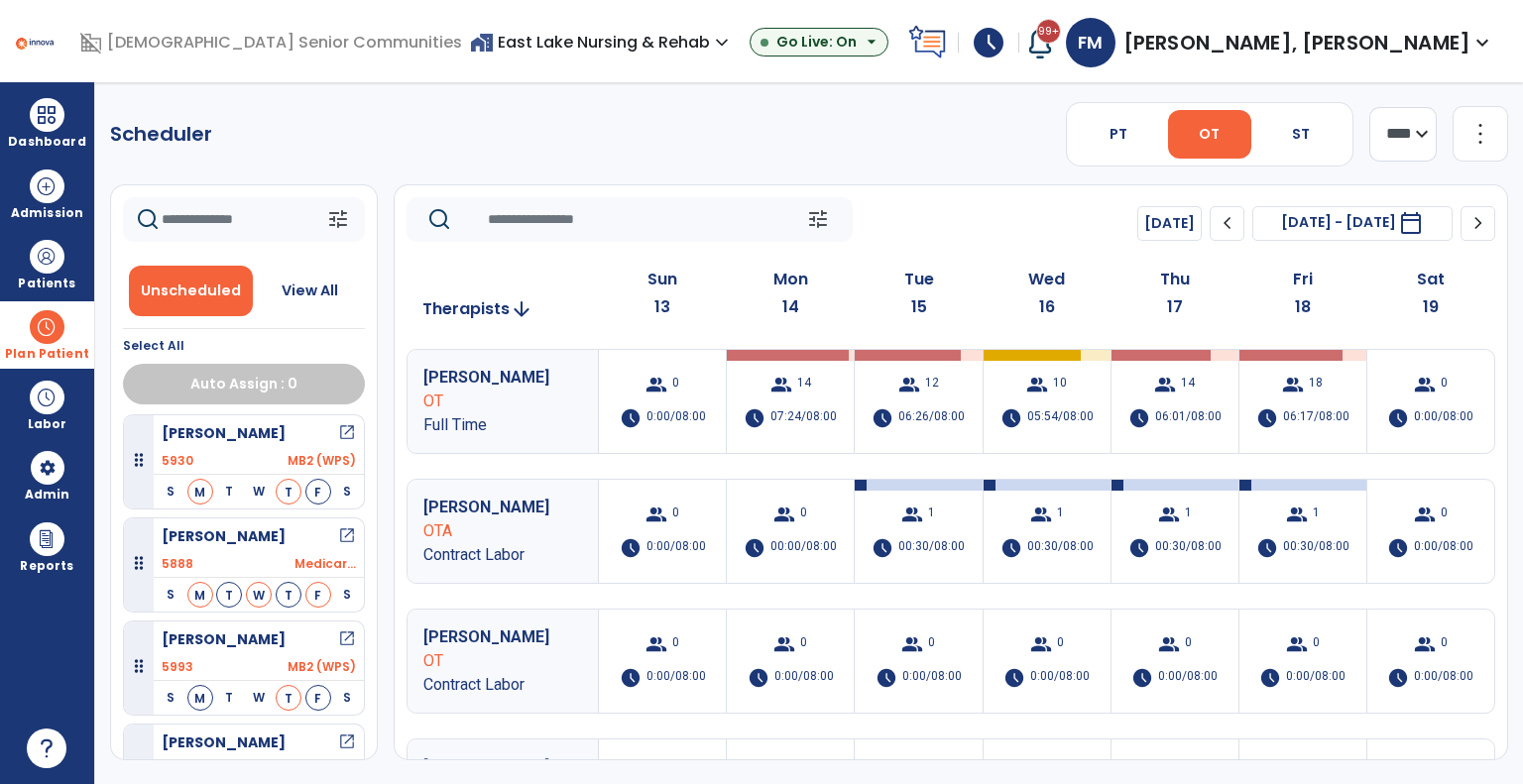 scroll, scrollTop: 463, scrollLeft: 0, axis: vertical 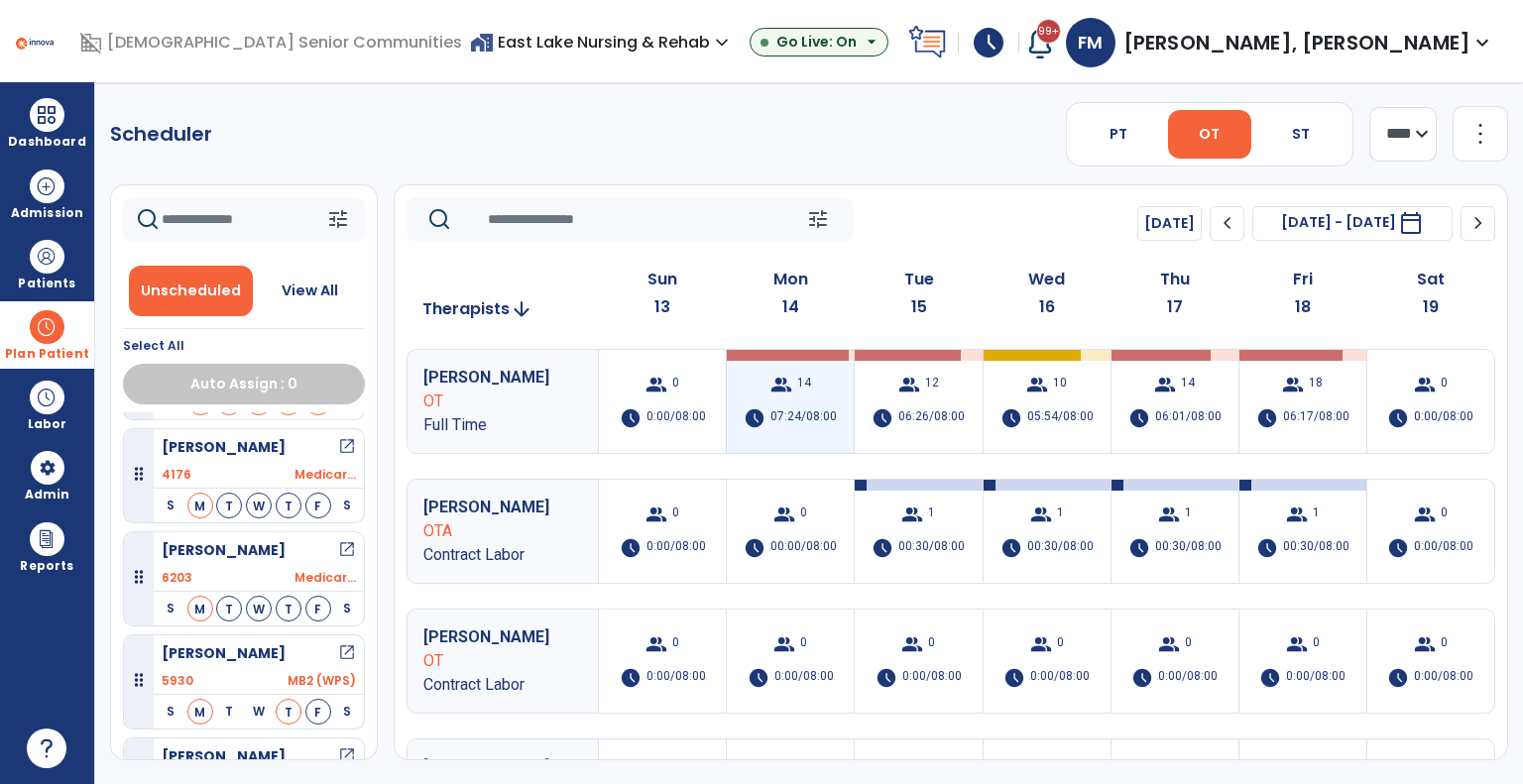 click on "07:24/08:00" at bounding box center (803, 418) 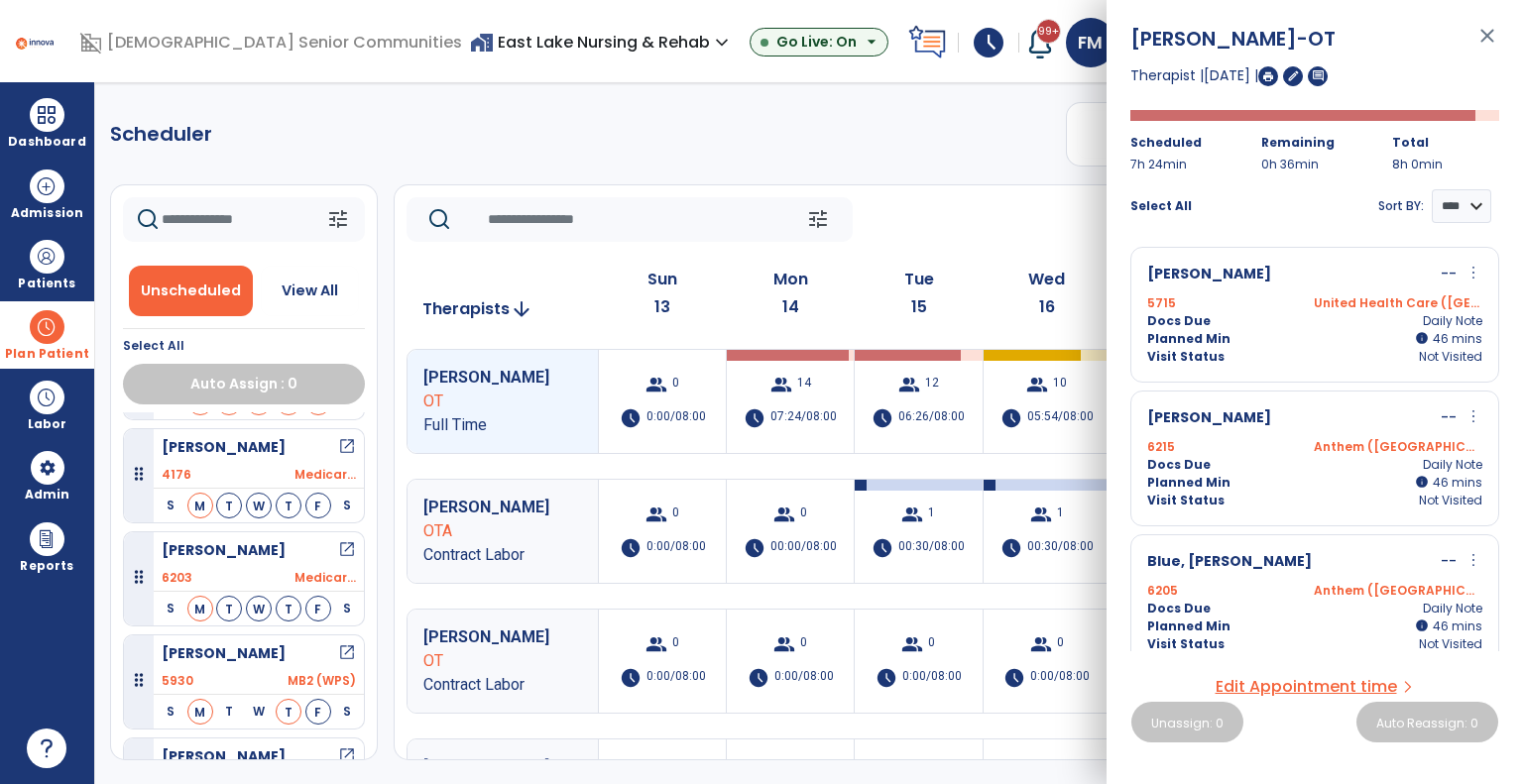 click on "more_vert" at bounding box center [1473, 273] 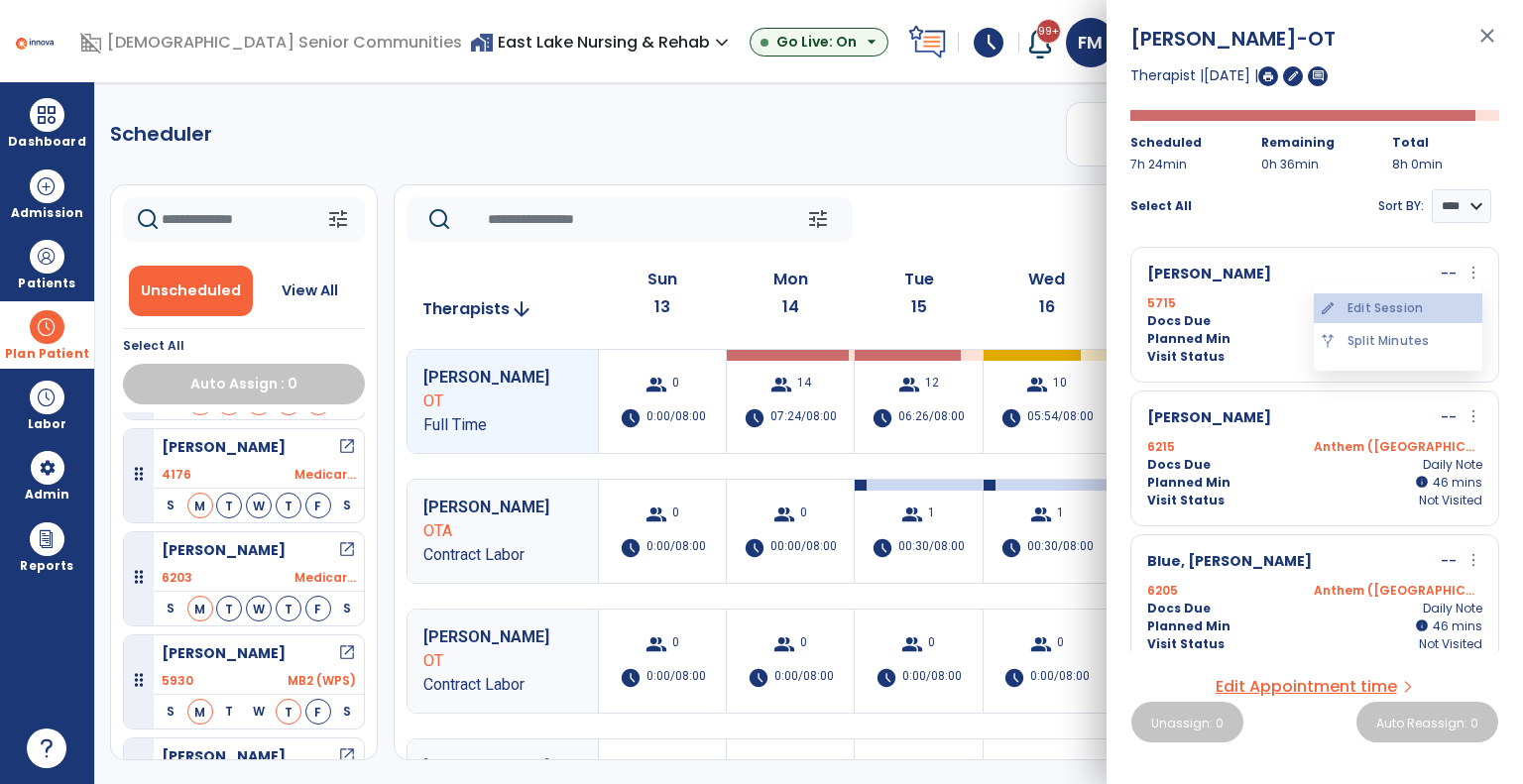 click on "edit   Edit Session" at bounding box center (1398, 308) 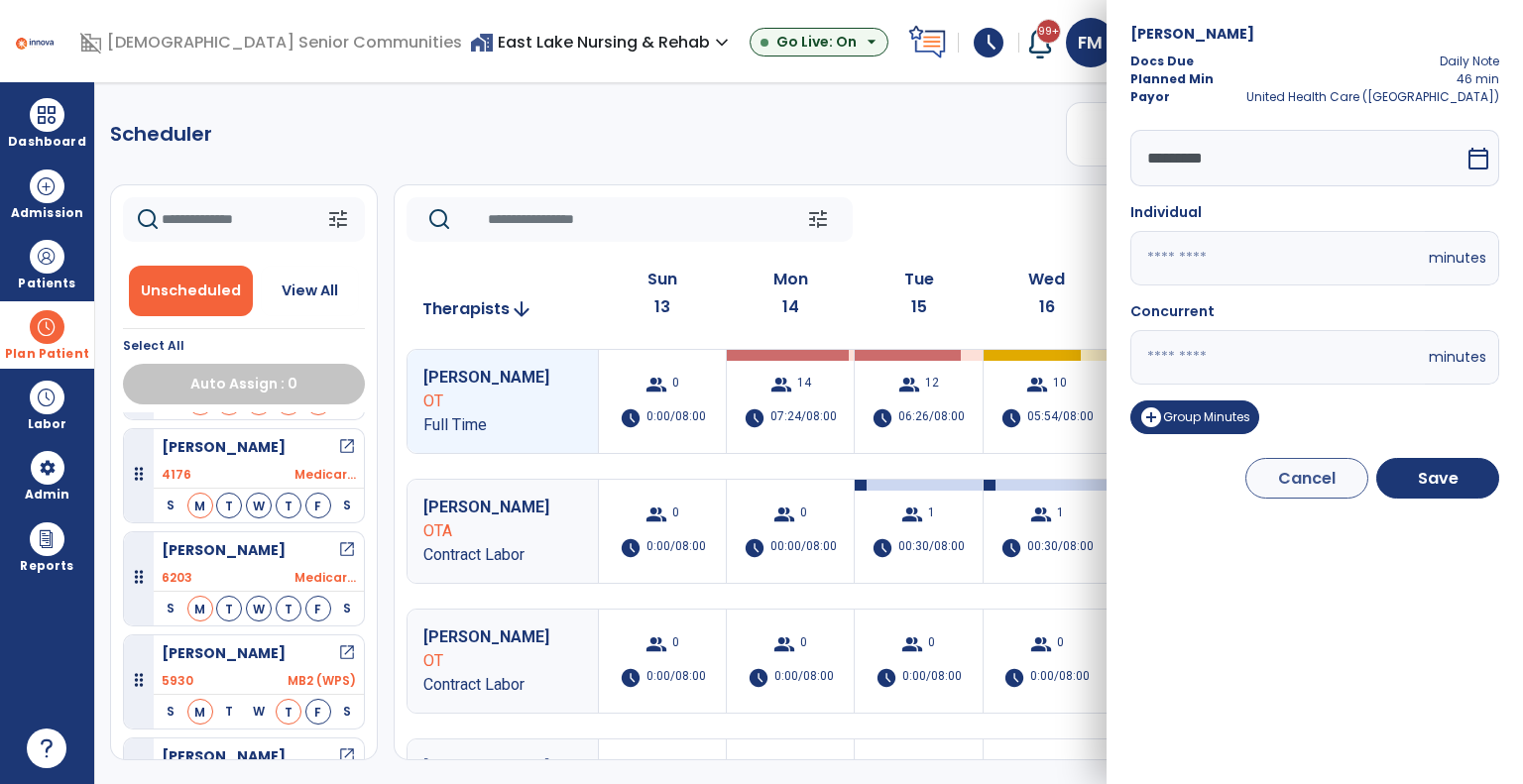 drag, startPoint x: 1182, startPoint y: 355, endPoint x: 1107, endPoint y: 360, distance: 75.1665 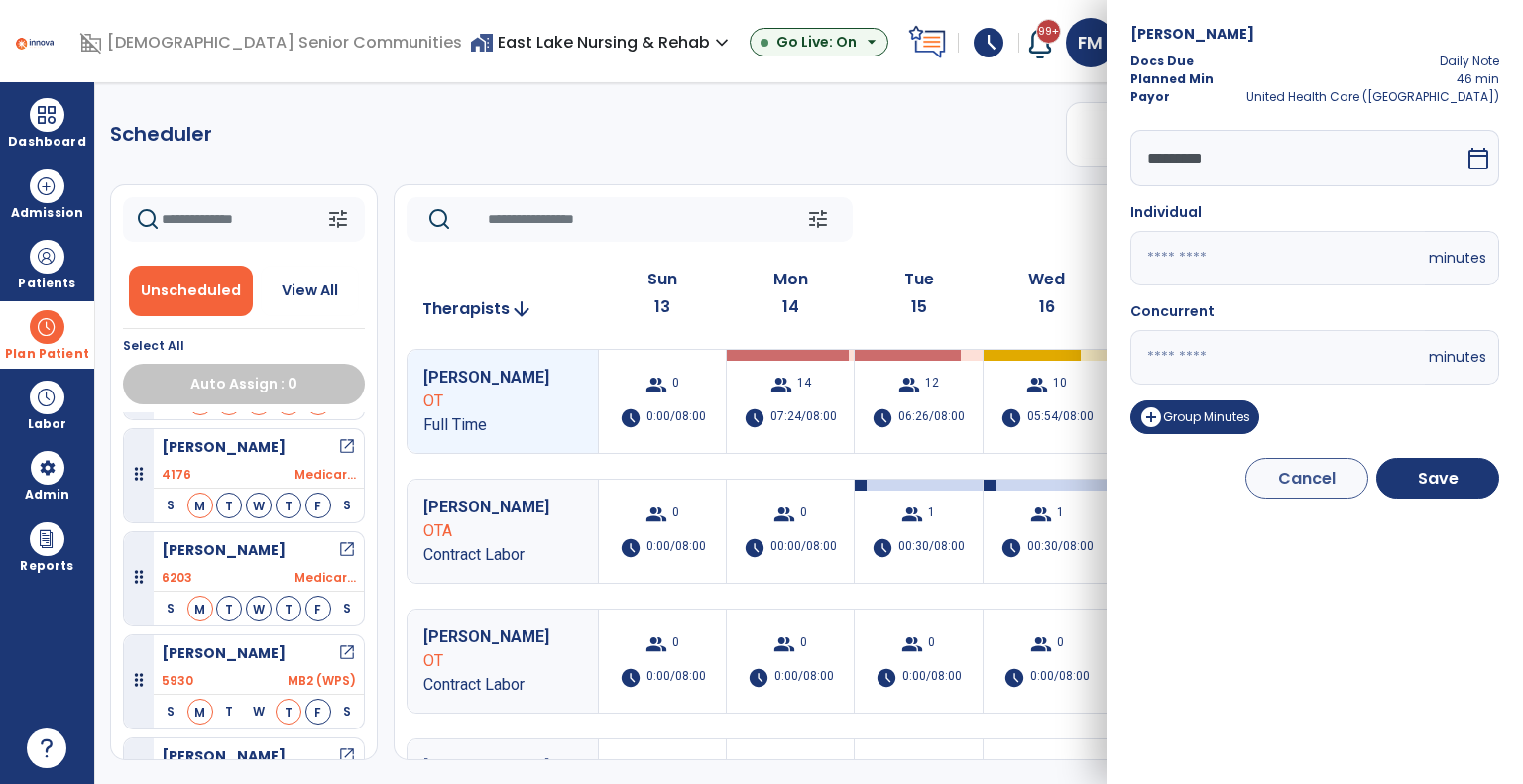 click on "[PERSON_NAME]   Docs Due Daily Note   Planned Min  46 min   Payor  United Health Care ([GEOGRAPHIC_DATA])  *********  calendar_today  Individual  * minutes Concurrent  ** minutes  add_circle   Group Minutes  Cancel   Save" at bounding box center (1315, 392) 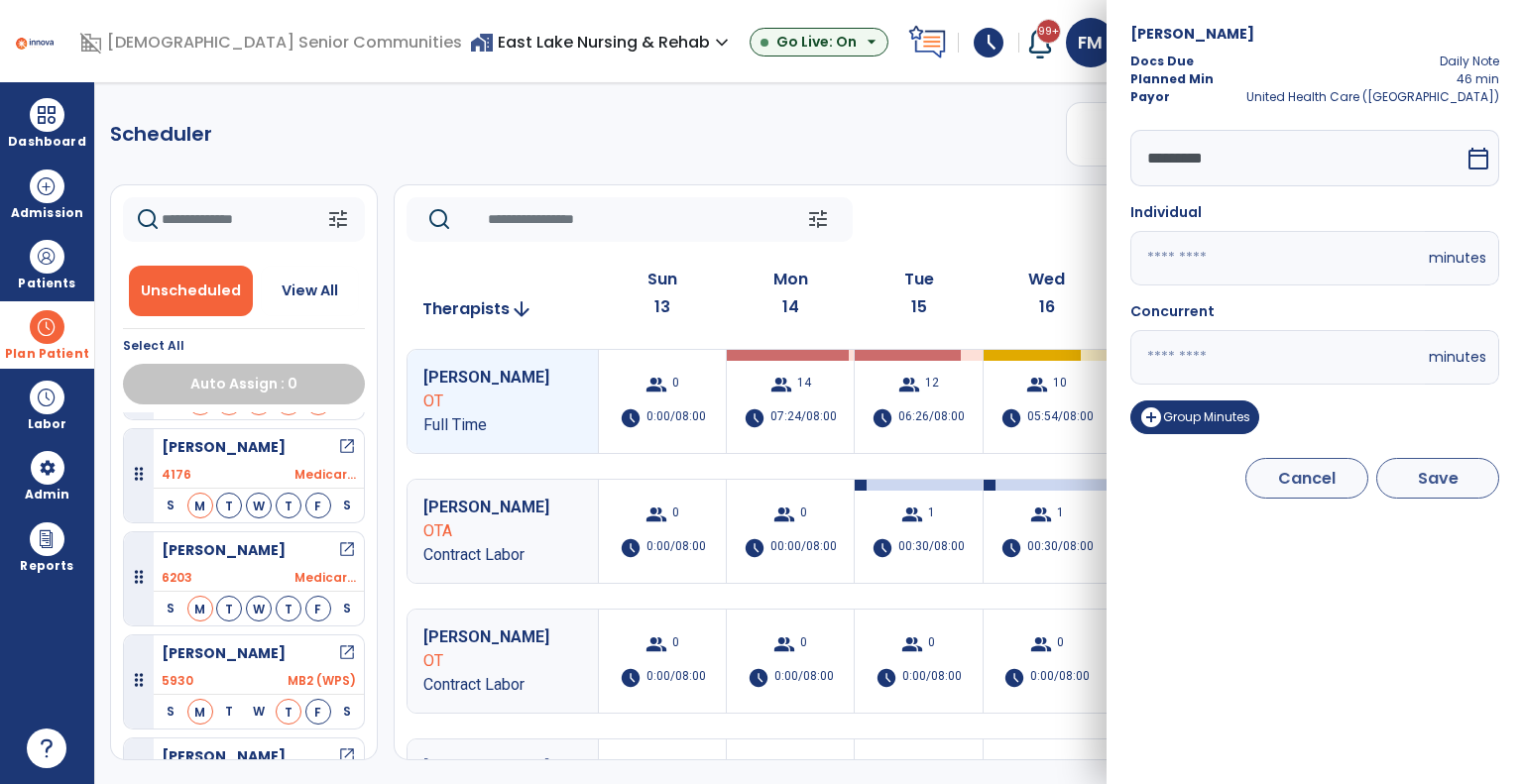 type on "**" 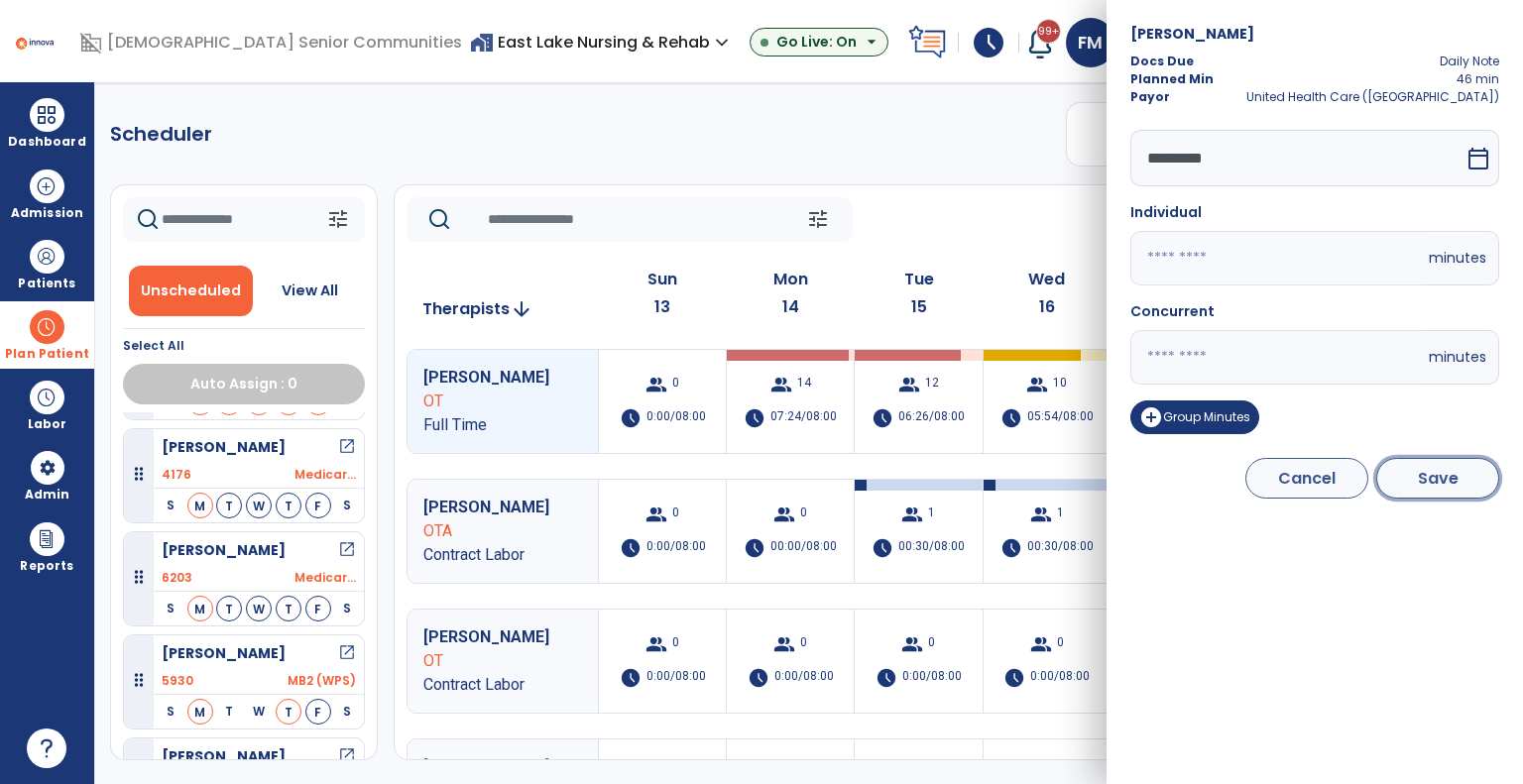 click on "Save" at bounding box center (1438, 478) 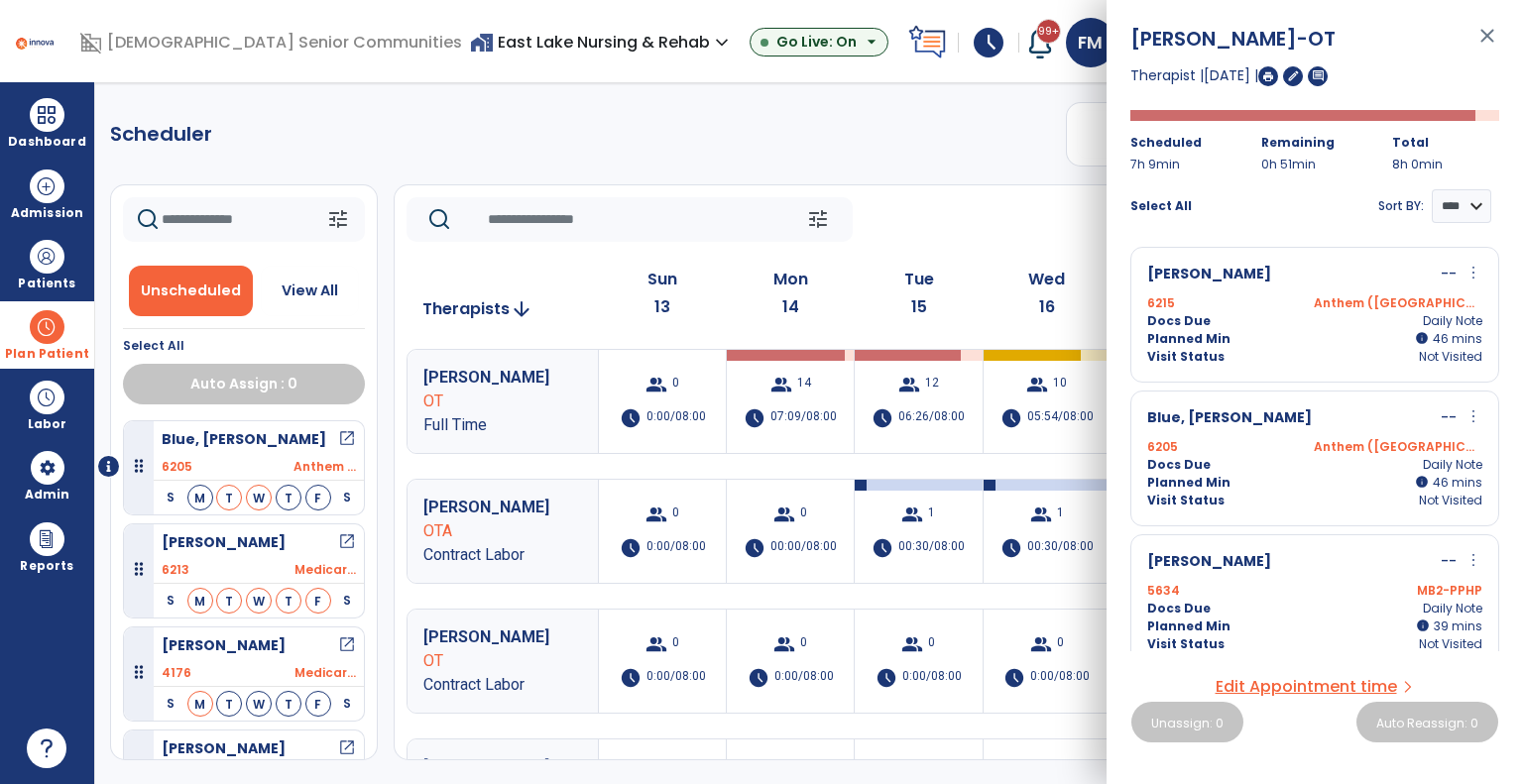 click on "Docs Due Daily Note" at bounding box center (1315, 465) 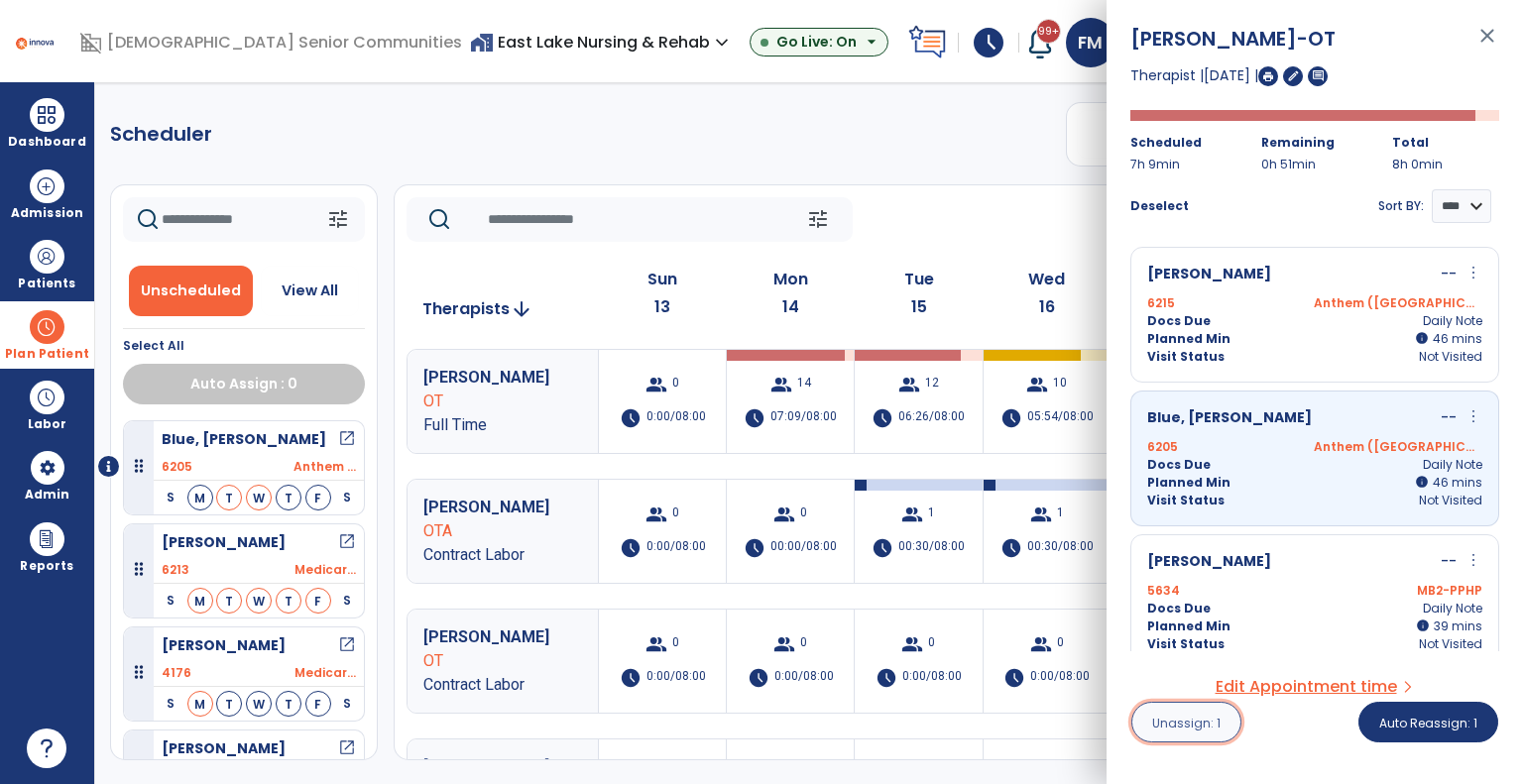 click on "Unassign: 1" at bounding box center [1186, 723] 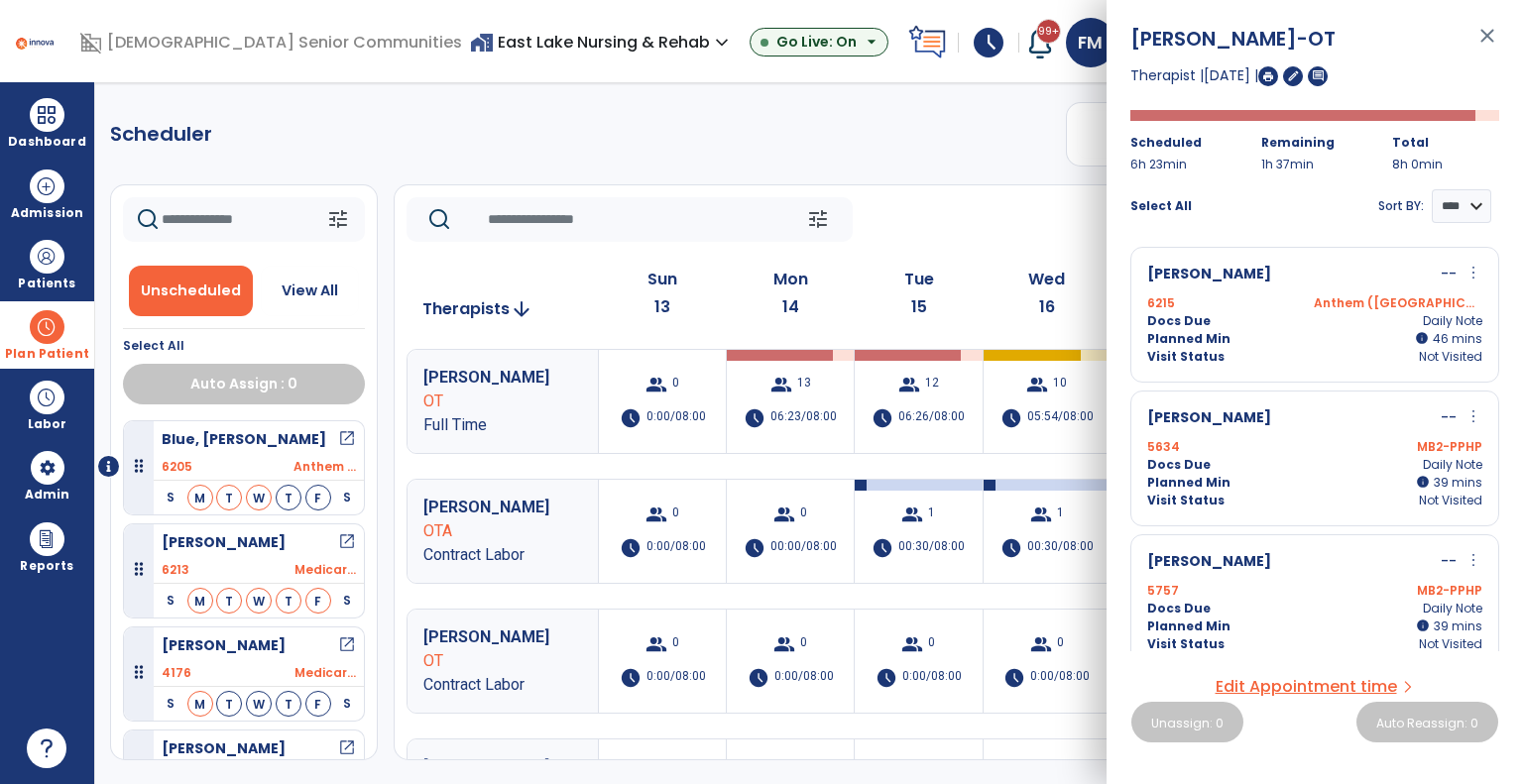 click on "Docs Due Daily Note" at bounding box center (1315, 321) 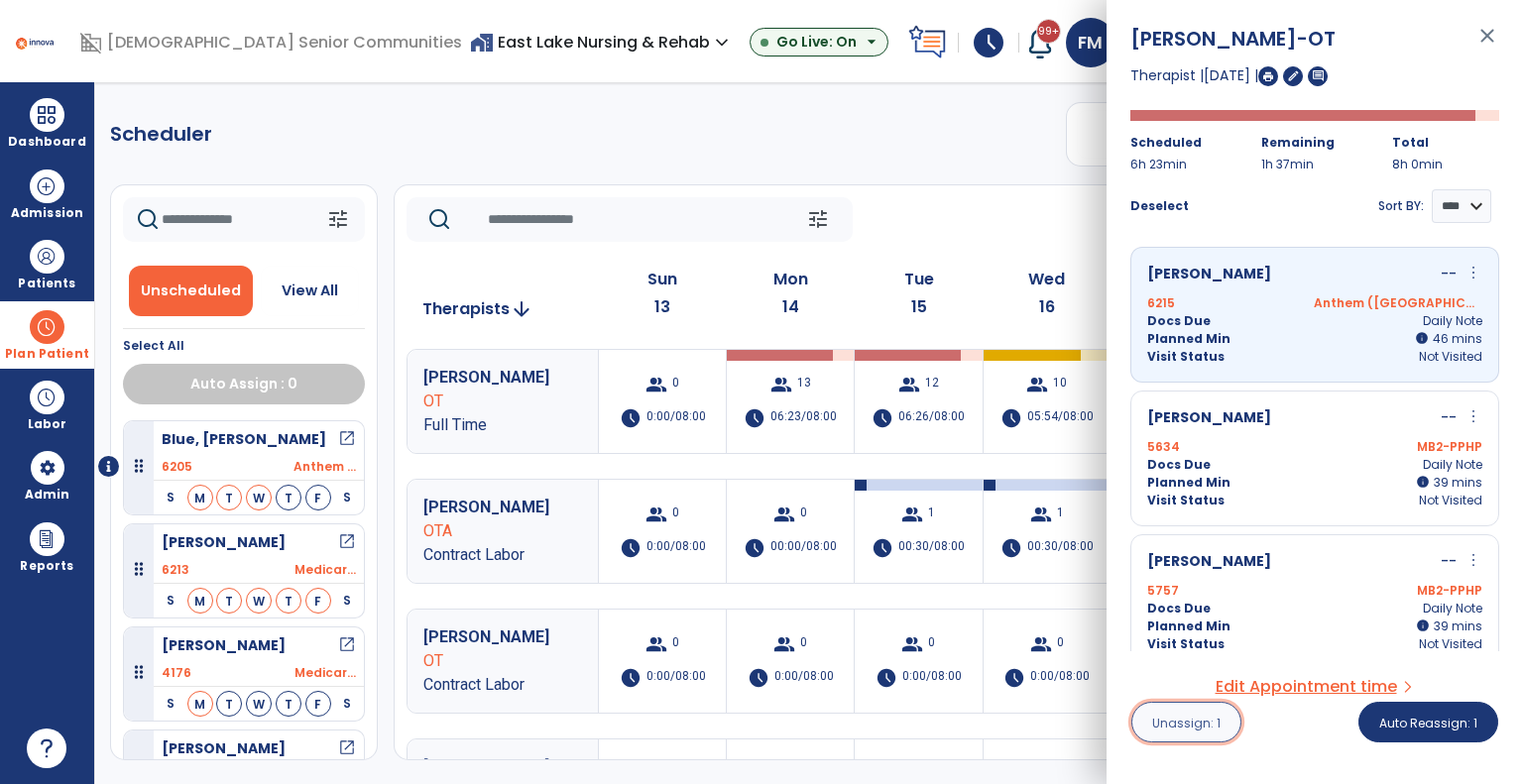 click on "Unassign: 1" at bounding box center (1186, 722) 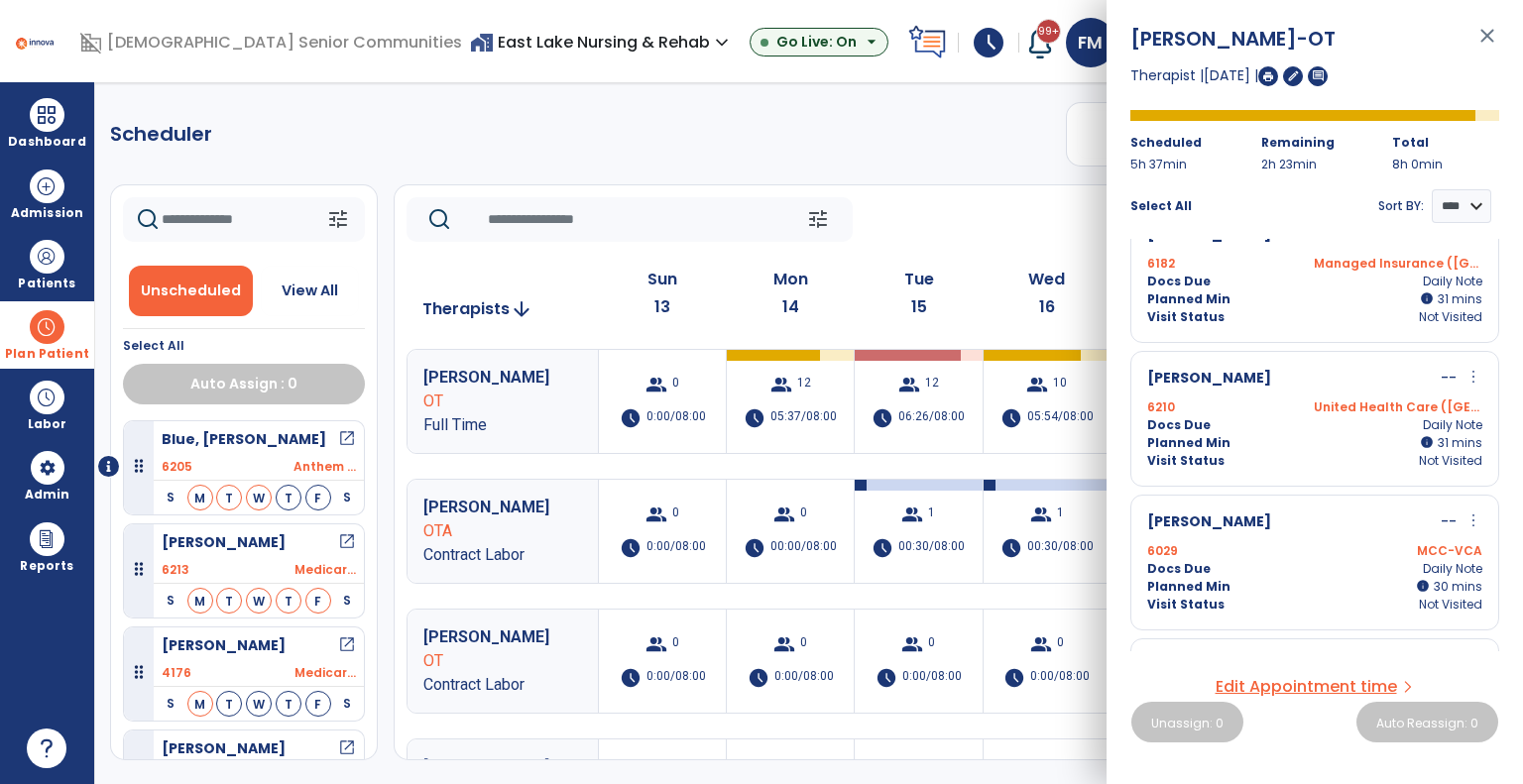 scroll, scrollTop: 793, scrollLeft: 0, axis: vertical 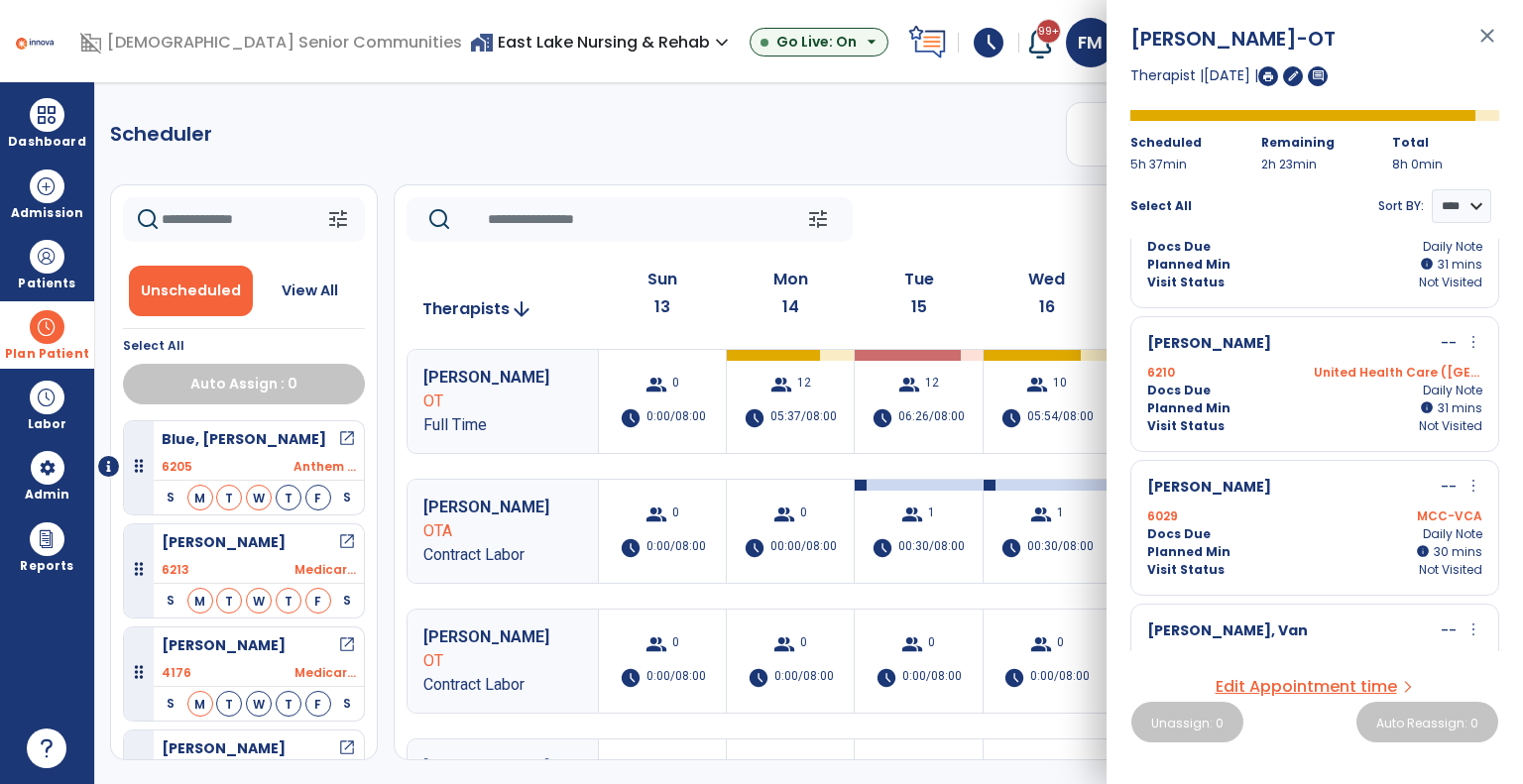 click on "Planned Min  info   1 I  30 C 31 mins" at bounding box center (1315, 408) 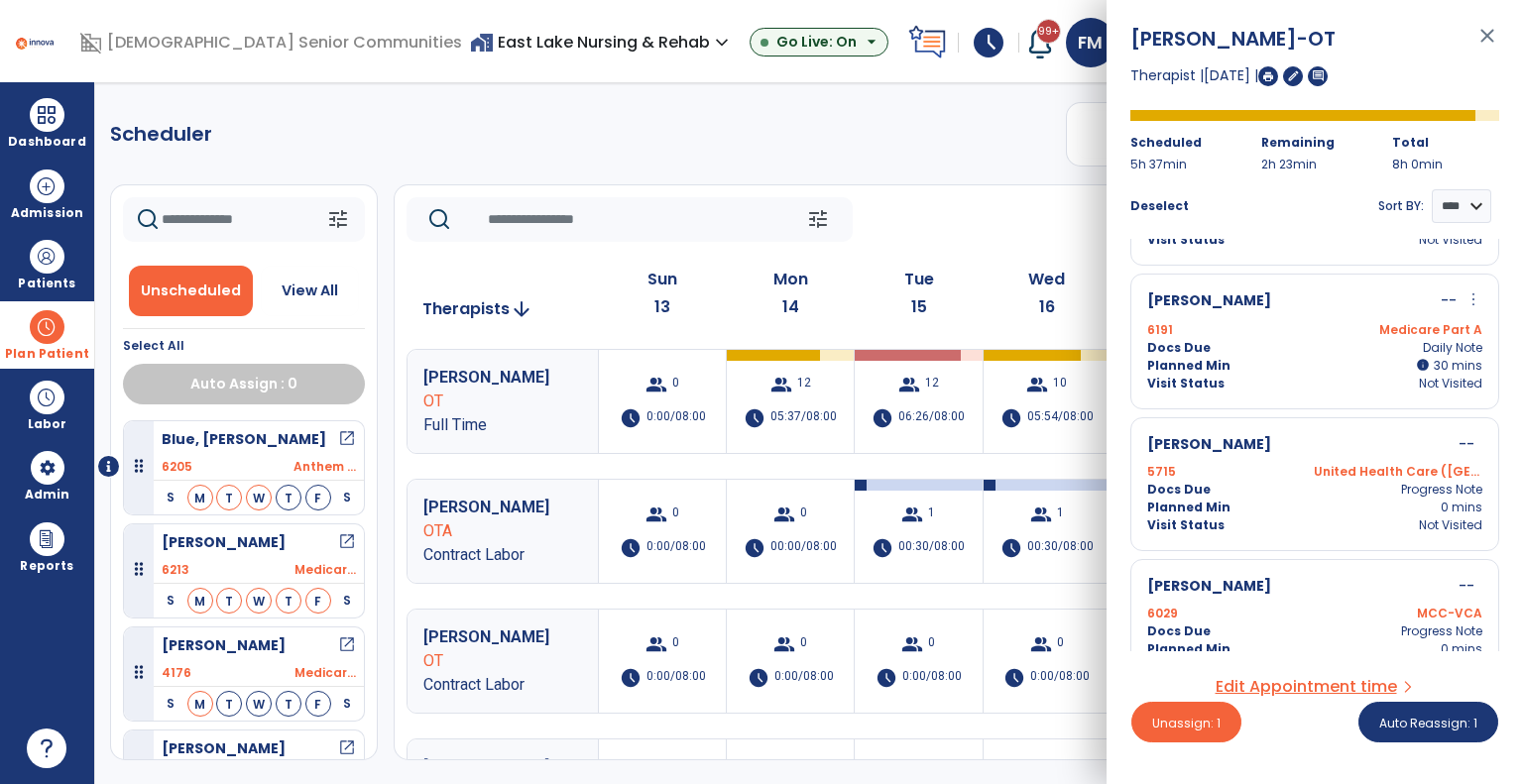 scroll, scrollTop: 1300, scrollLeft: 0, axis: vertical 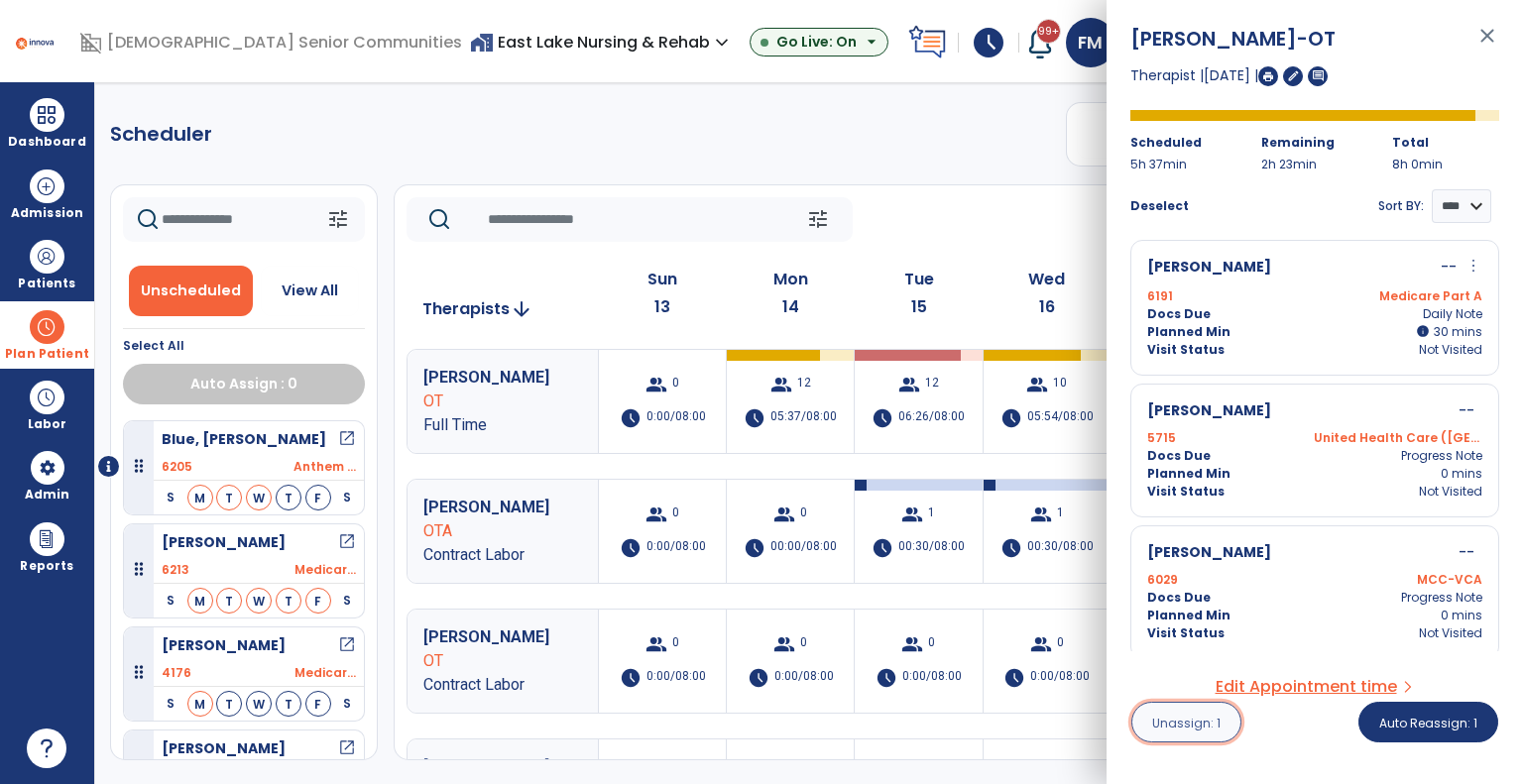 click on "Unassign: 1" at bounding box center (1186, 723) 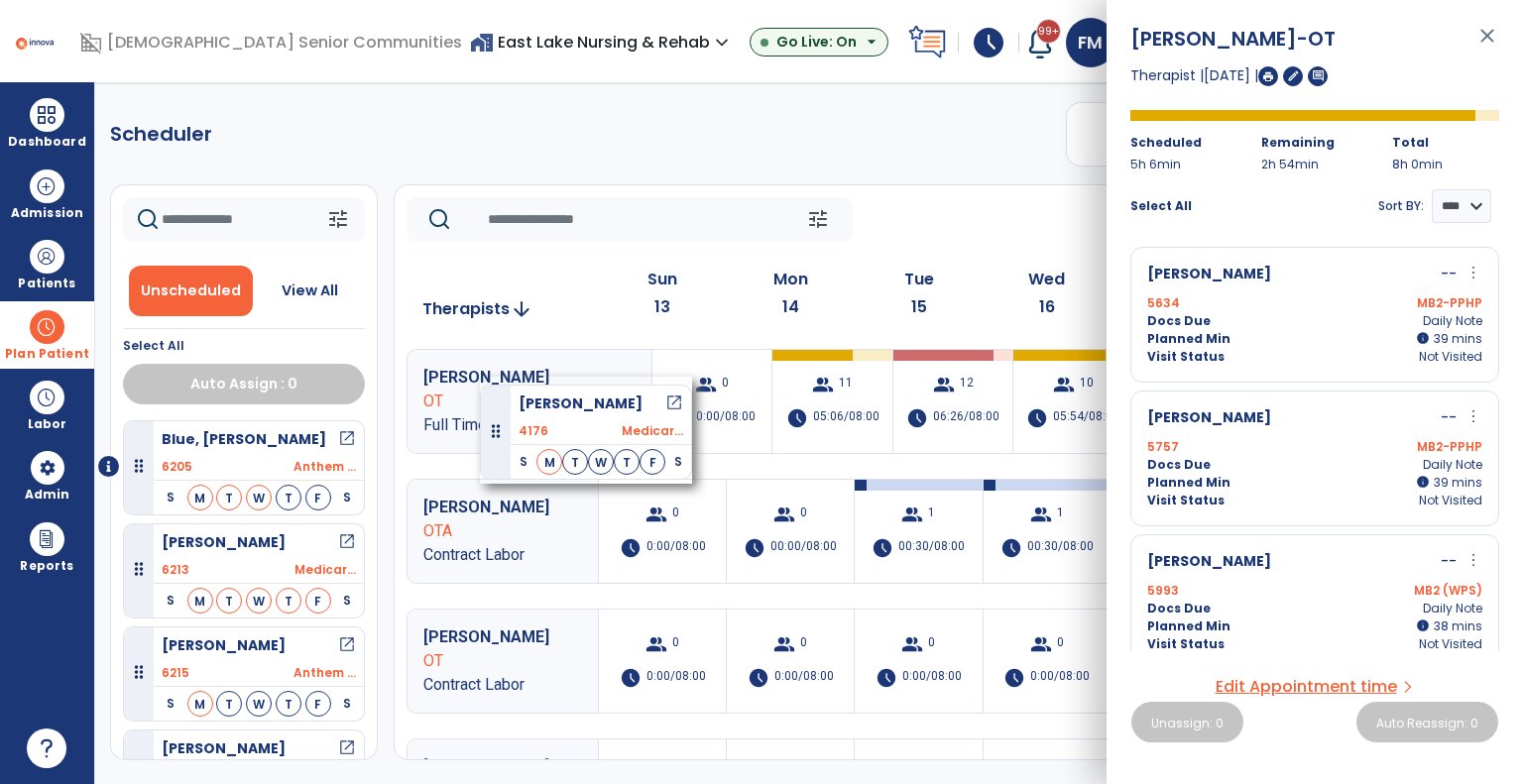 drag, startPoint x: 230, startPoint y: 660, endPoint x: 480, endPoint y: 377, distance: 377.60959 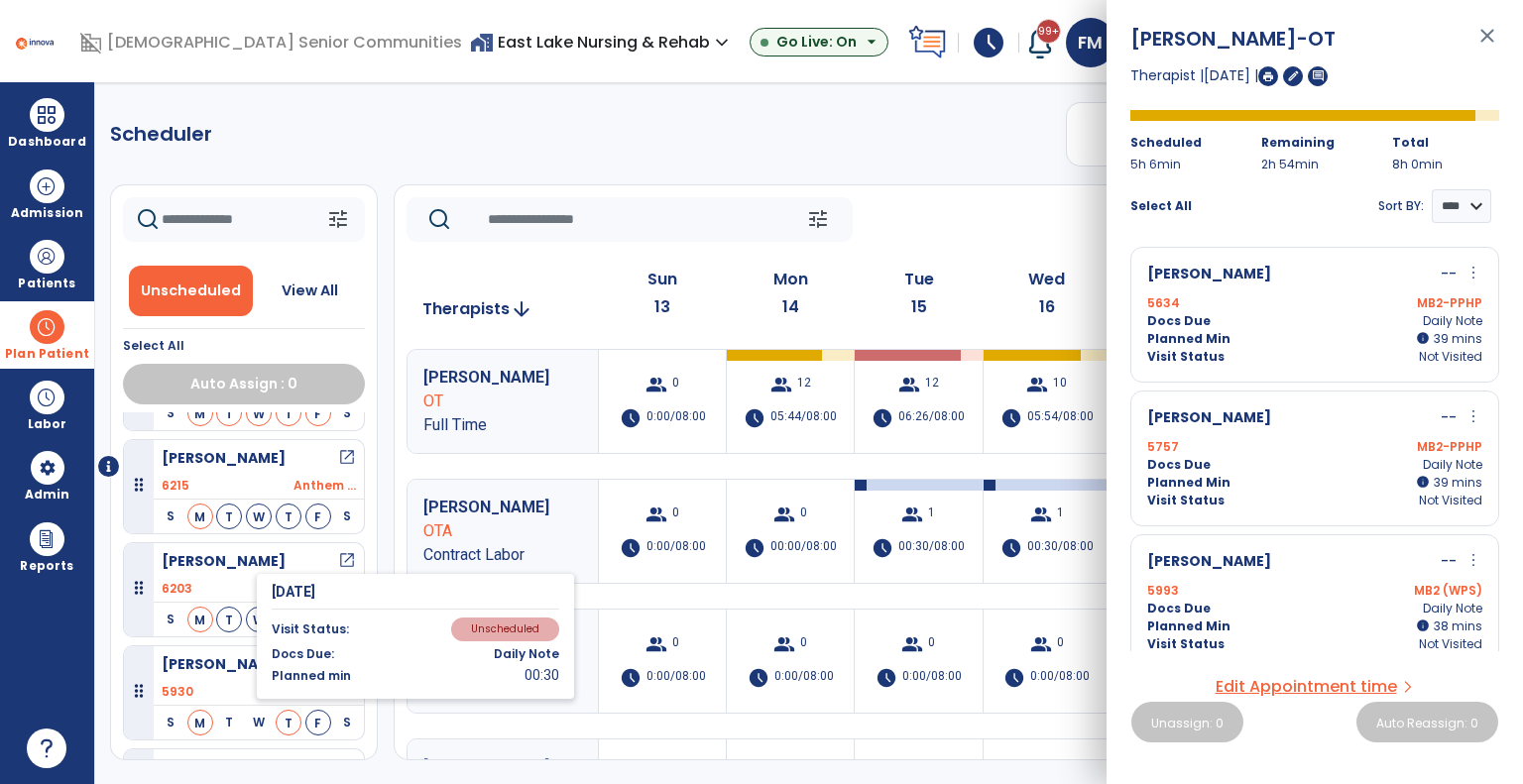 scroll, scrollTop: 198, scrollLeft: 0, axis: vertical 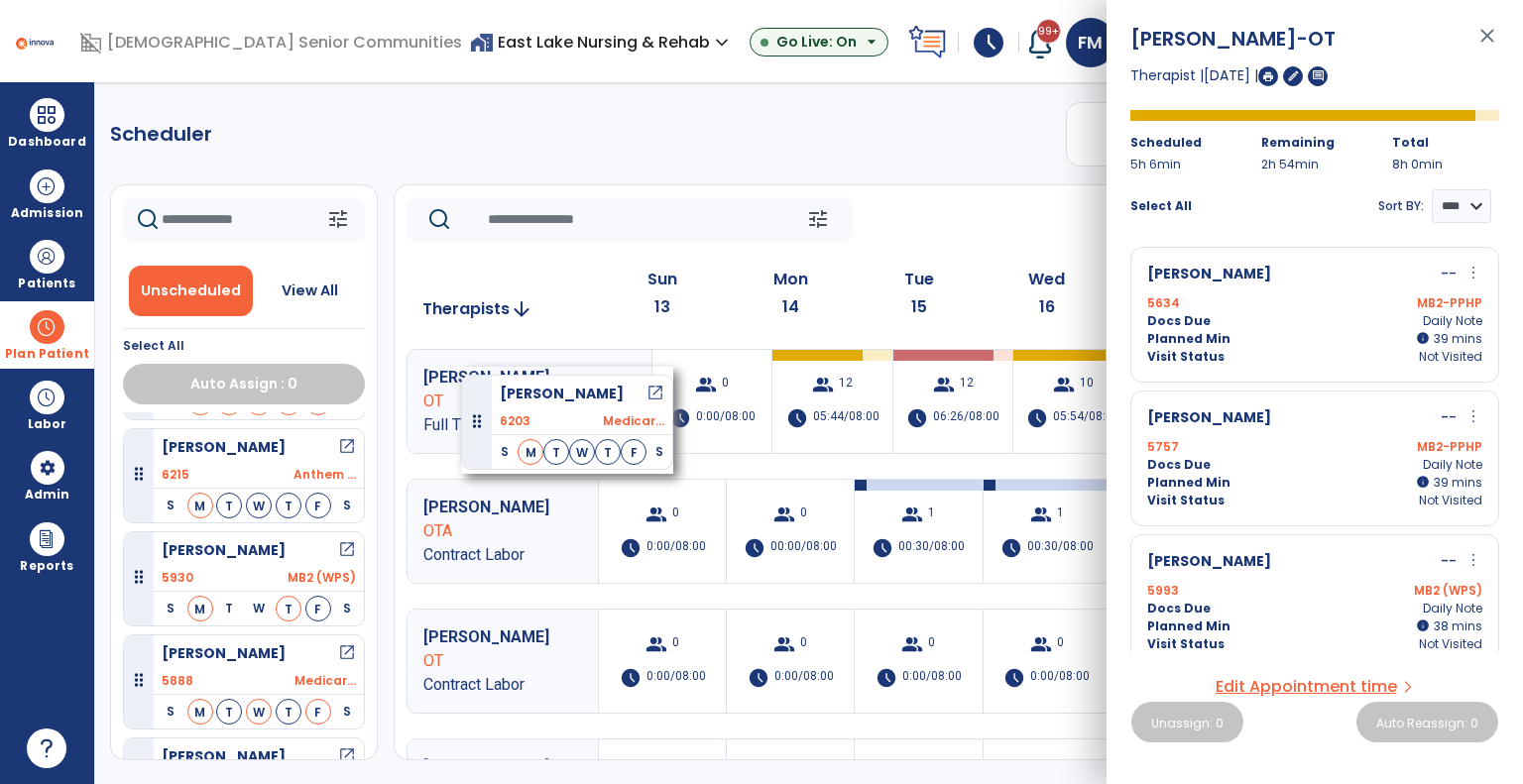 drag, startPoint x: 227, startPoint y: 564, endPoint x: 461, endPoint y: 367, distance: 305.88396 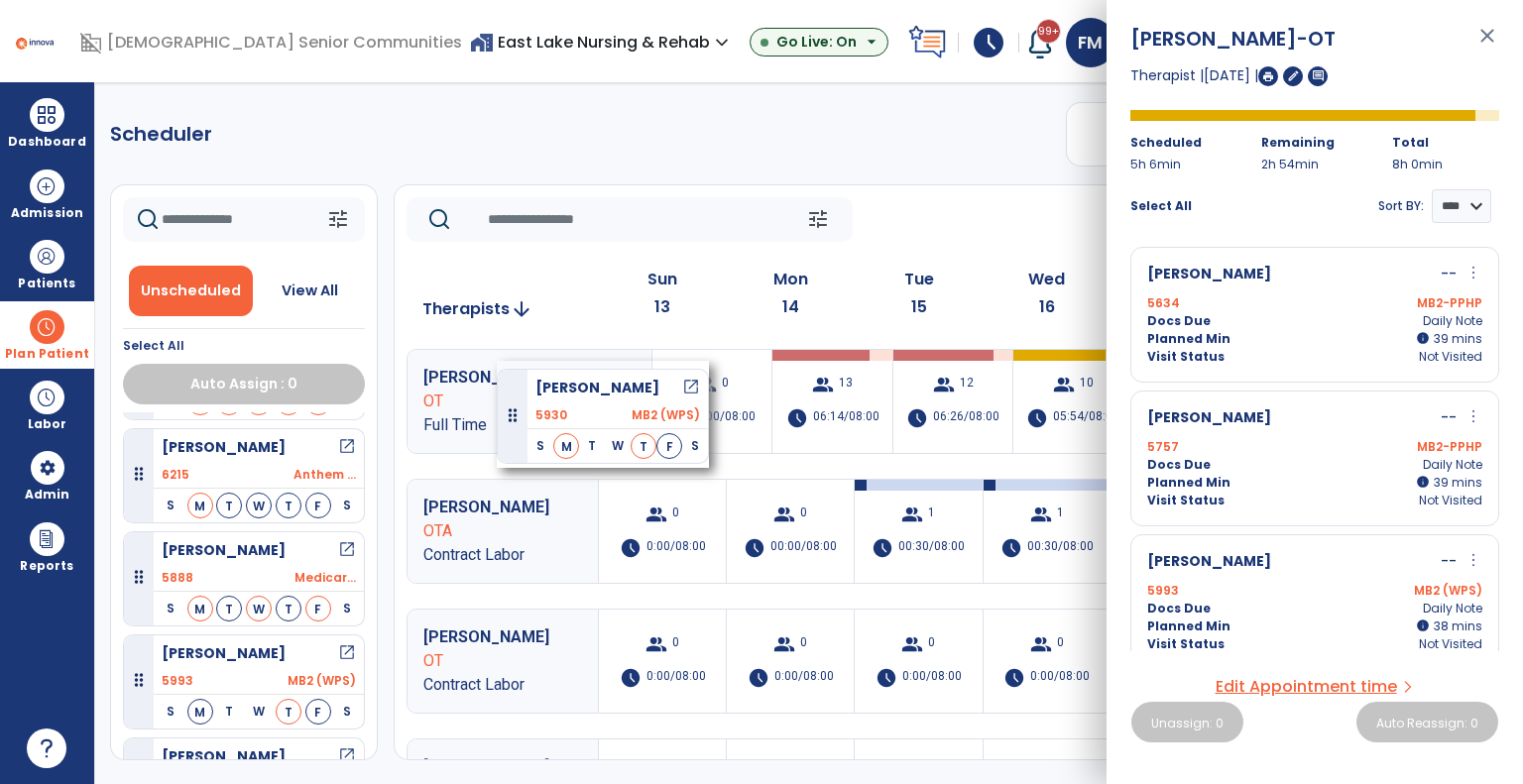 drag, startPoint x: 282, startPoint y: 558, endPoint x: 497, endPoint y: 361, distance: 291.6059 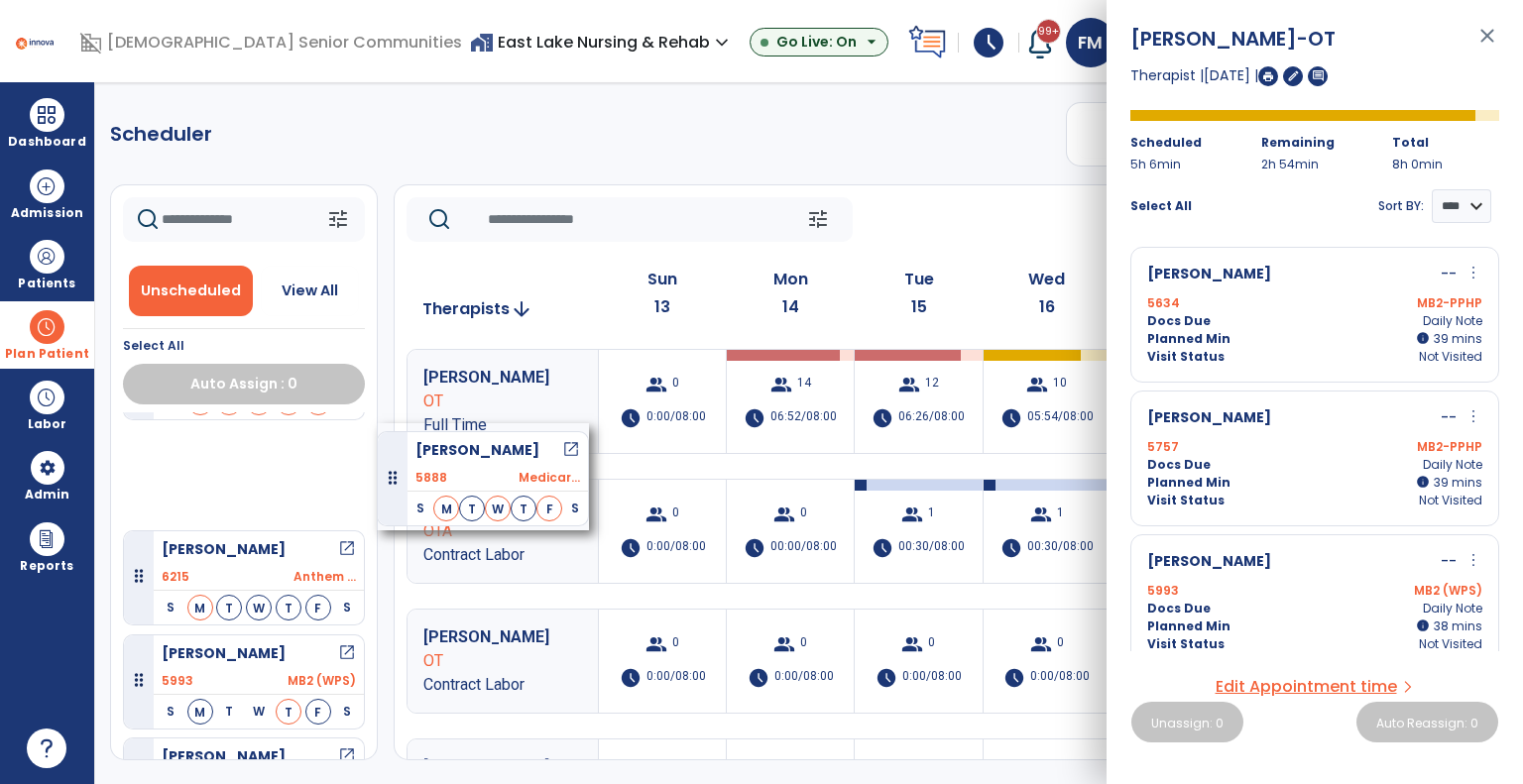 scroll, scrollTop: 196, scrollLeft: 0, axis: vertical 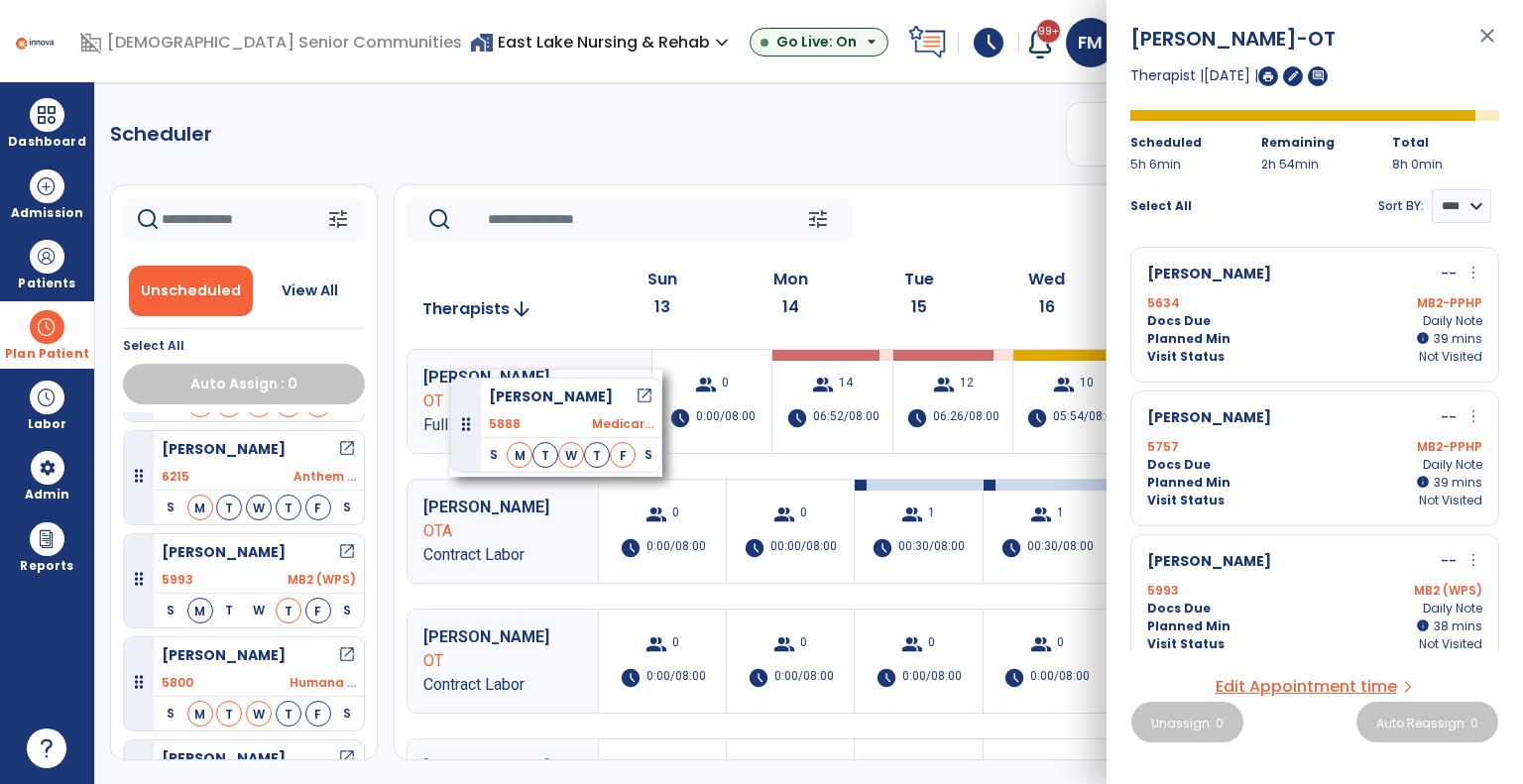 drag, startPoint x: 222, startPoint y: 566, endPoint x: 450, endPoint y: 370, distance: 300.66593 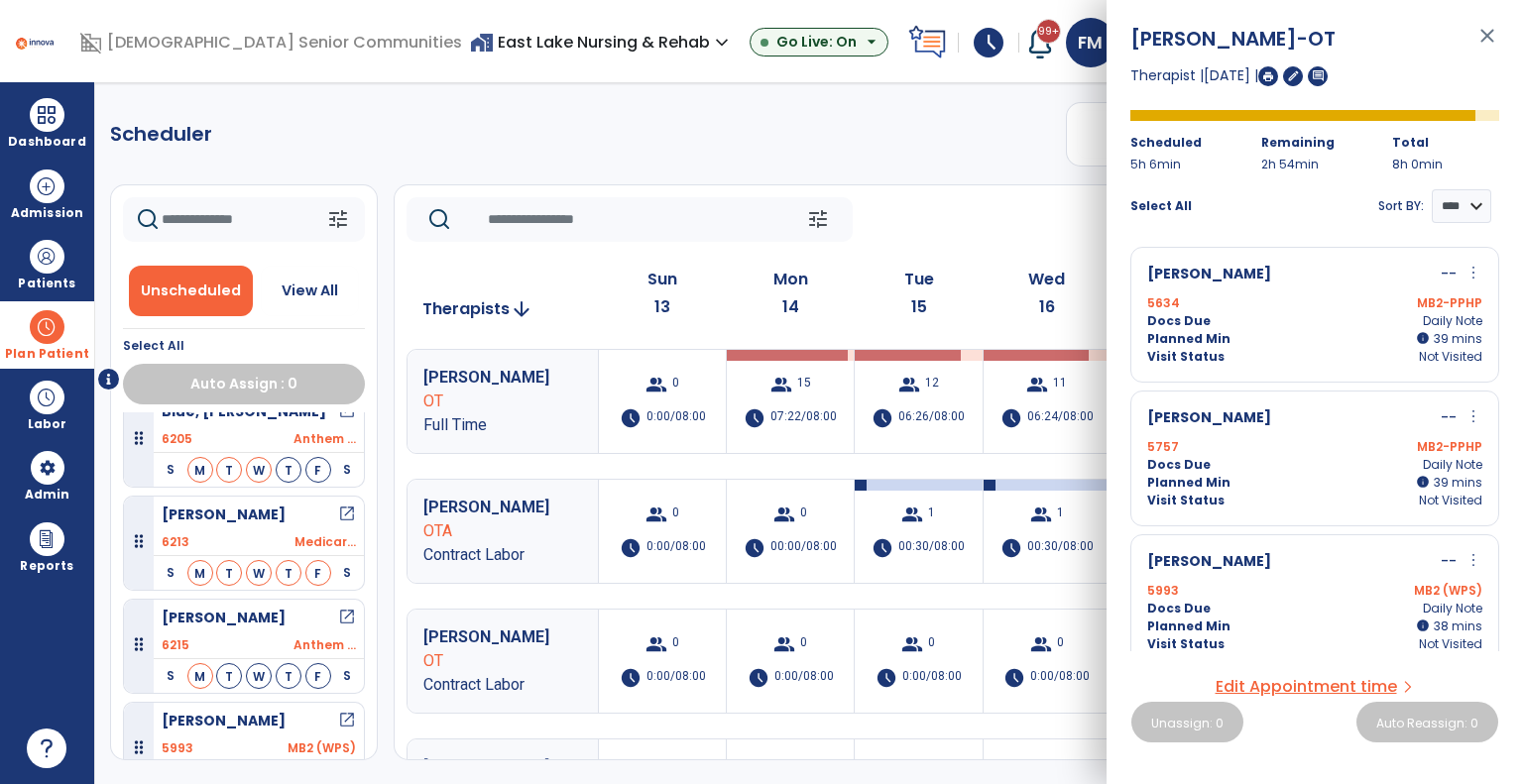 scroll, scrollTop: 0, scrollLeft: 0, axis: both 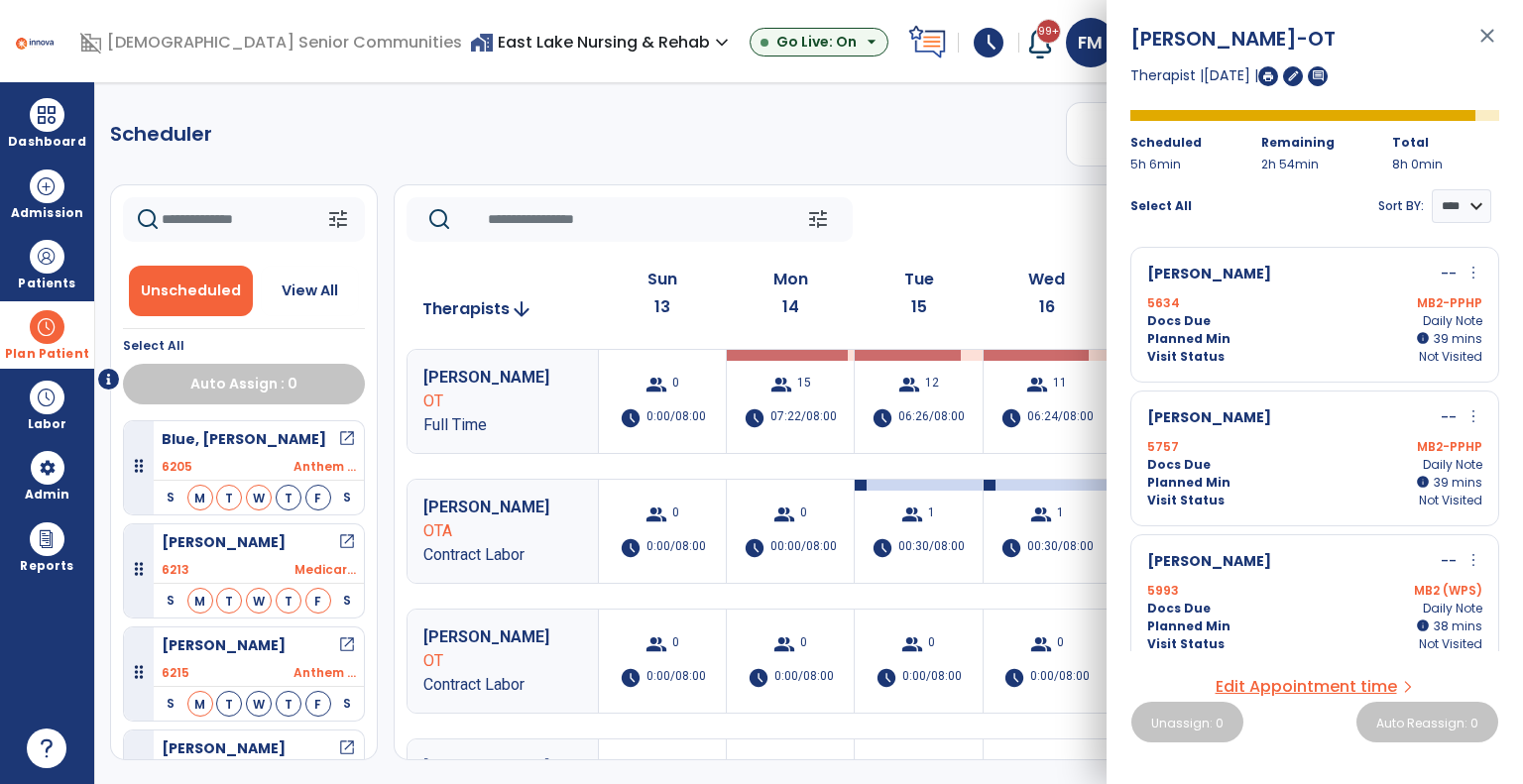 click on "tune   [DATE]  chevron_left [DATE] - [DATE]  *********  calendar_today  chevron_right" 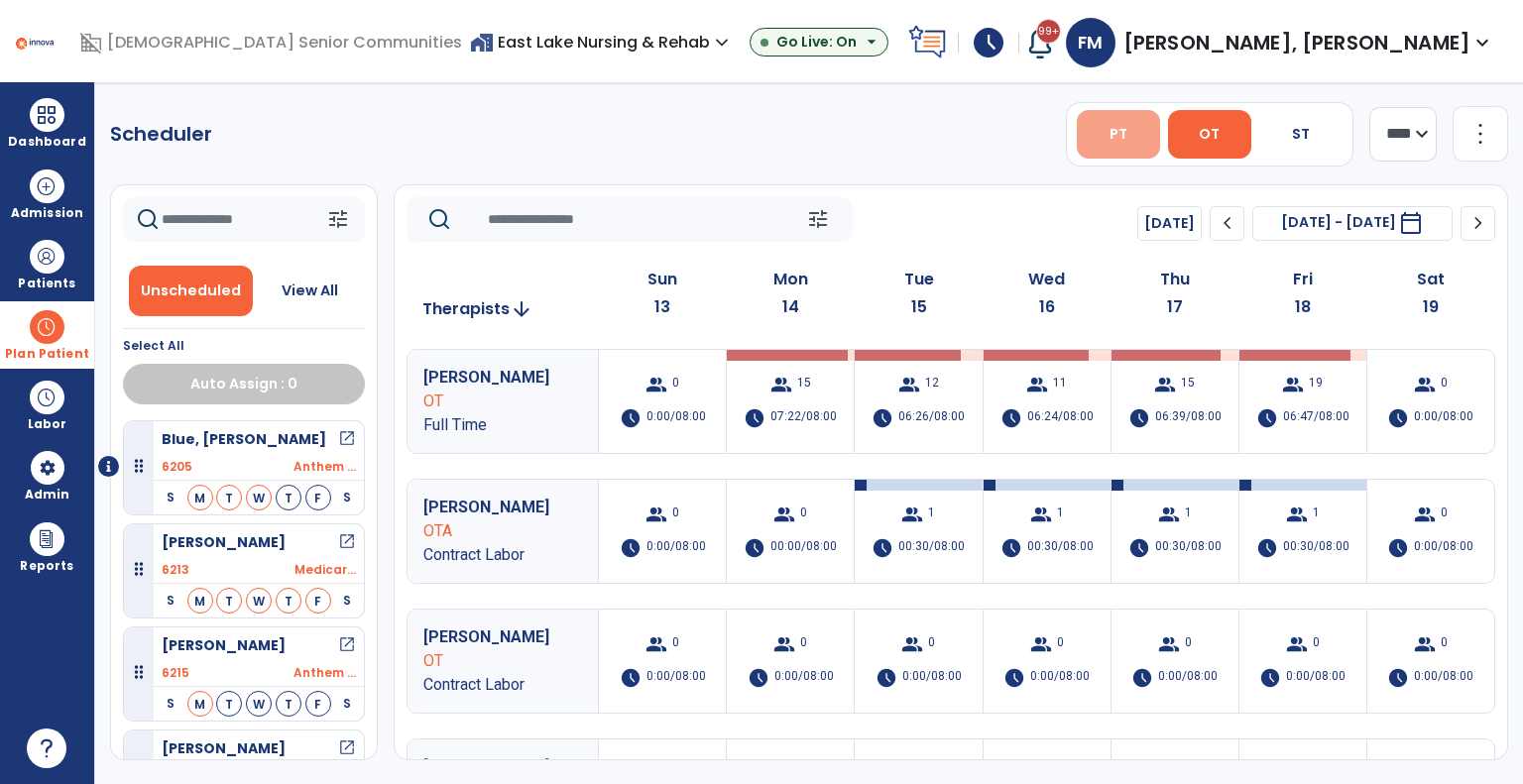 click on "PT" at bounding box center (1118, 134) 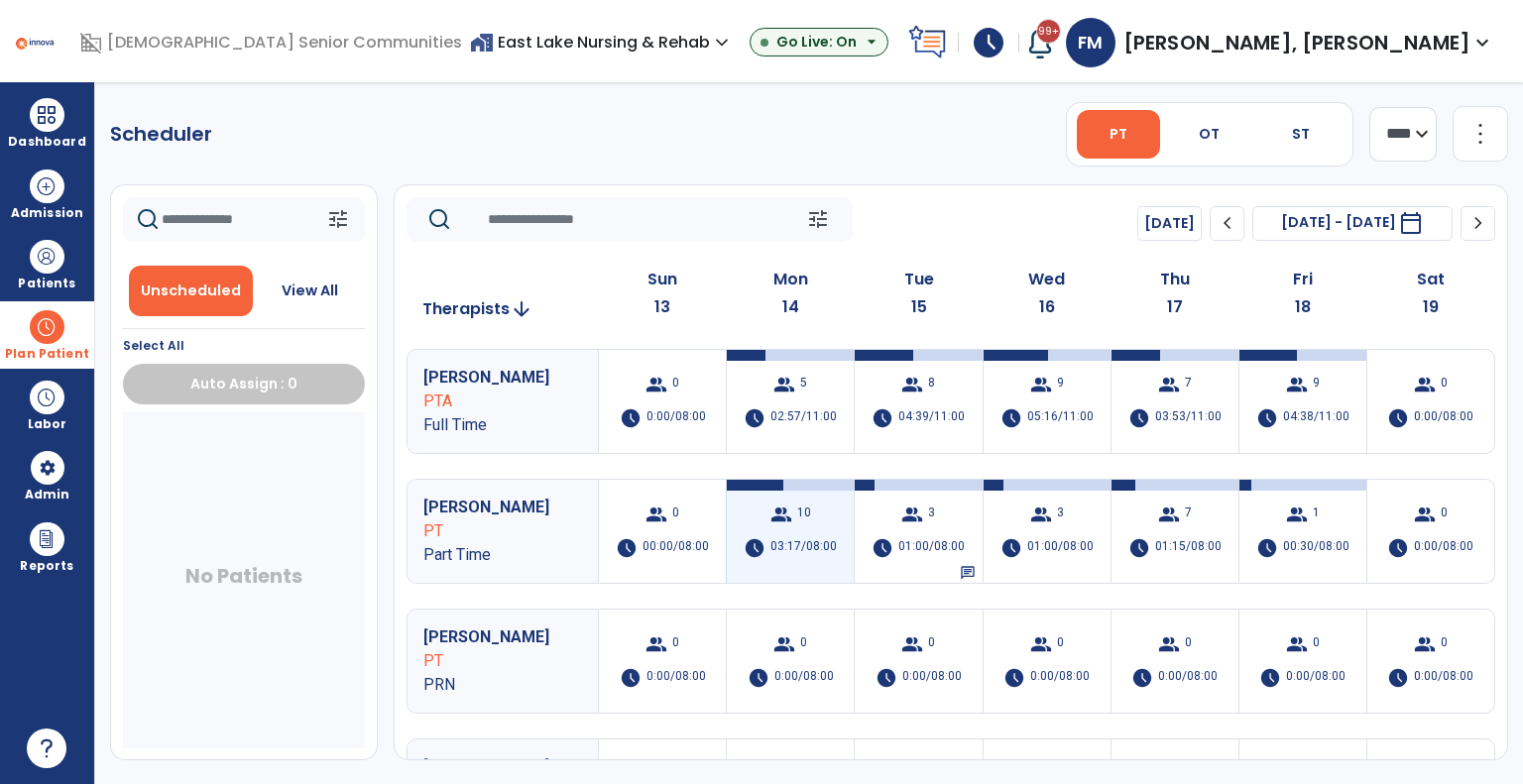 click on "group" at bounding box center (781, 514) 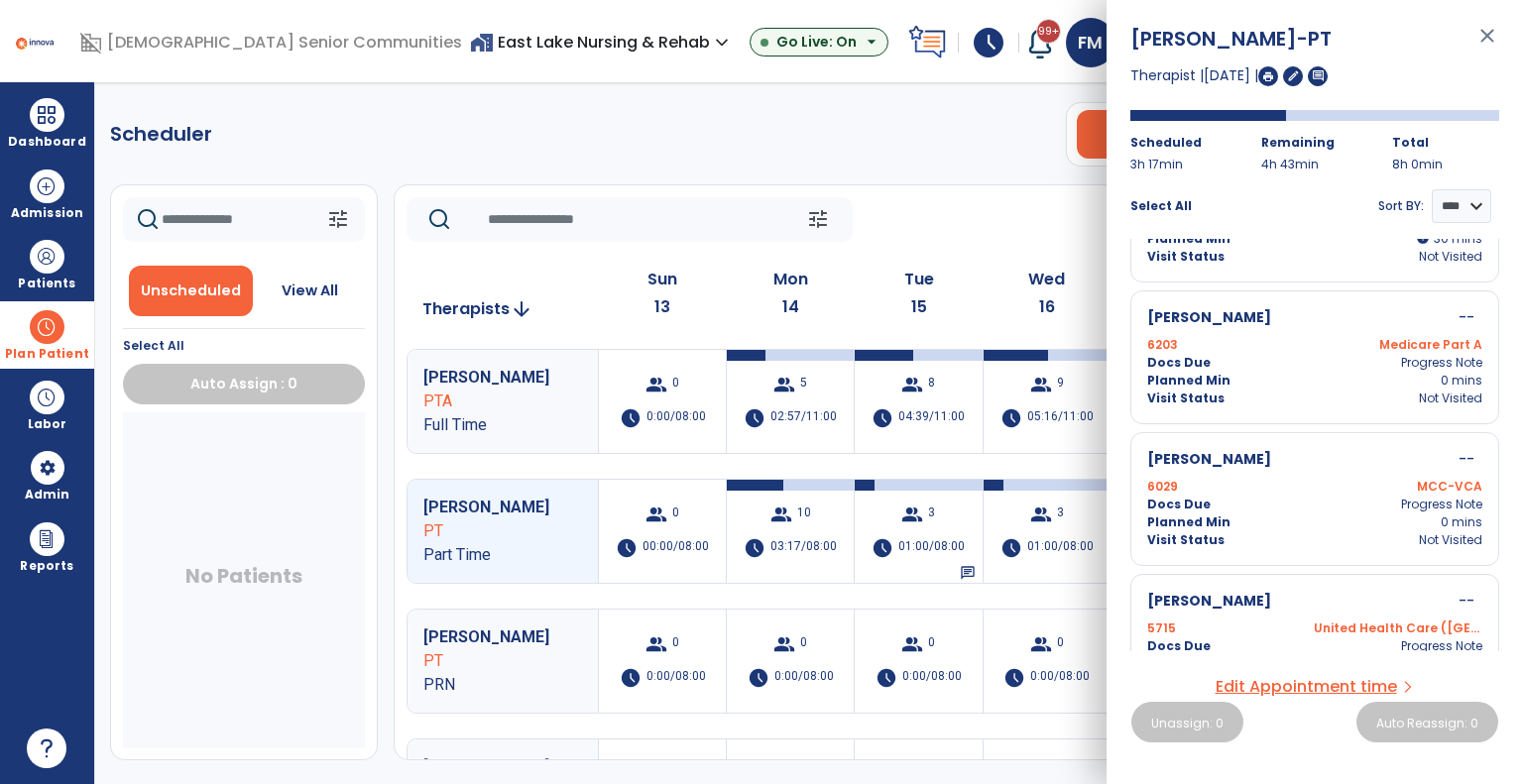 scroll, scrollTop: 1011, scrollLeft: 0, axis: vertical 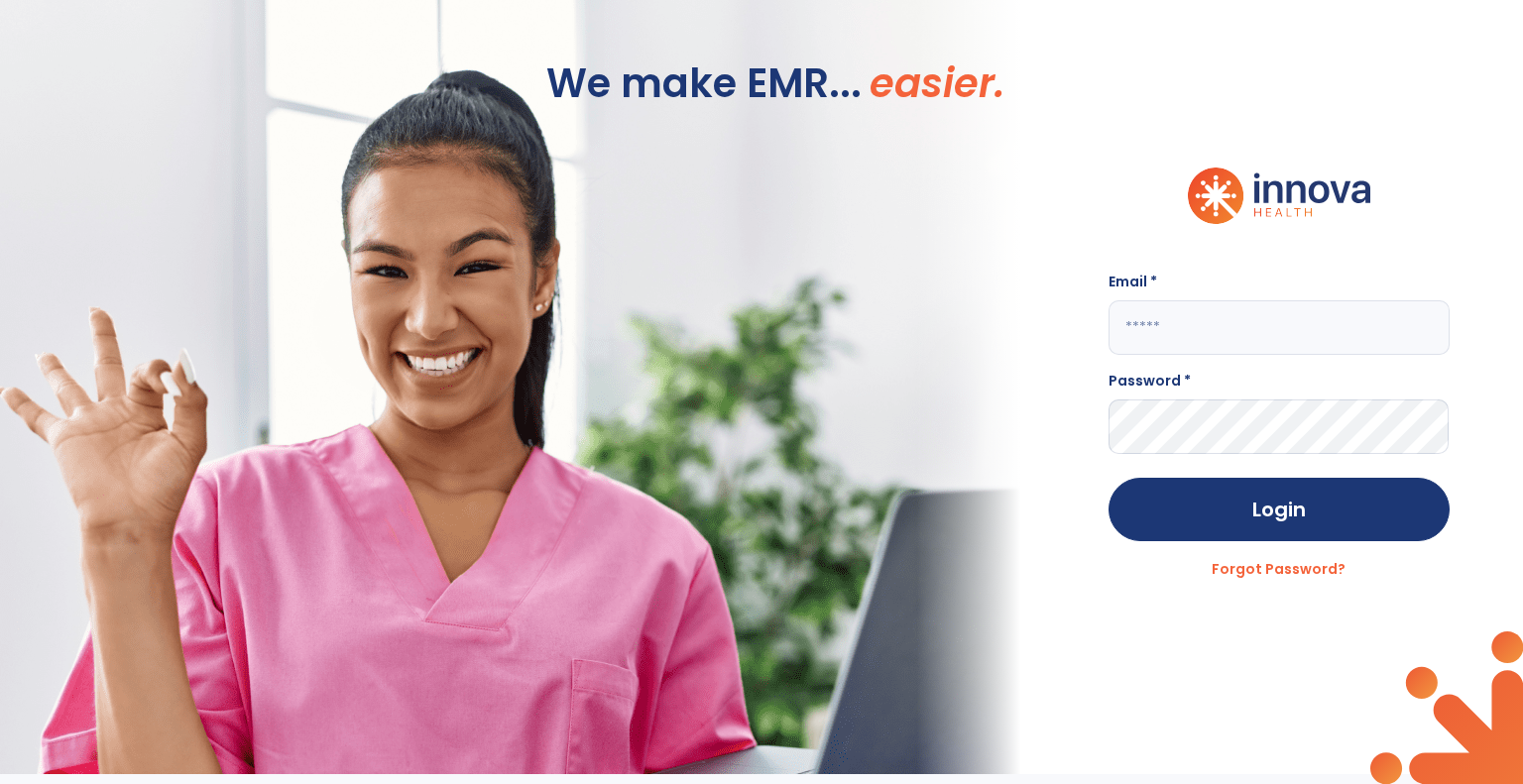type on "**********" 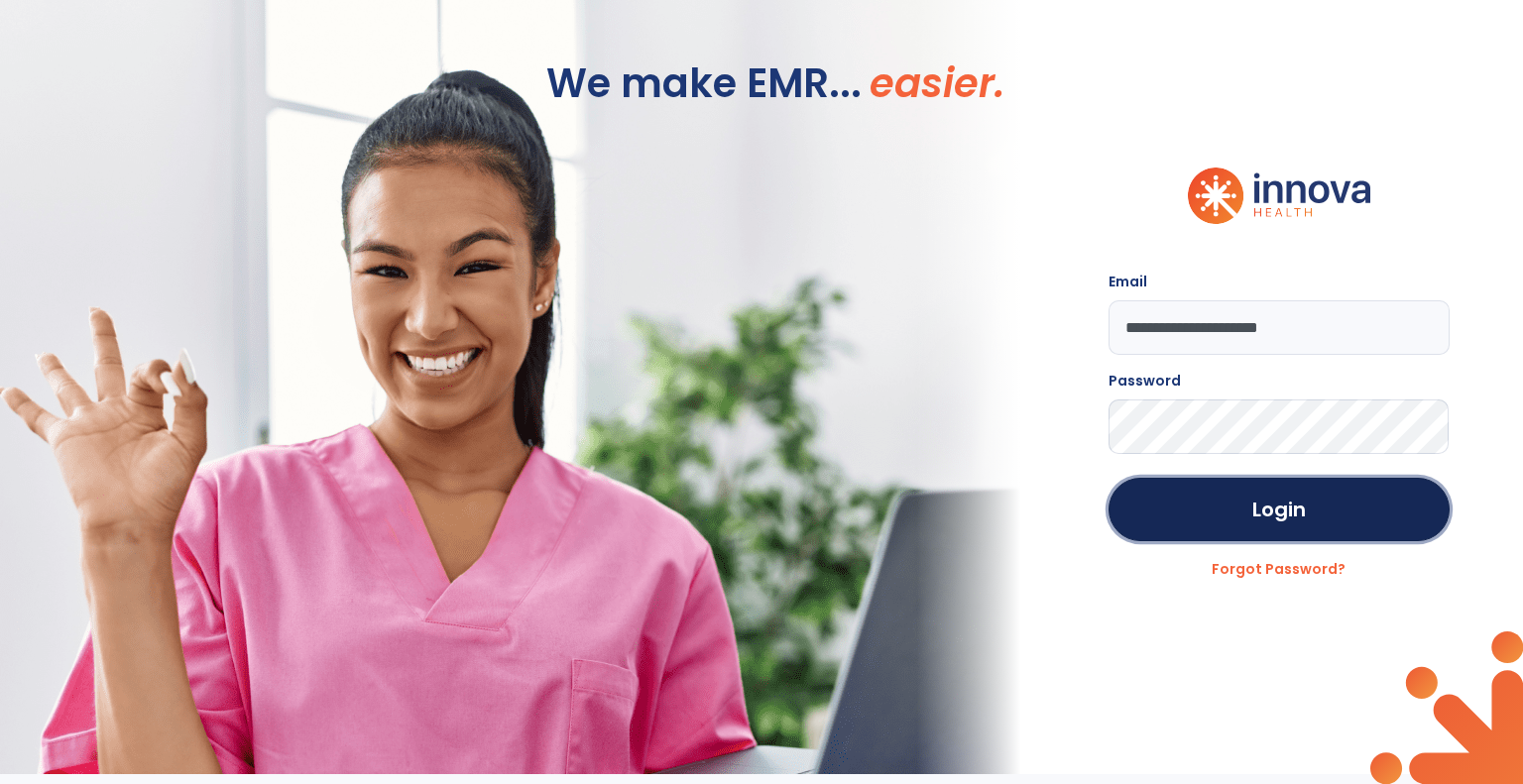 drag, startPoint x: 1222, startPoint y: 500, endPoint x: 936, endPoint y: 340, distance: 327.71329 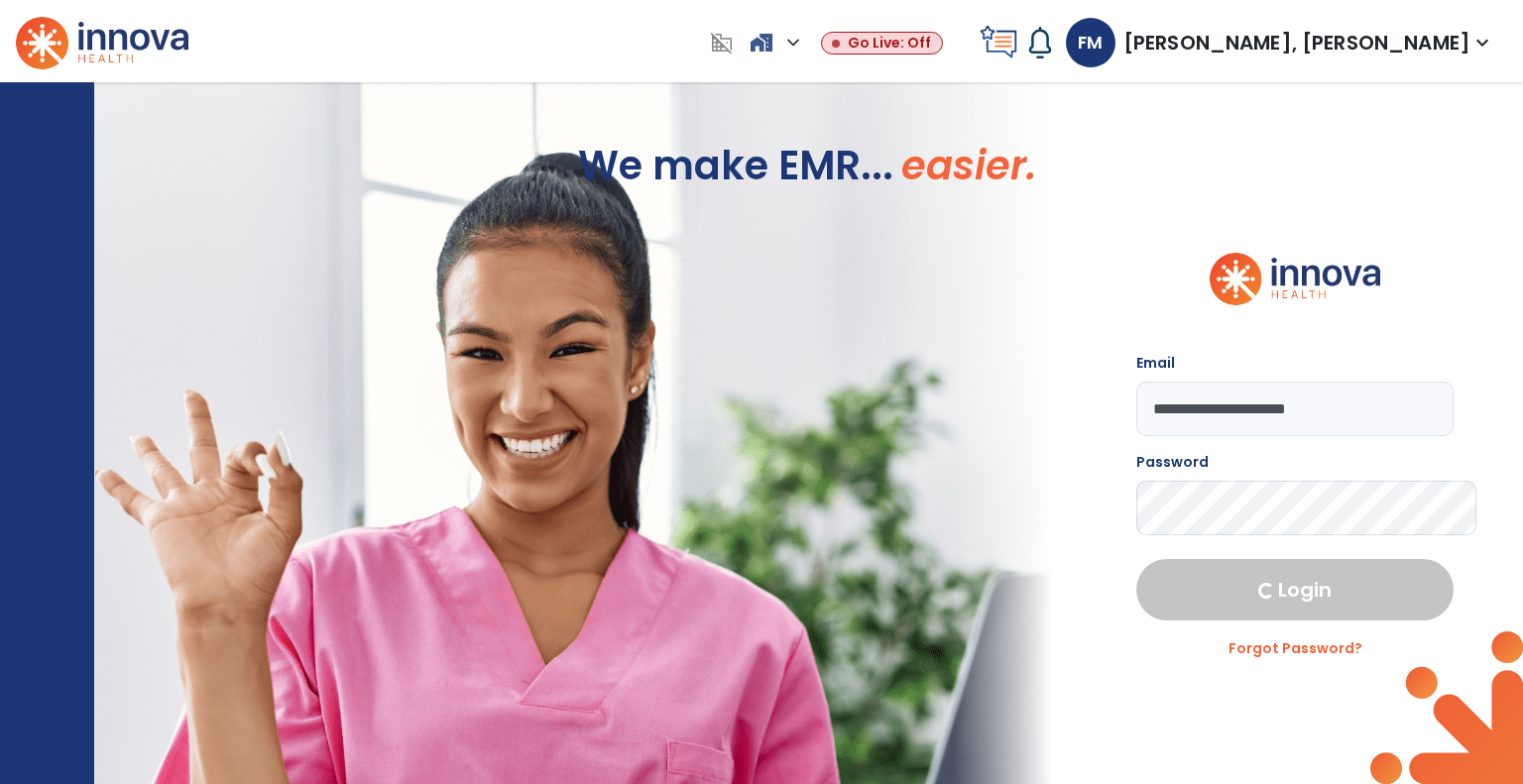 select on "***" 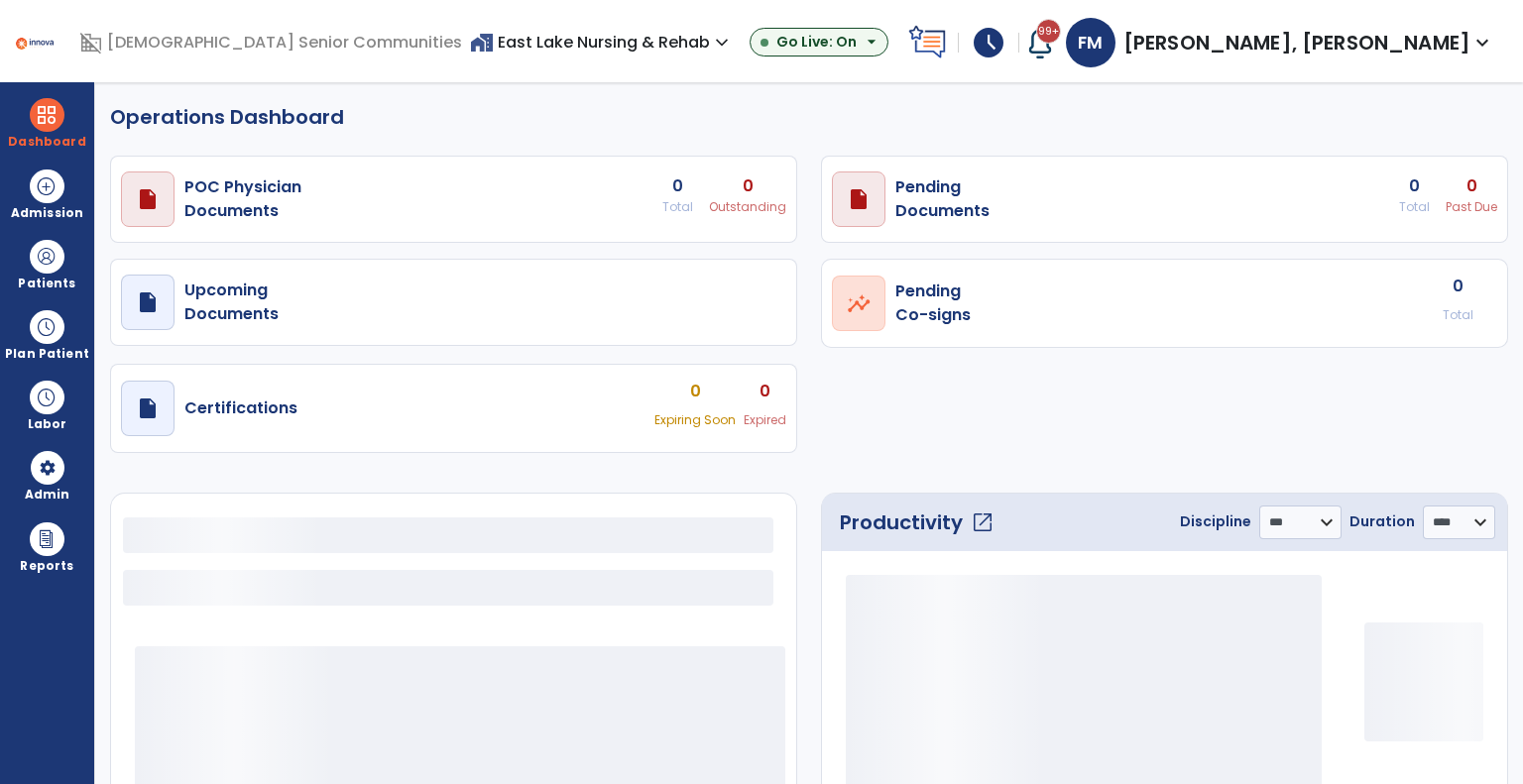 select on "***" 